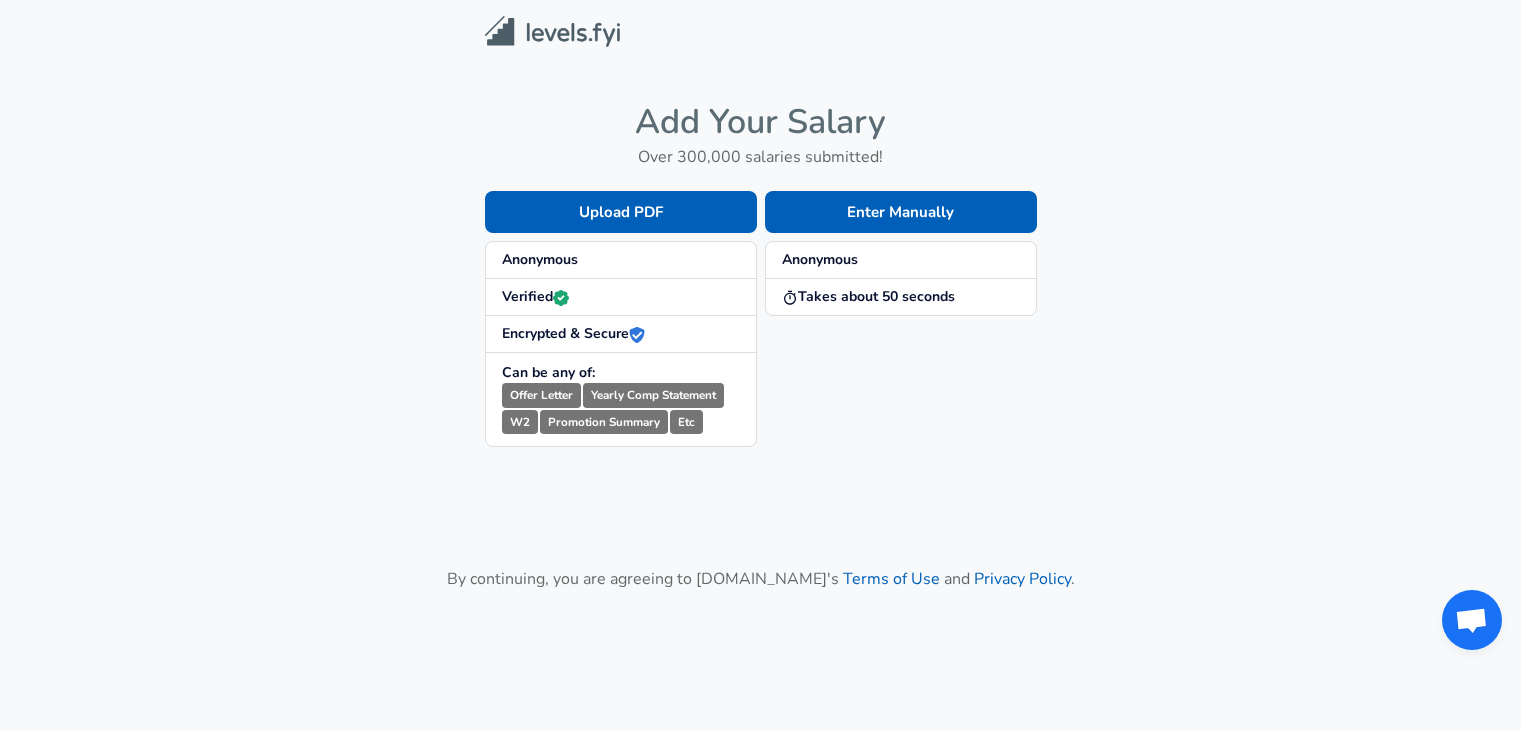 scroll, scrollTop: 0, scrollLeft: 0, axis: both 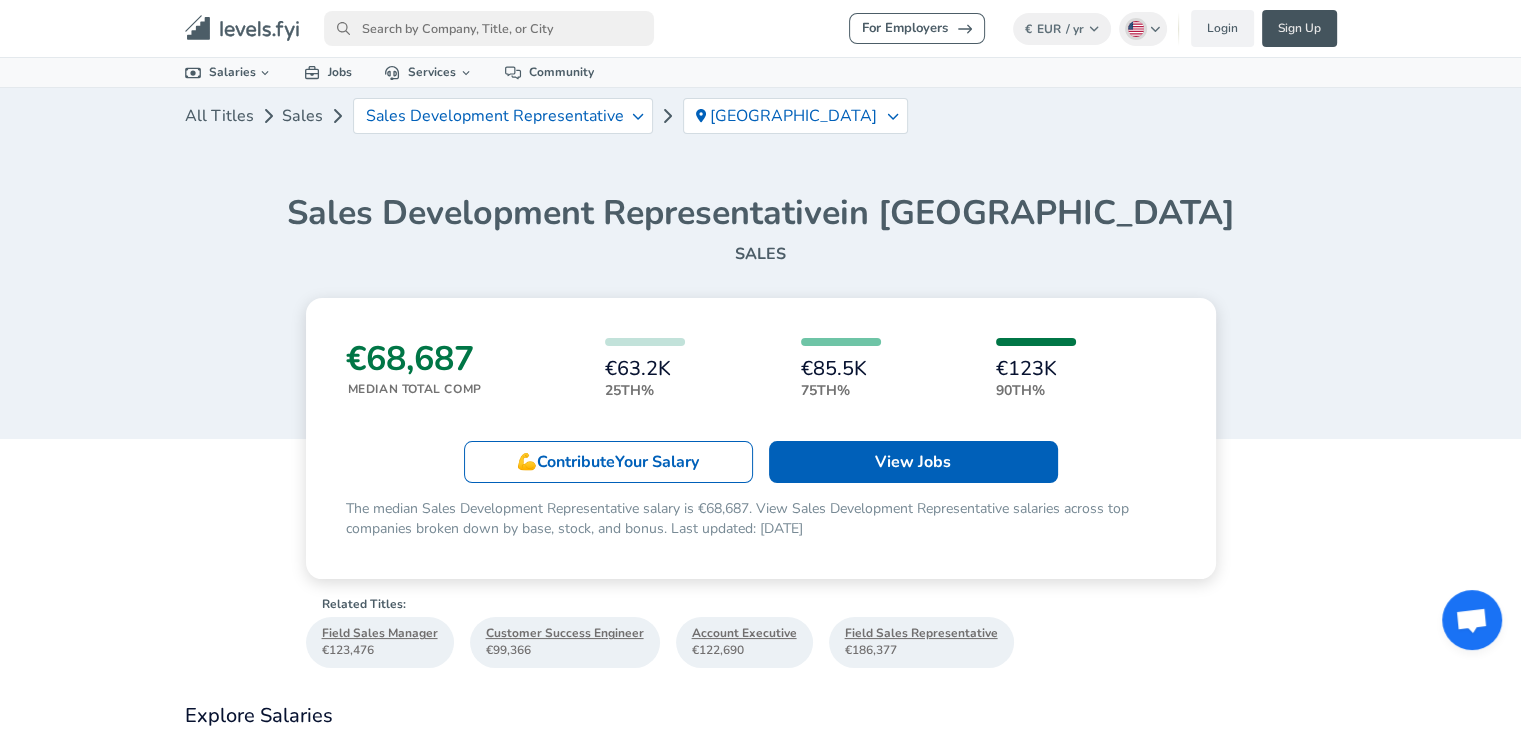 click on "Sign Up" at bounding box center [1299, 28] 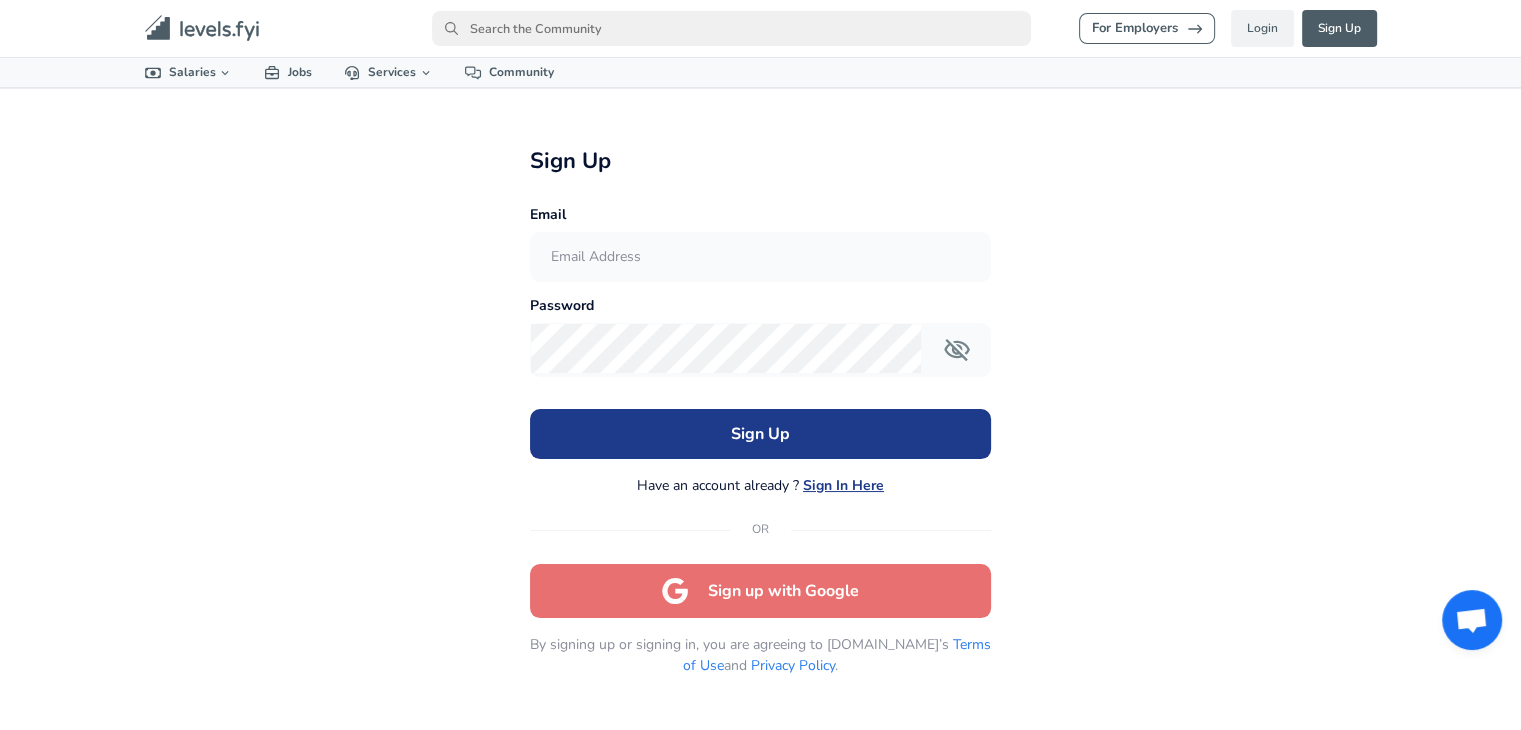 click on "Email Password Your email address has not been verified. We have sent you a verification email. Sign Up Have an account already ?   Sign In Here OR Sign up with Google By signing up or signing in, you are agreeing to [DOMAIN_NAME]’s   Terms of Use  and   Privacy Policy ." at bounding box center [761, 441] 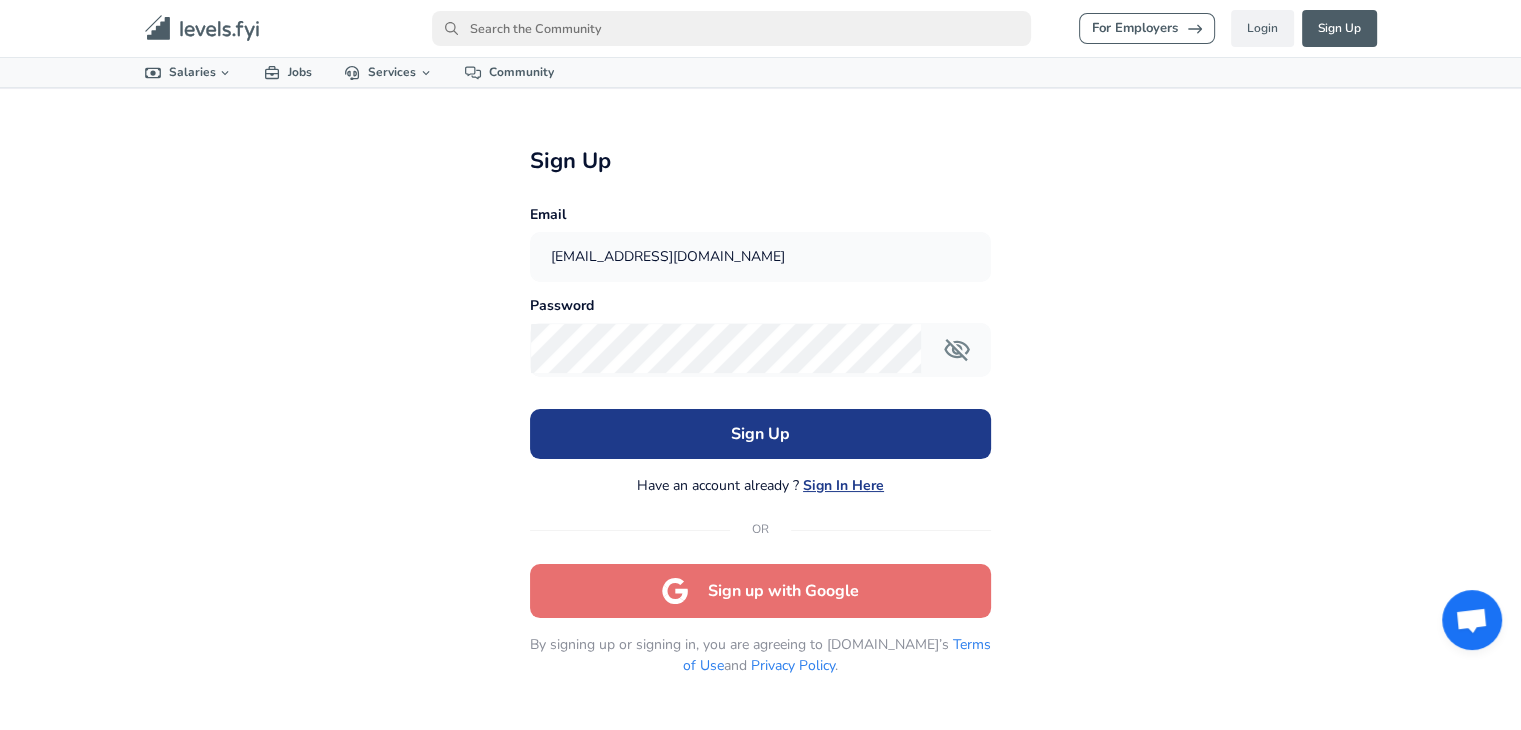 type on "[EMAIL_ADDRESS][DOMAIN_NAME]" 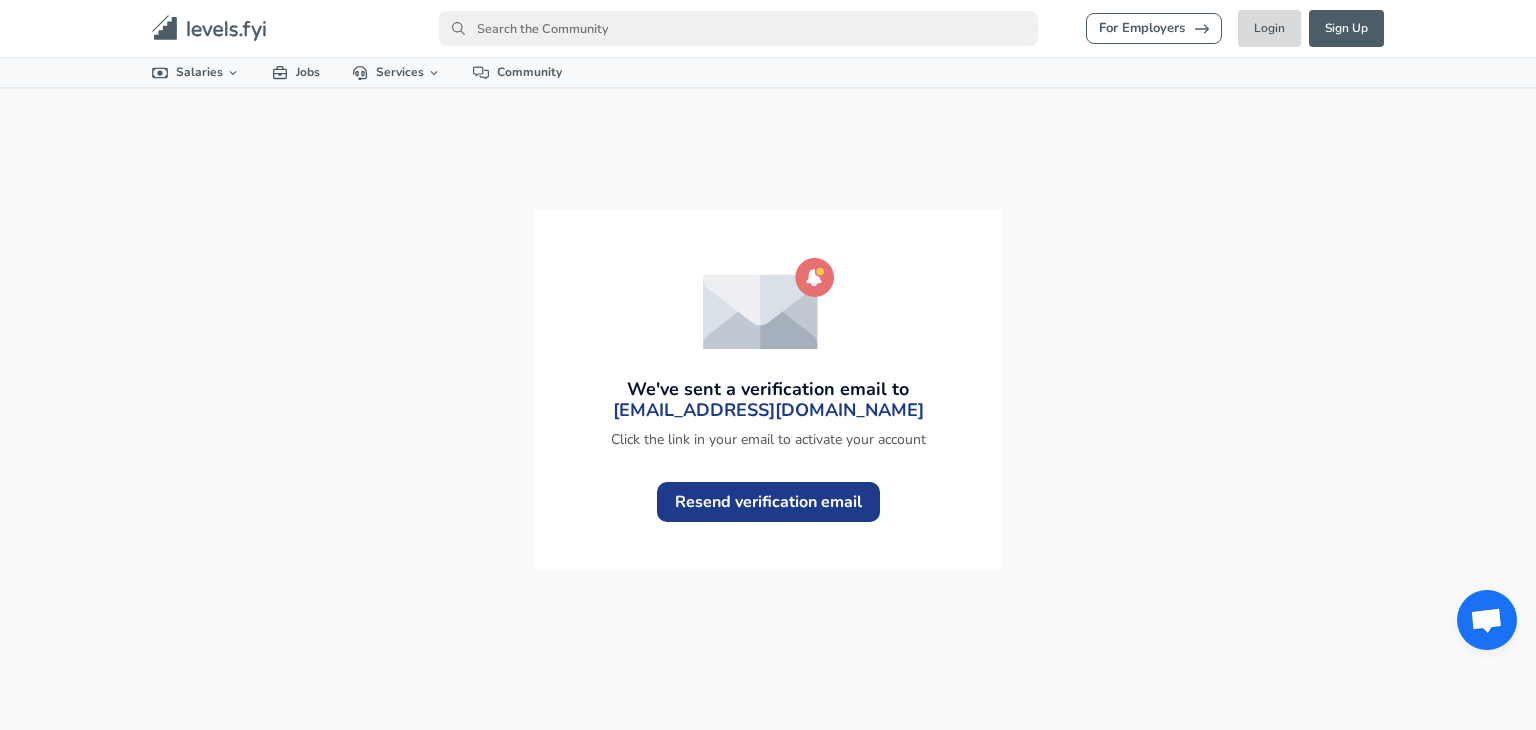 click on "Login" at bounding box center [1269, 28] 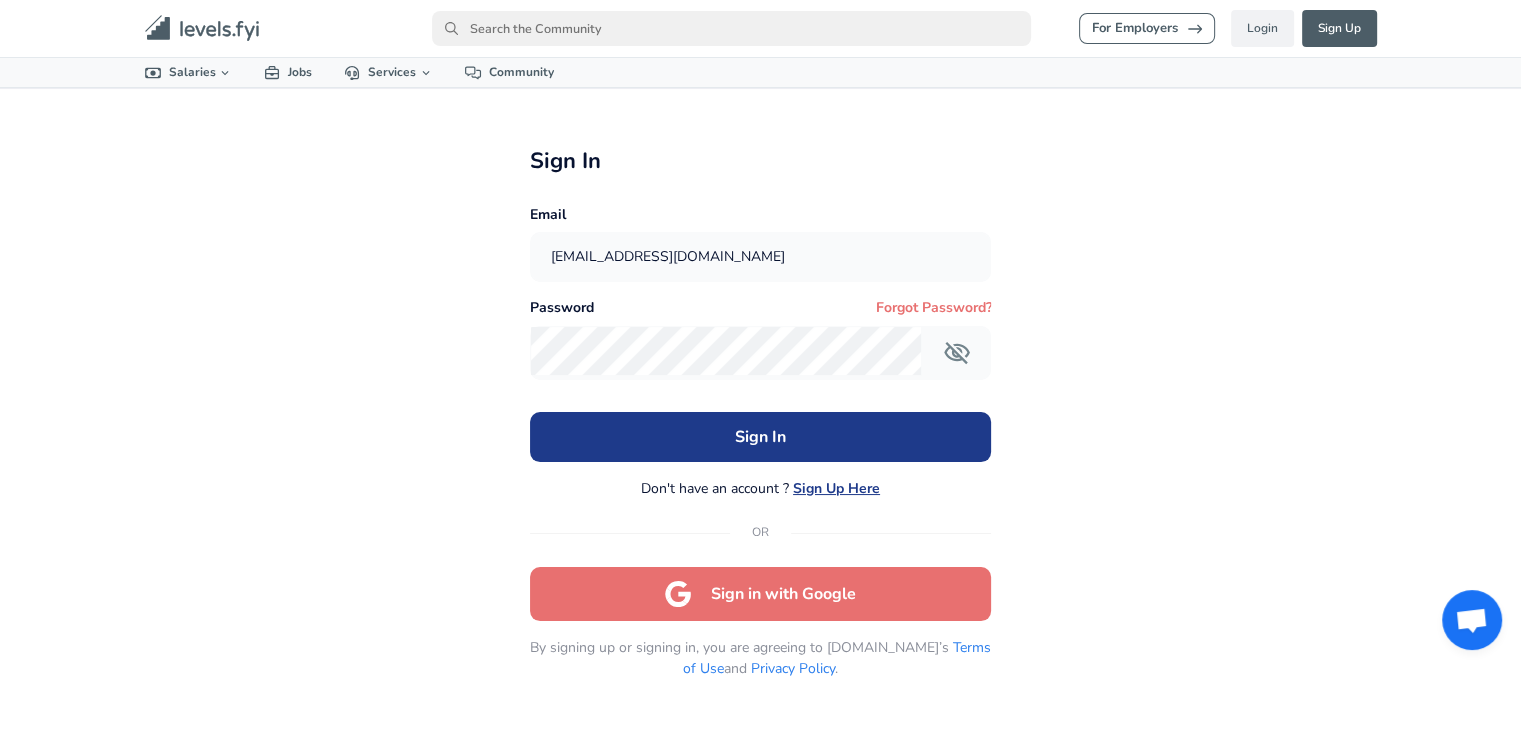click on "Sign In" at bounding box center (761, 437) 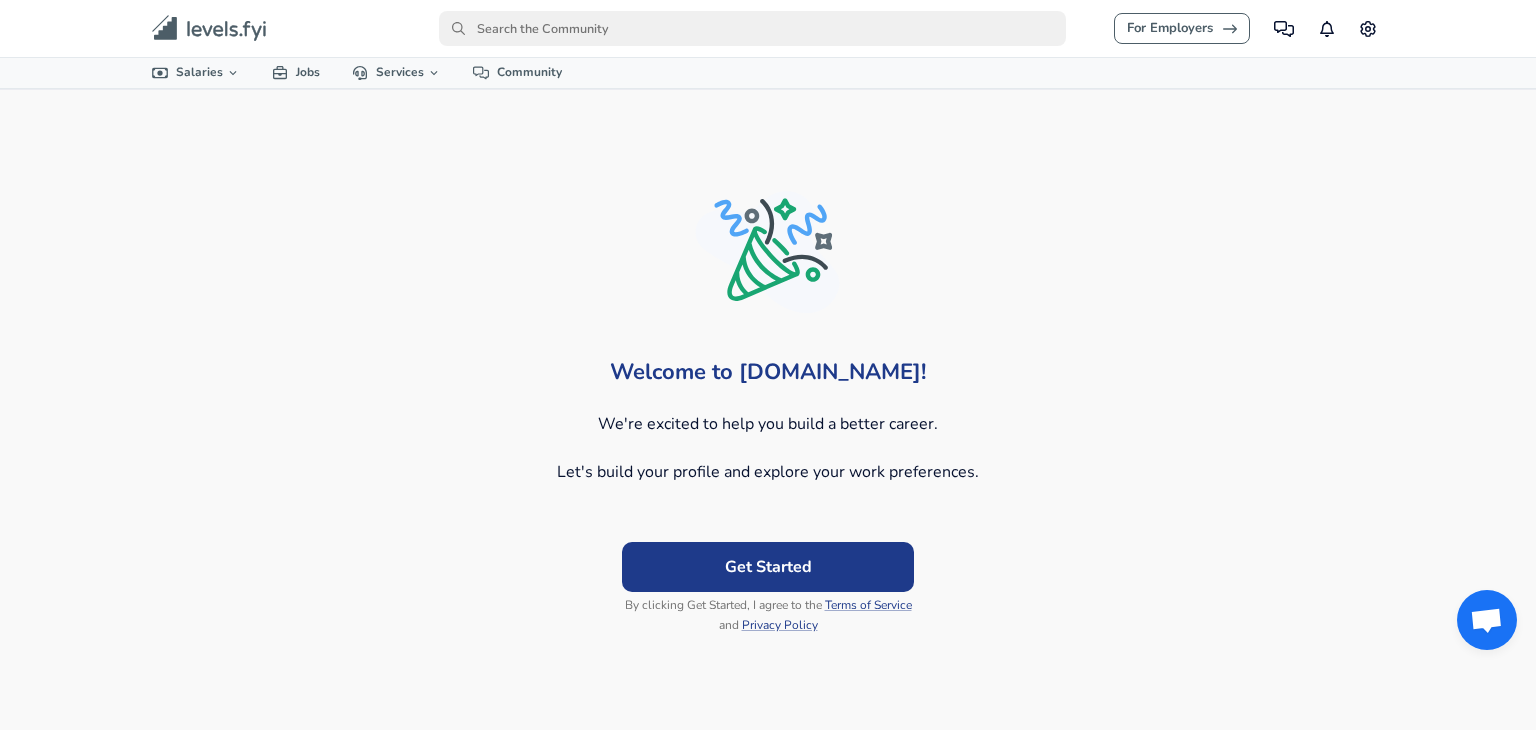 click on "Get Started" at bounding box center [768, 566] 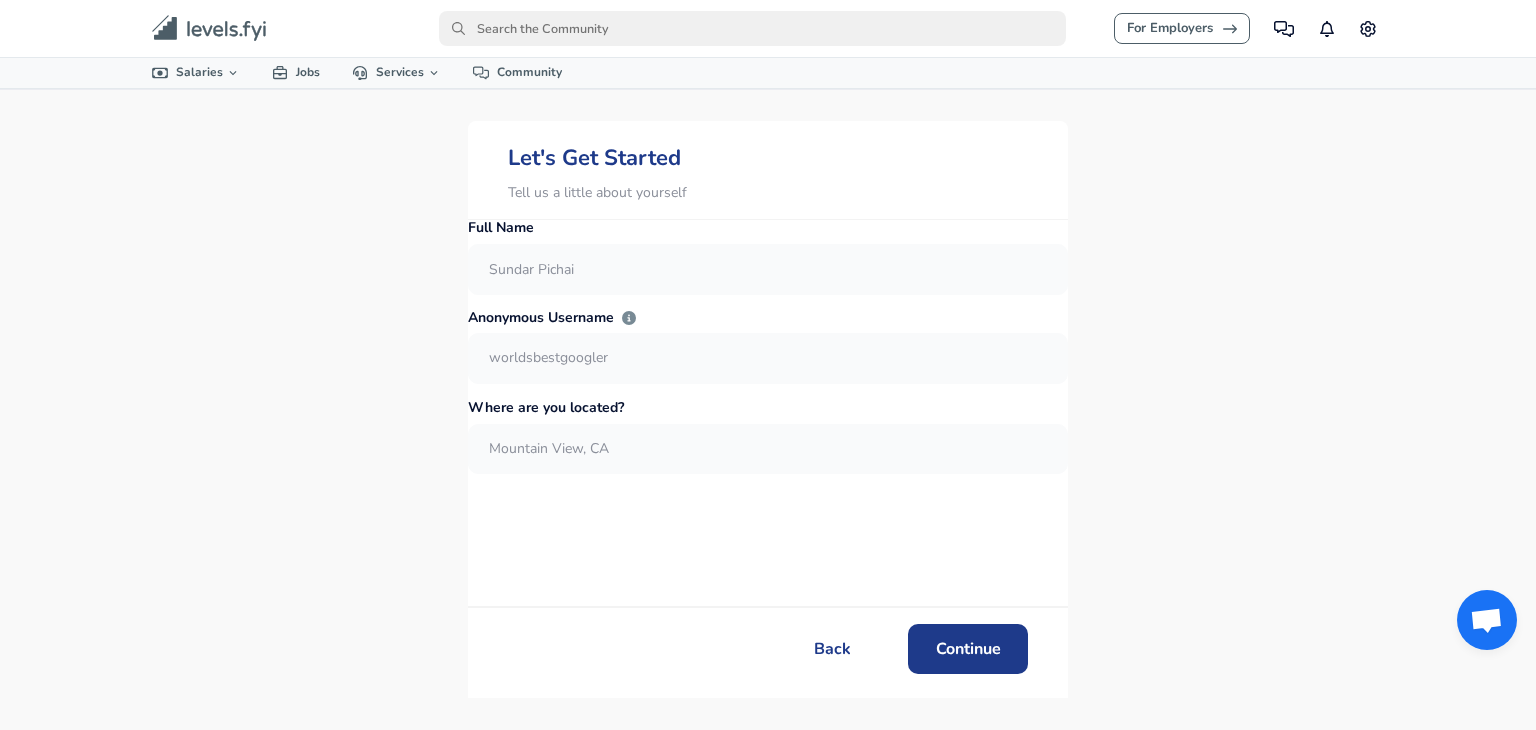 click at bounding box center [768, 269] 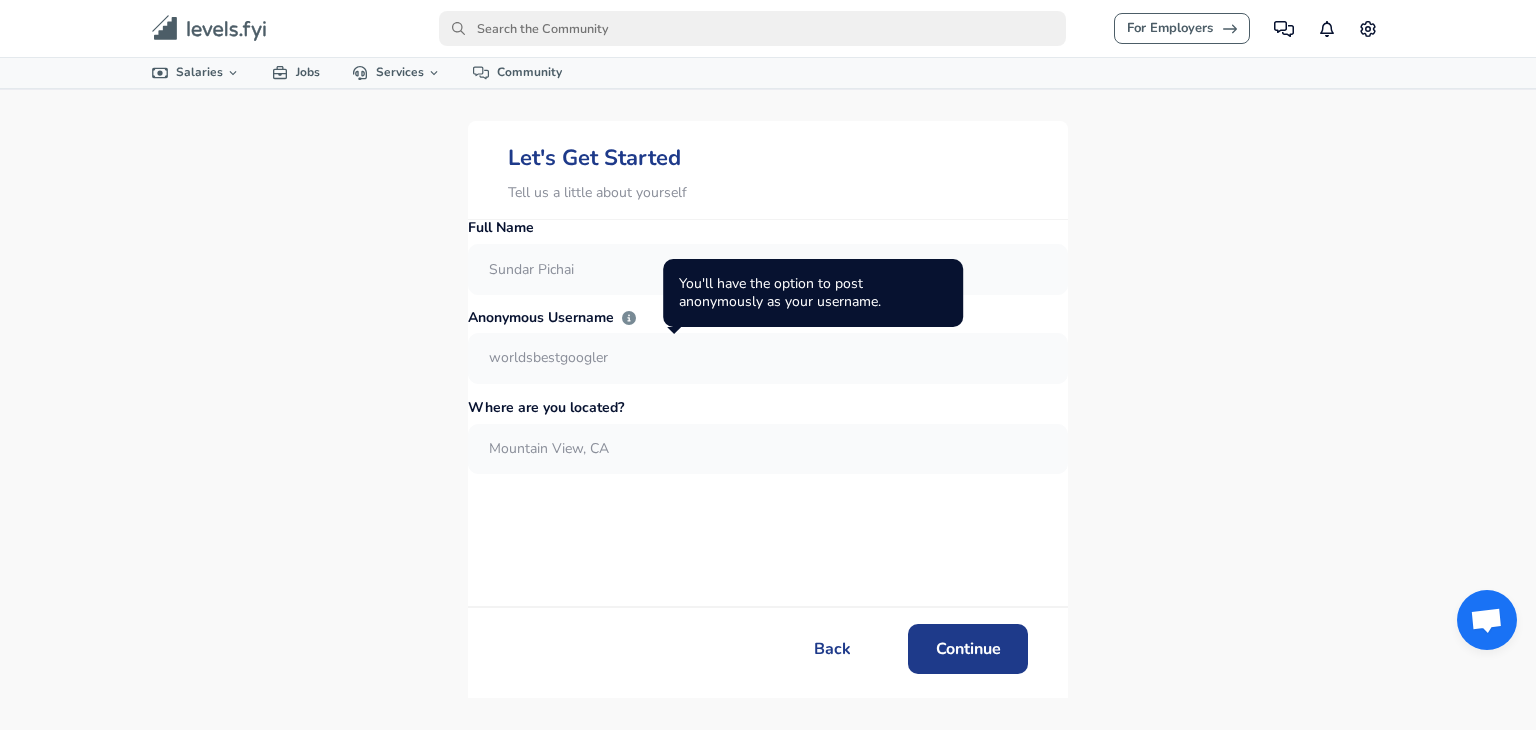 click at bounding box center (768, 357) 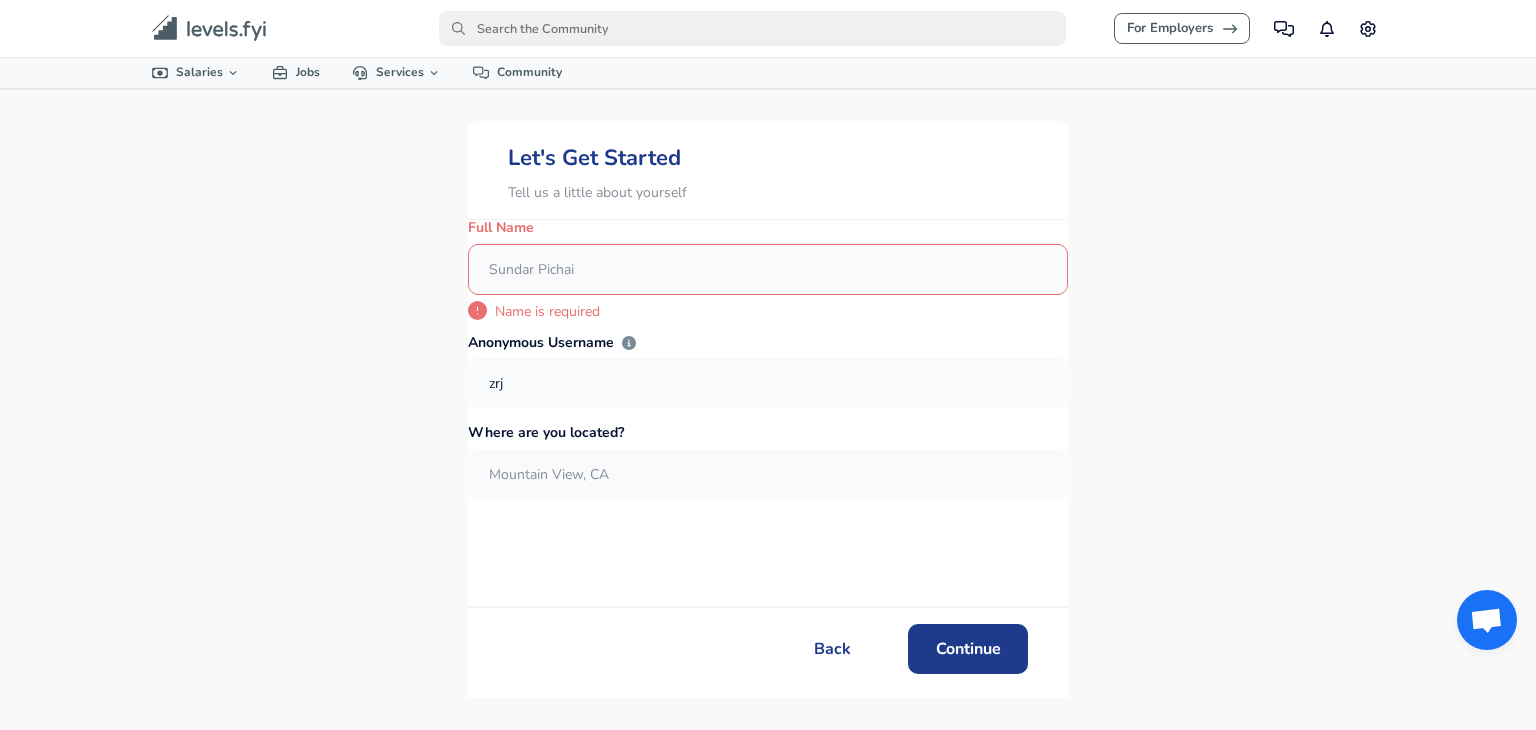 type on "zrj" 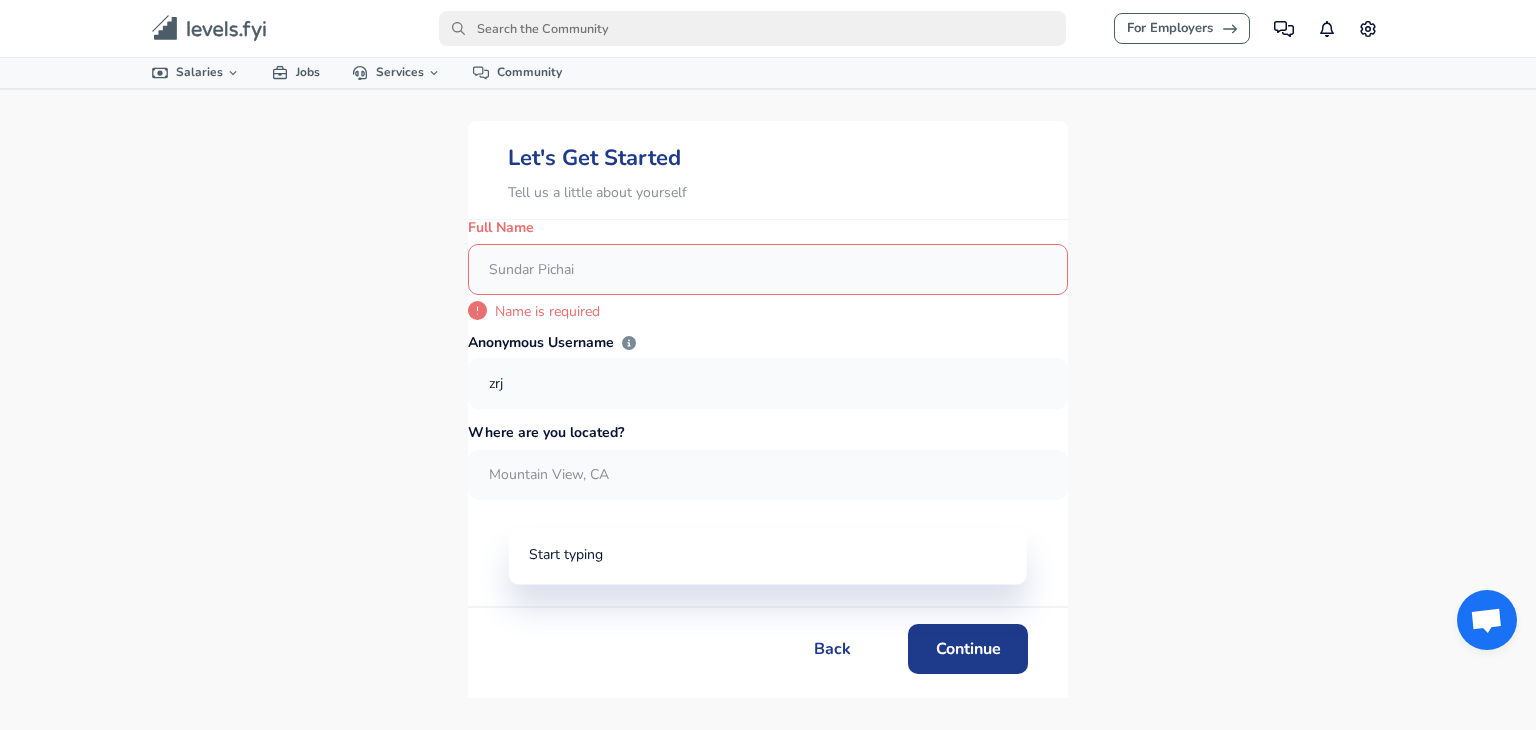 click on "Where are you located?" at bounding box center [768, 474] 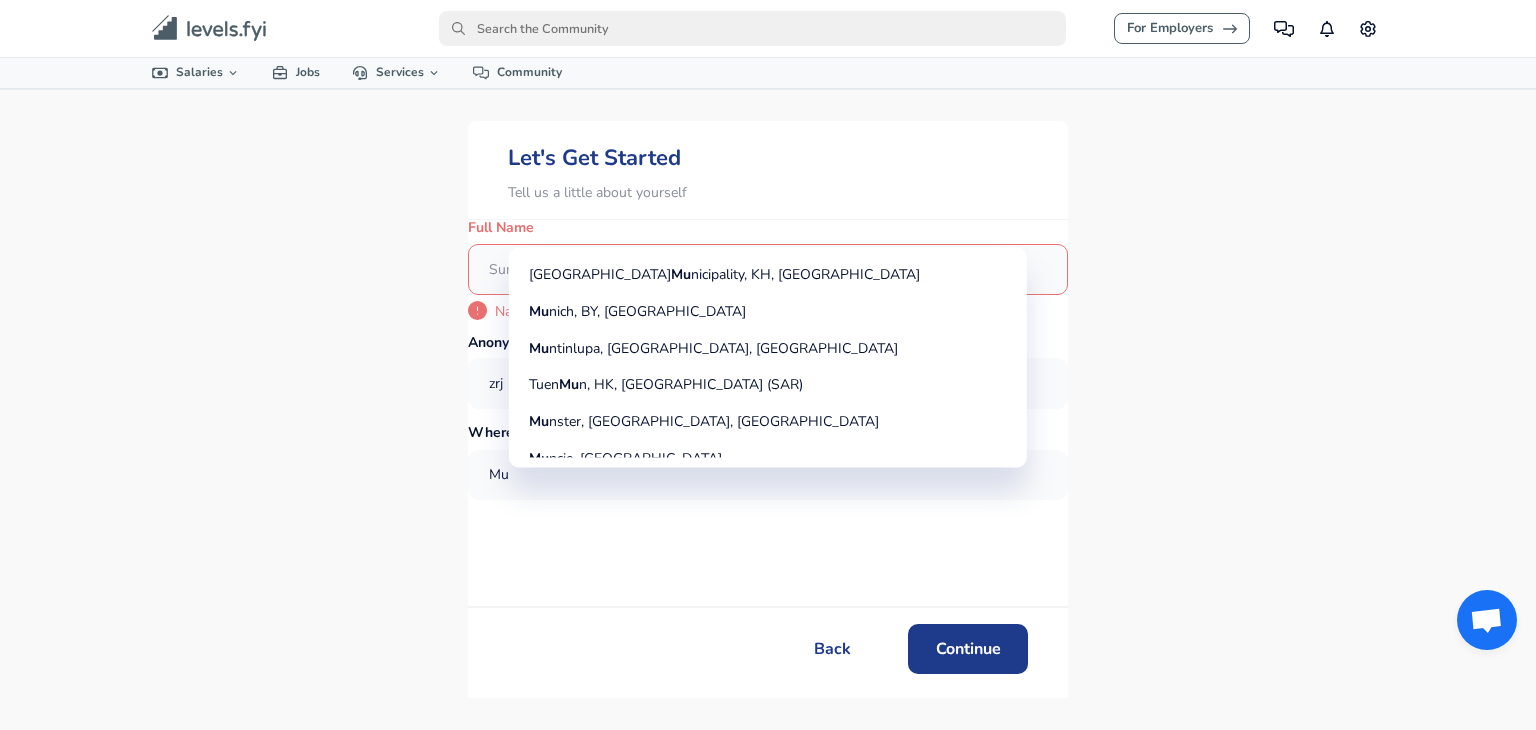 type on "M" 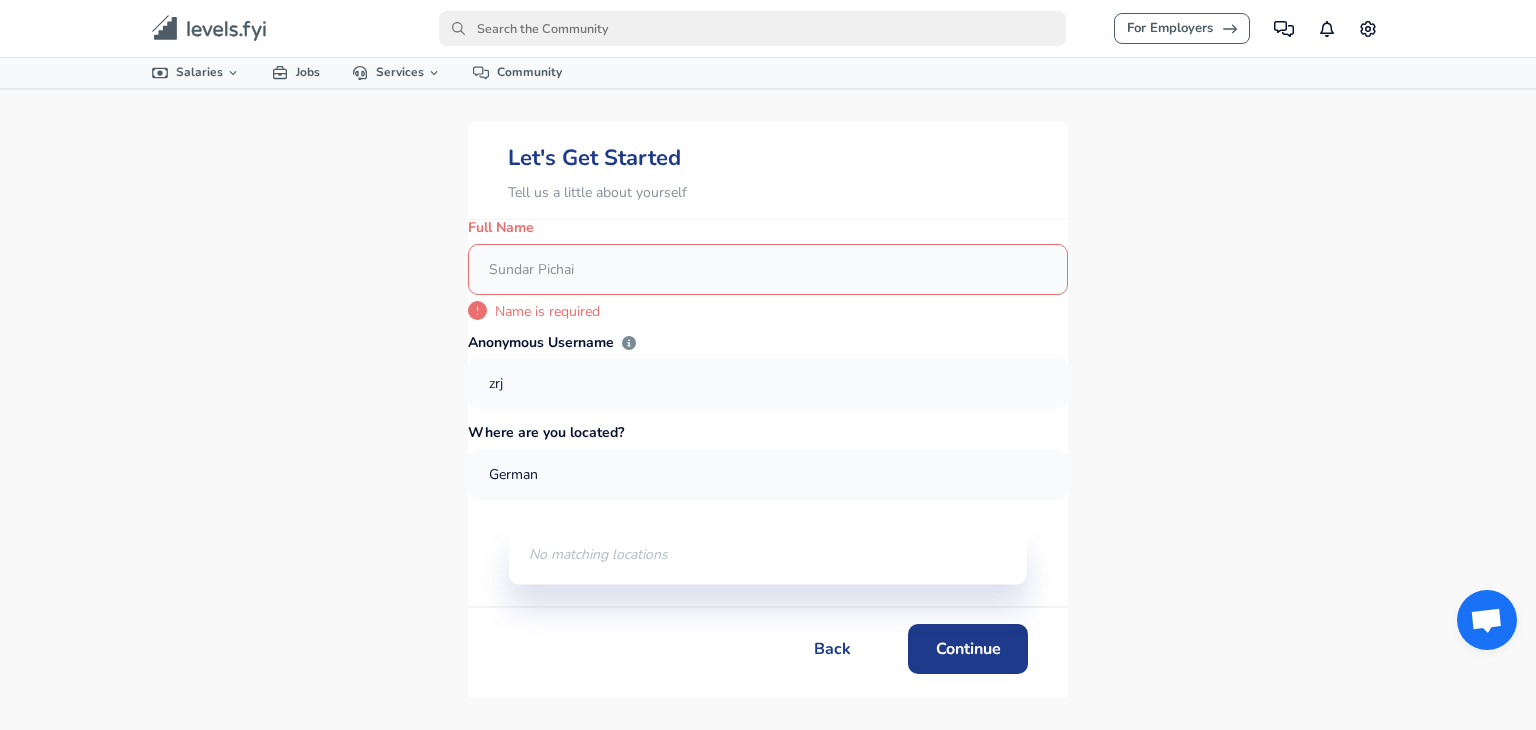 type on "[GEOGRAPHIC_DATA]" 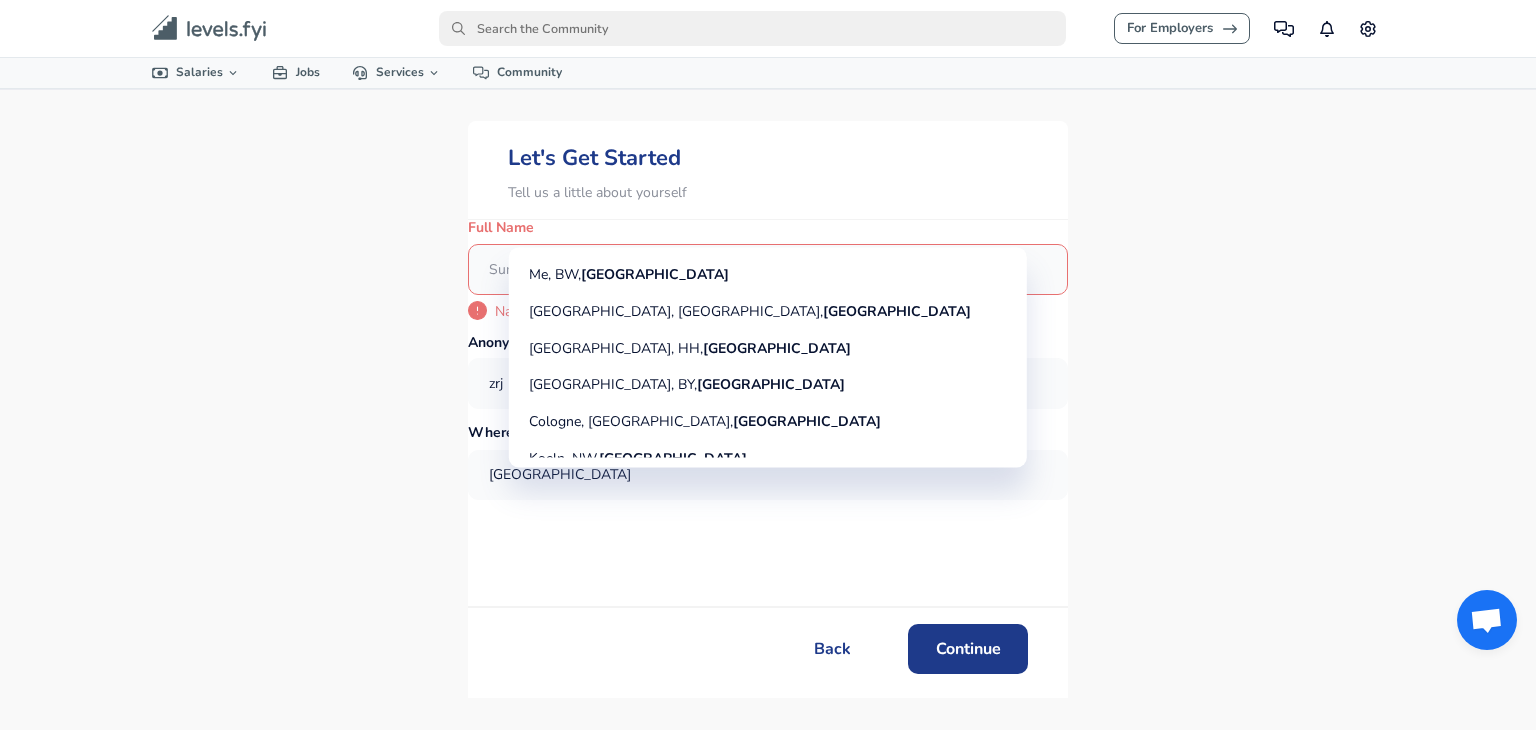 click on "[GEOGRAPHIC_DATA]" at bounding box center [771, 385] 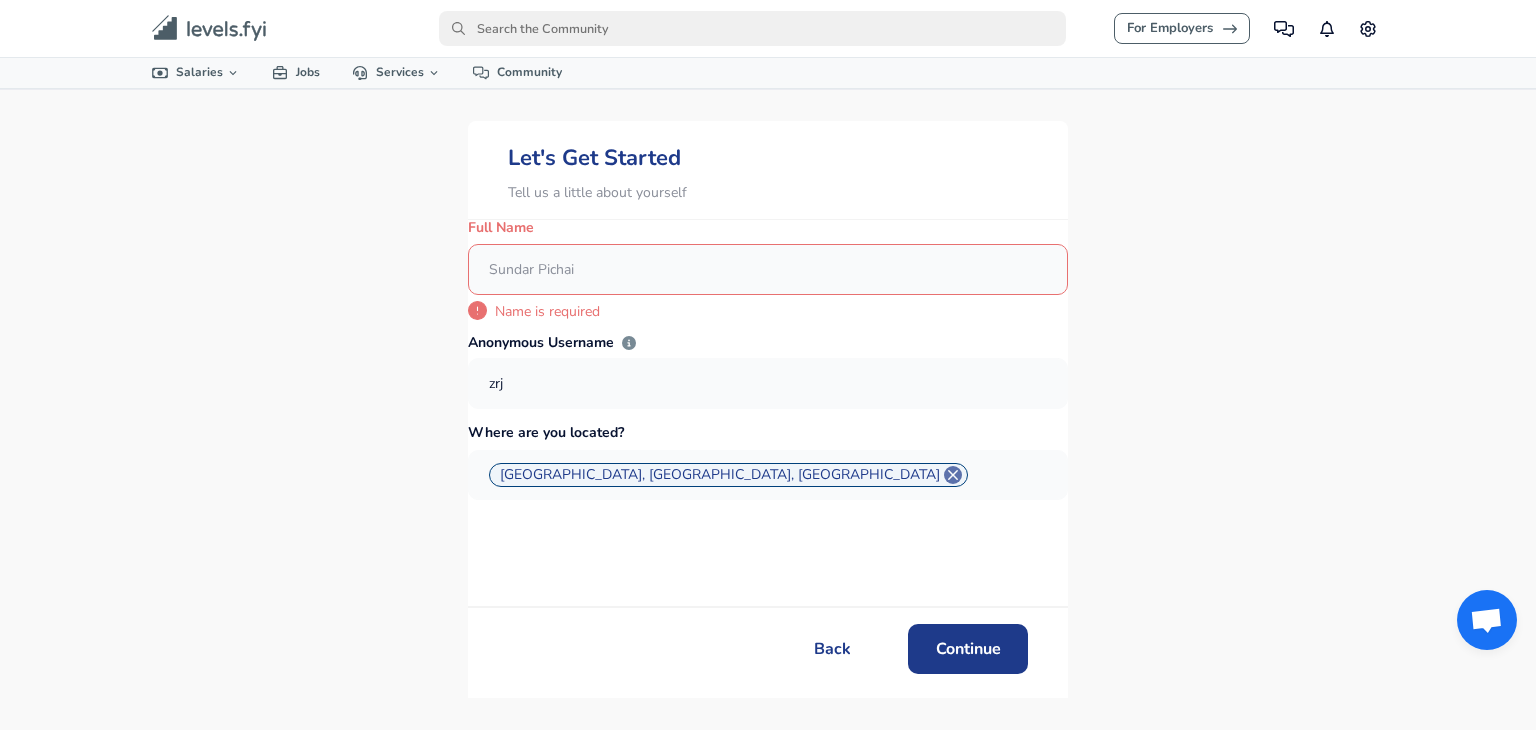 click on "Full Name Name is required" at bounding box center [768, 269] 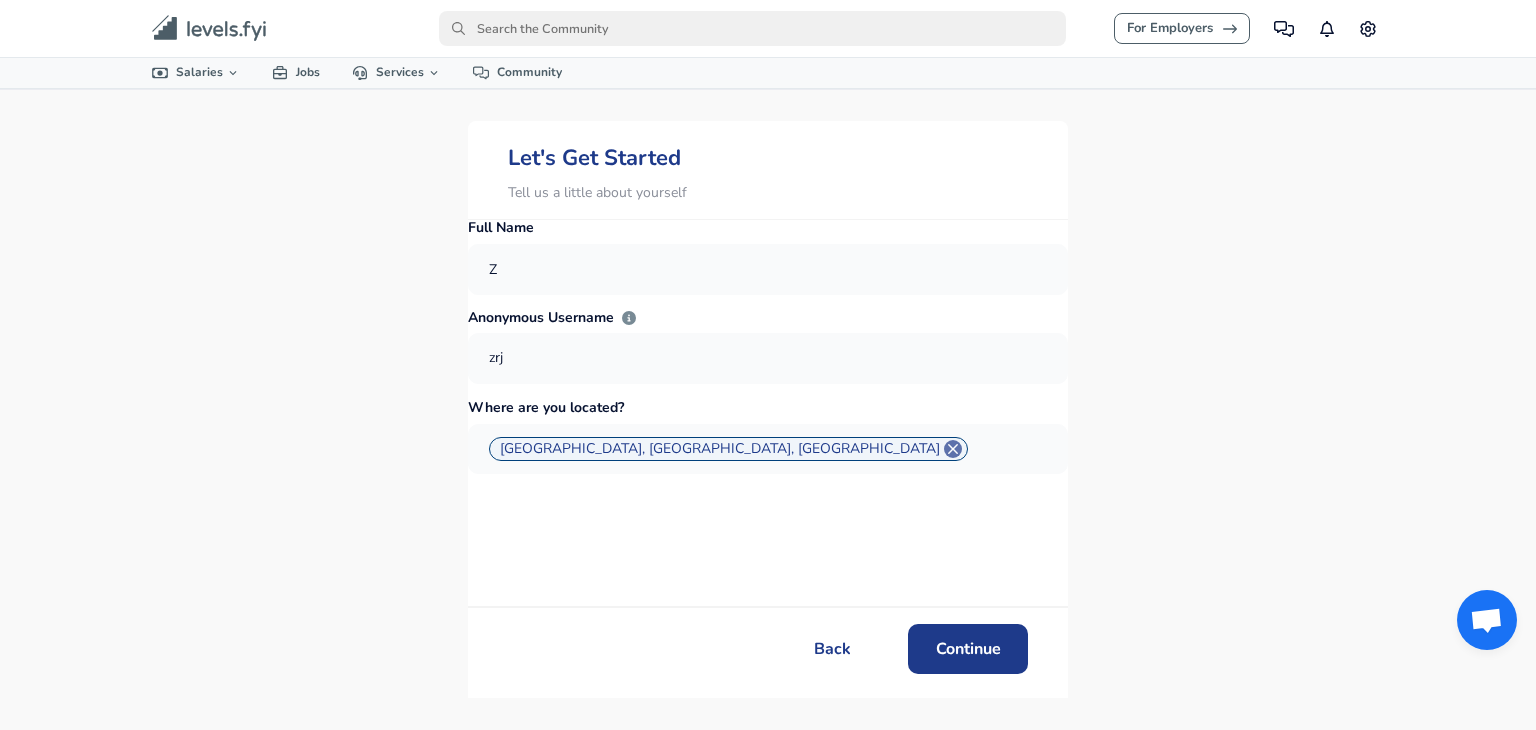 type on "Z" 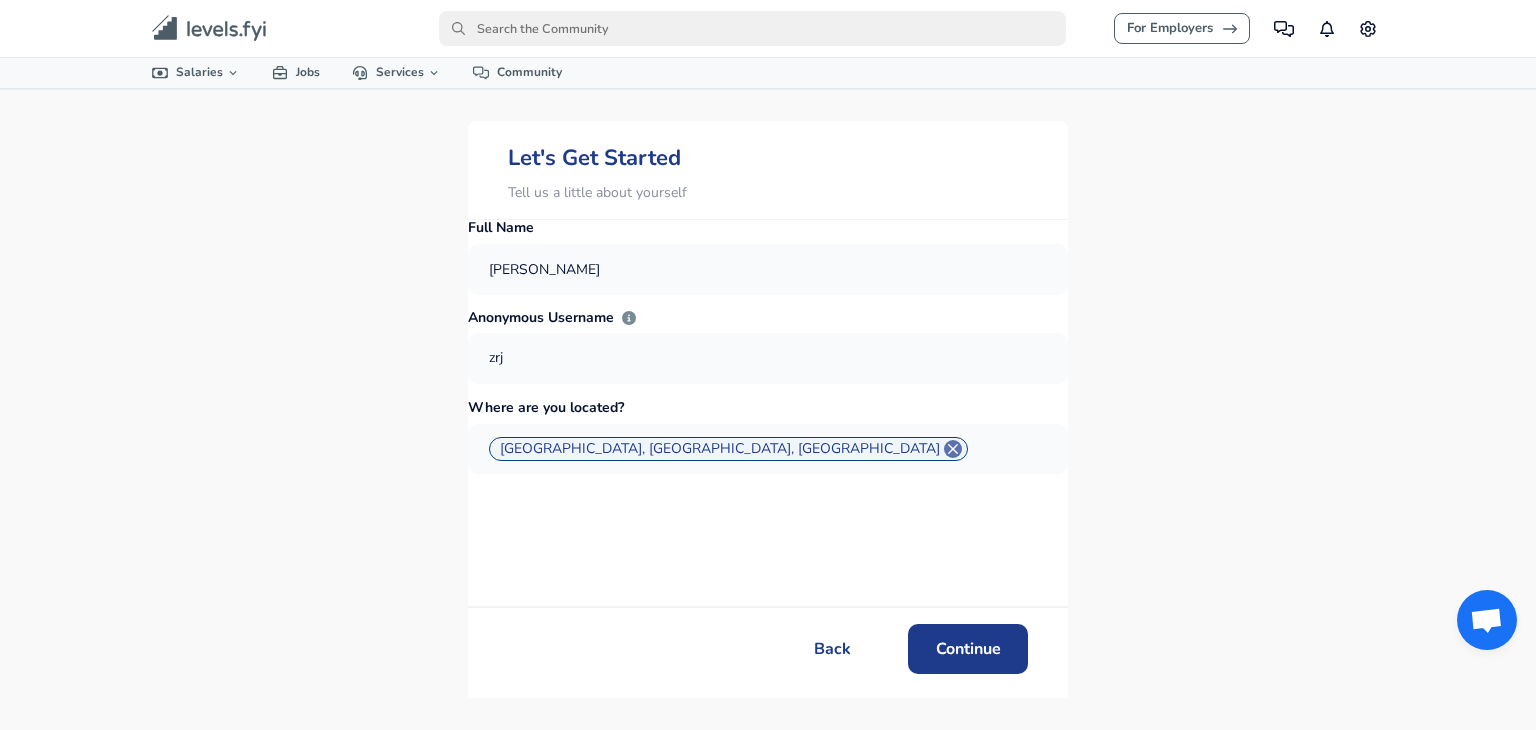 type on "[PERSON_NAME]" 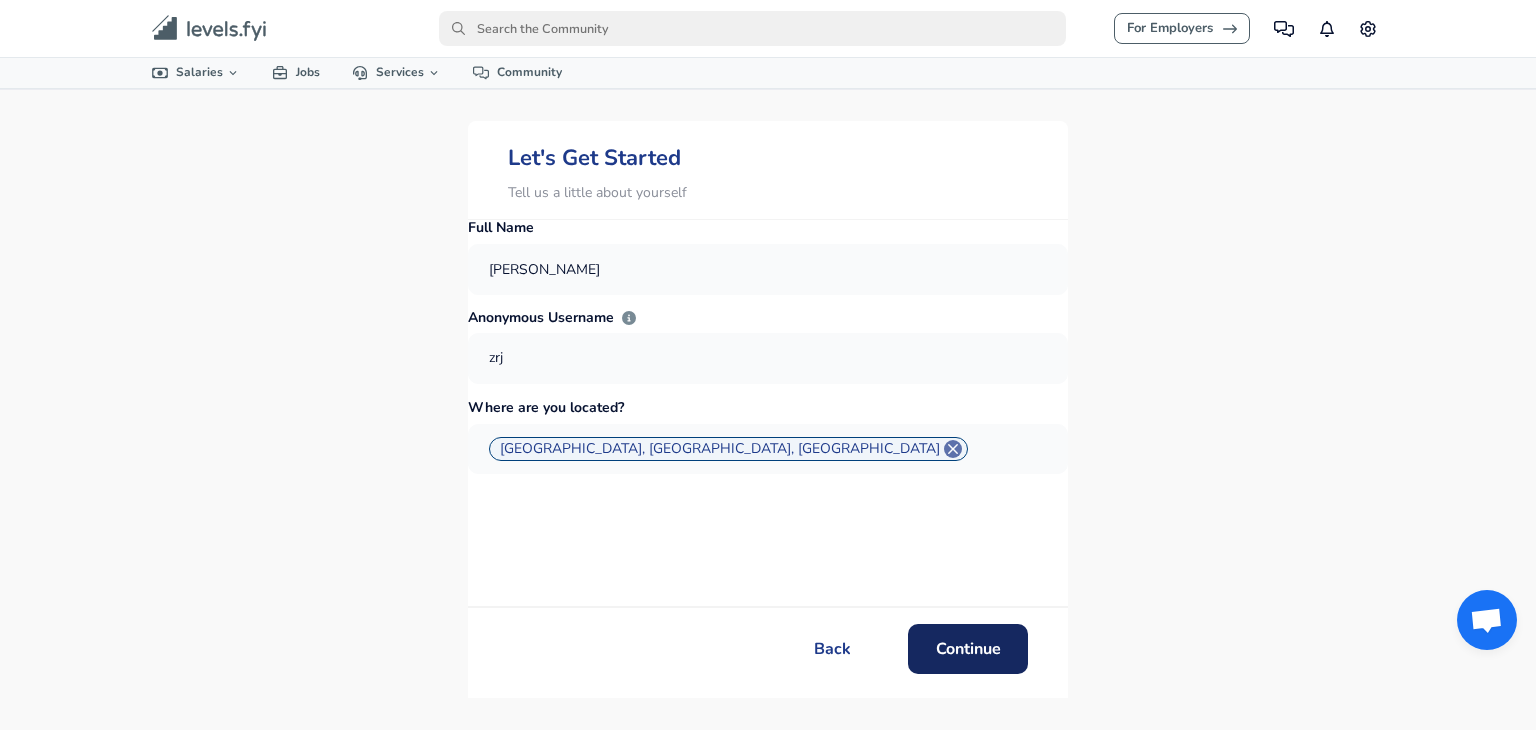 click on "Continue" at bounding box center [968, 648] 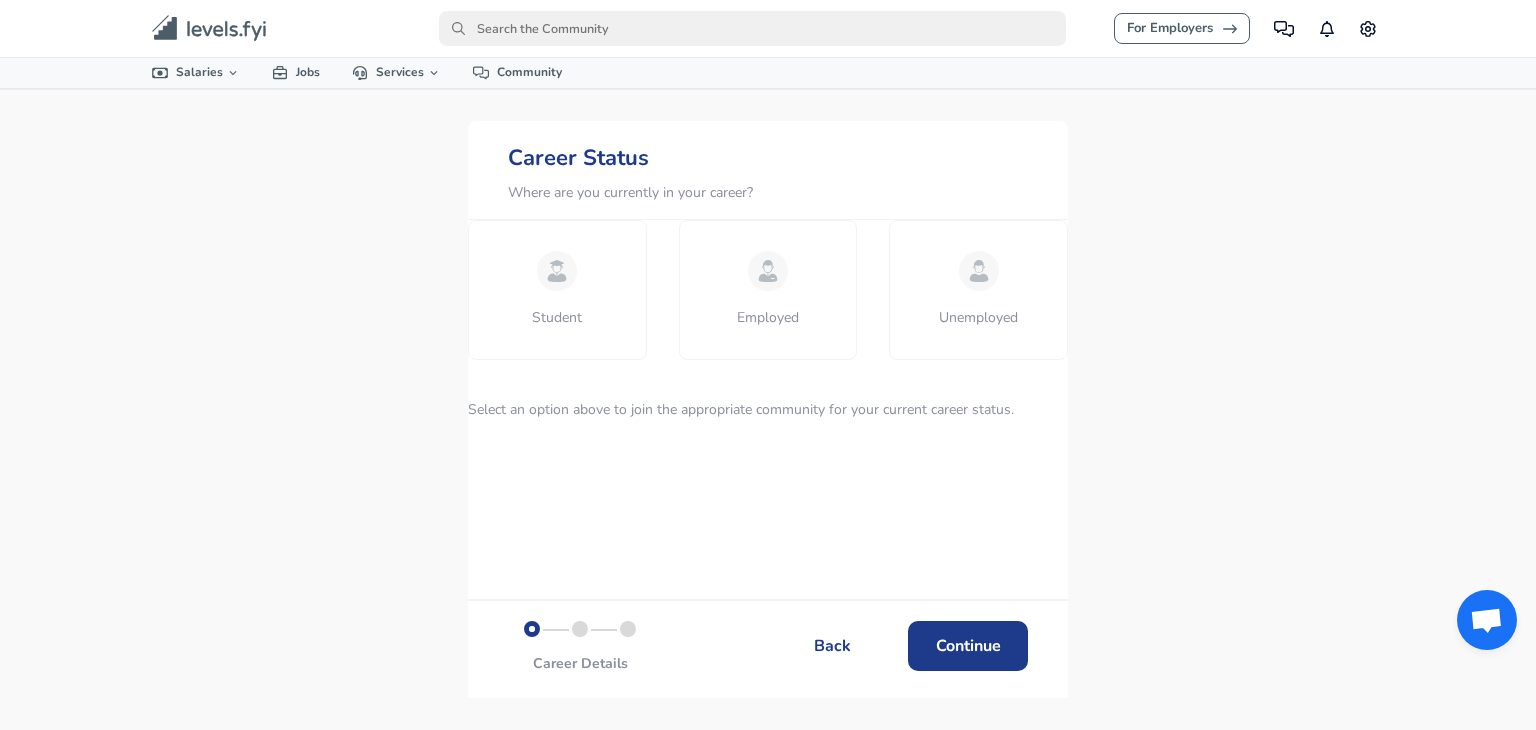 click on "Employed" at bounding box center (768, 289) 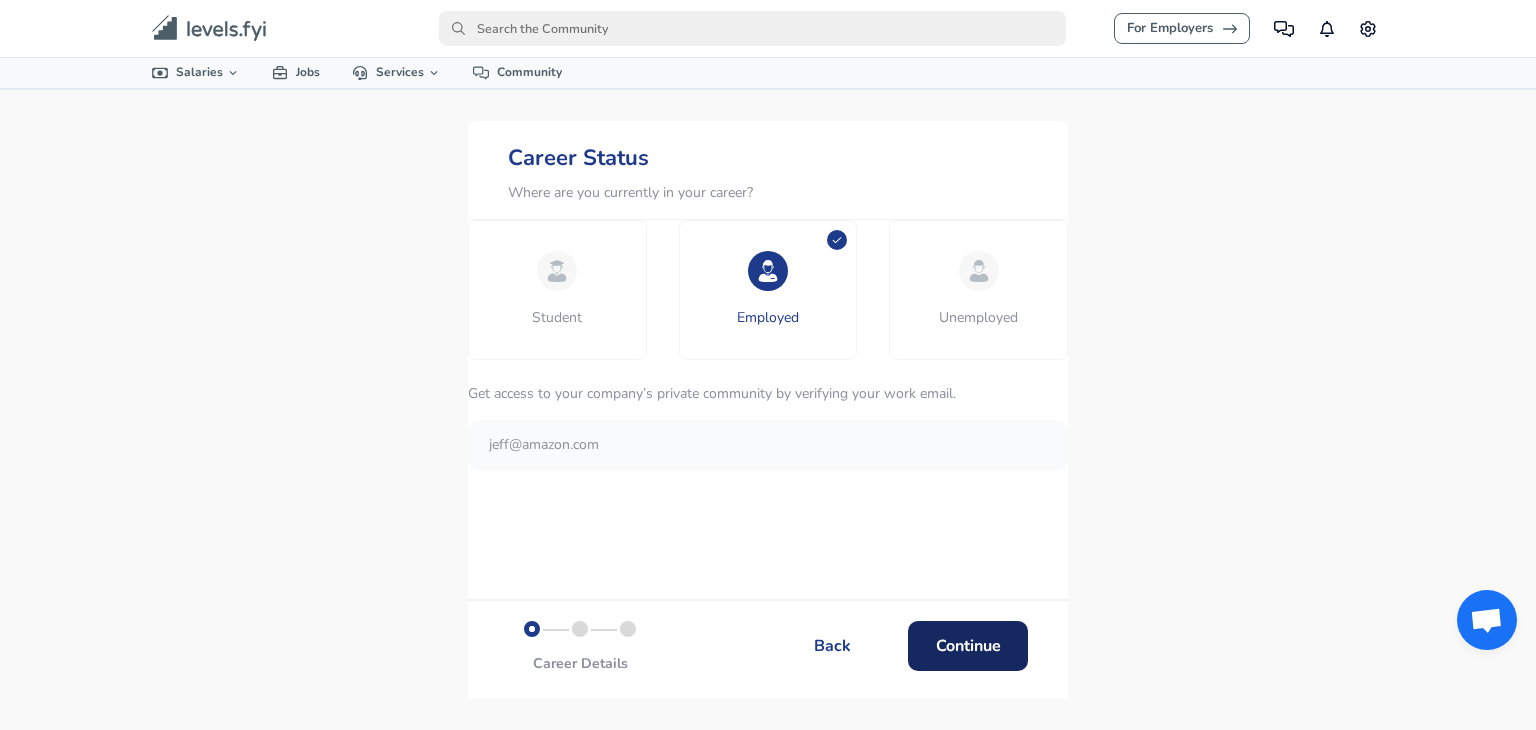 click on "Continue" at bounding box center (968, 645) 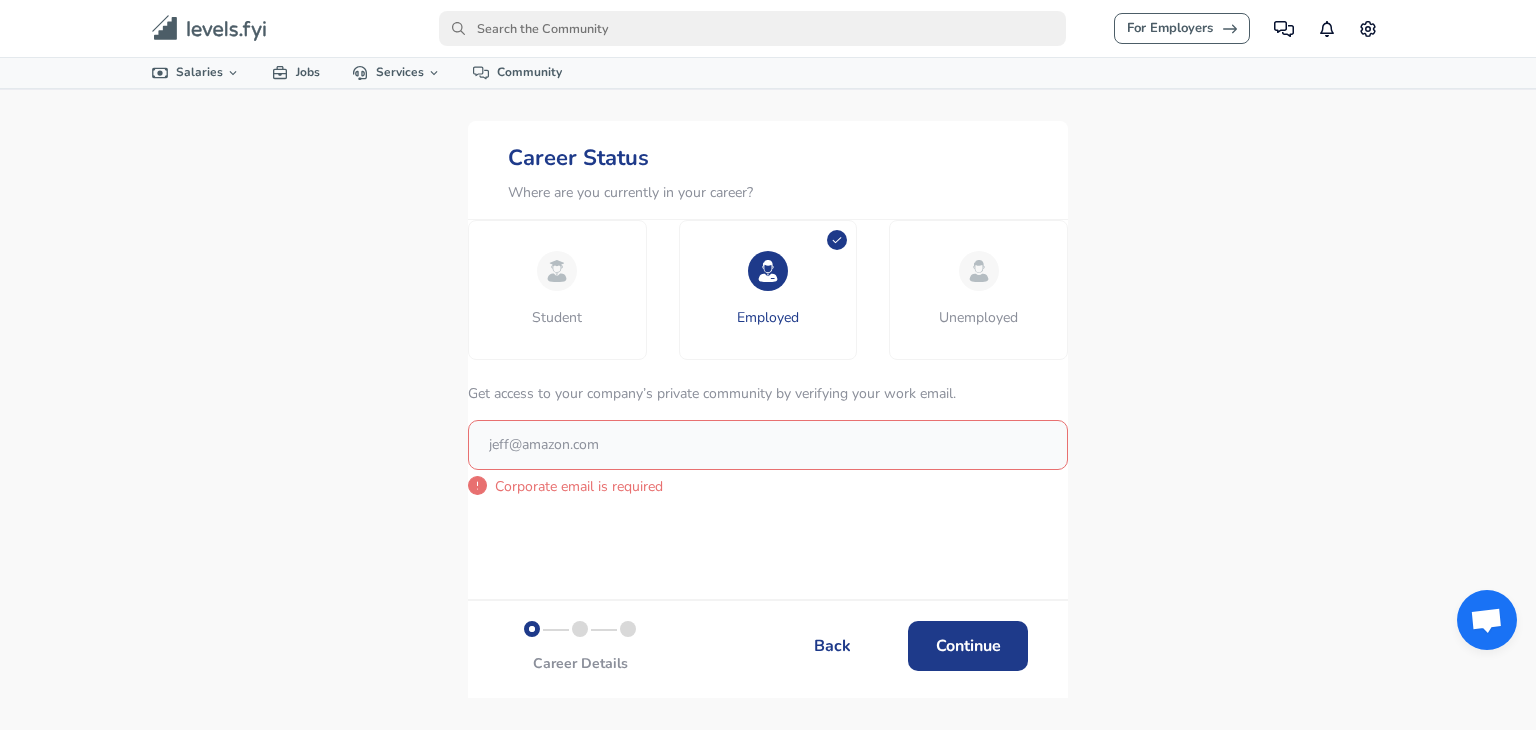 click on "Student" at bounding box center (557, 289) 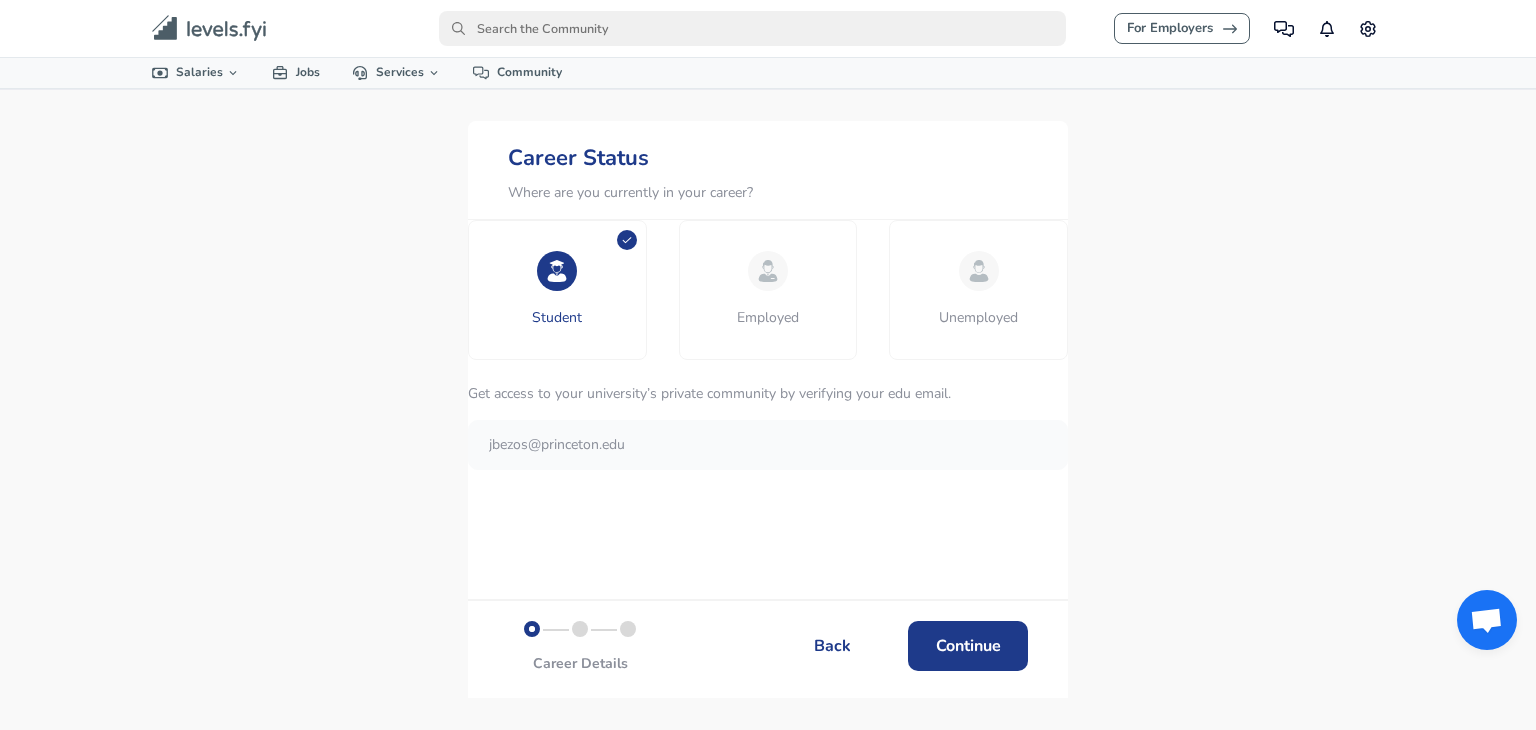 click on "Unemployed" at bounding box center (978, 289) 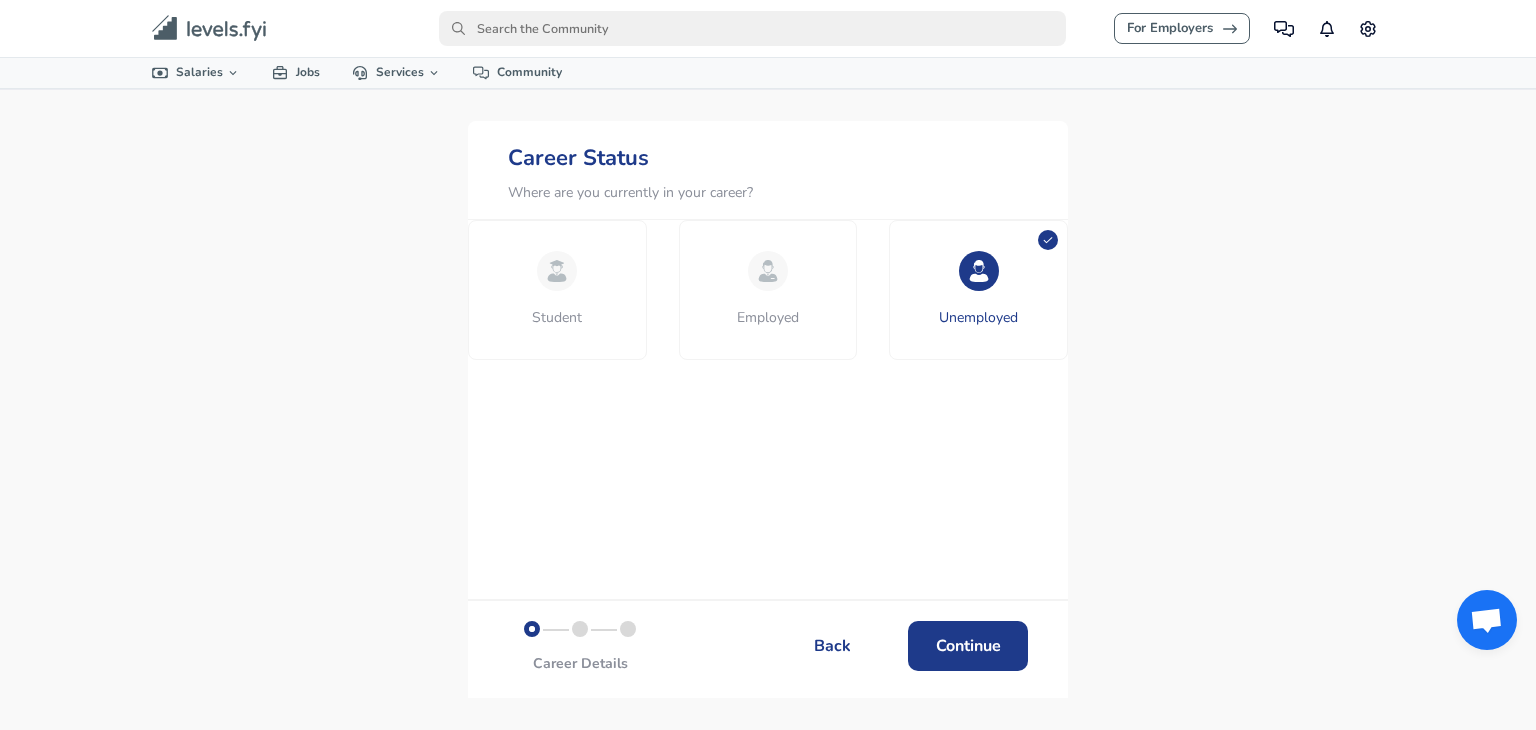 click on "Employed" at bounding box center (768, 289) 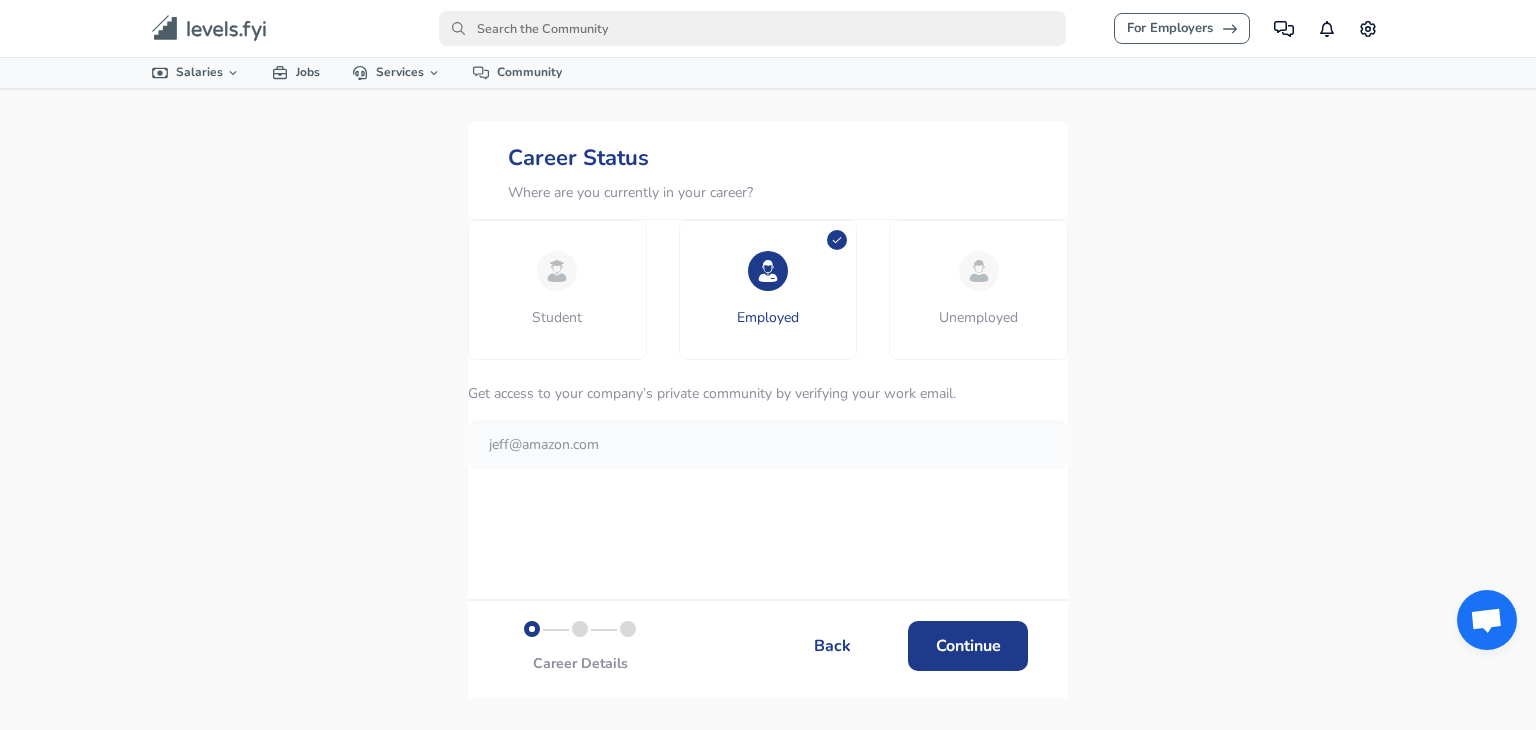 click on "For Employers Community Notifications Settings All Data By Location By Company By Title Salary Calculator Chart Visualizations Verified Salaries Internships Negotiation Support Compare Benefits Who's Hiring 2024 Pay Report Top Paying Companies Integrate Blog Press Levels FYI Logo" at bounding box center (768, 28) 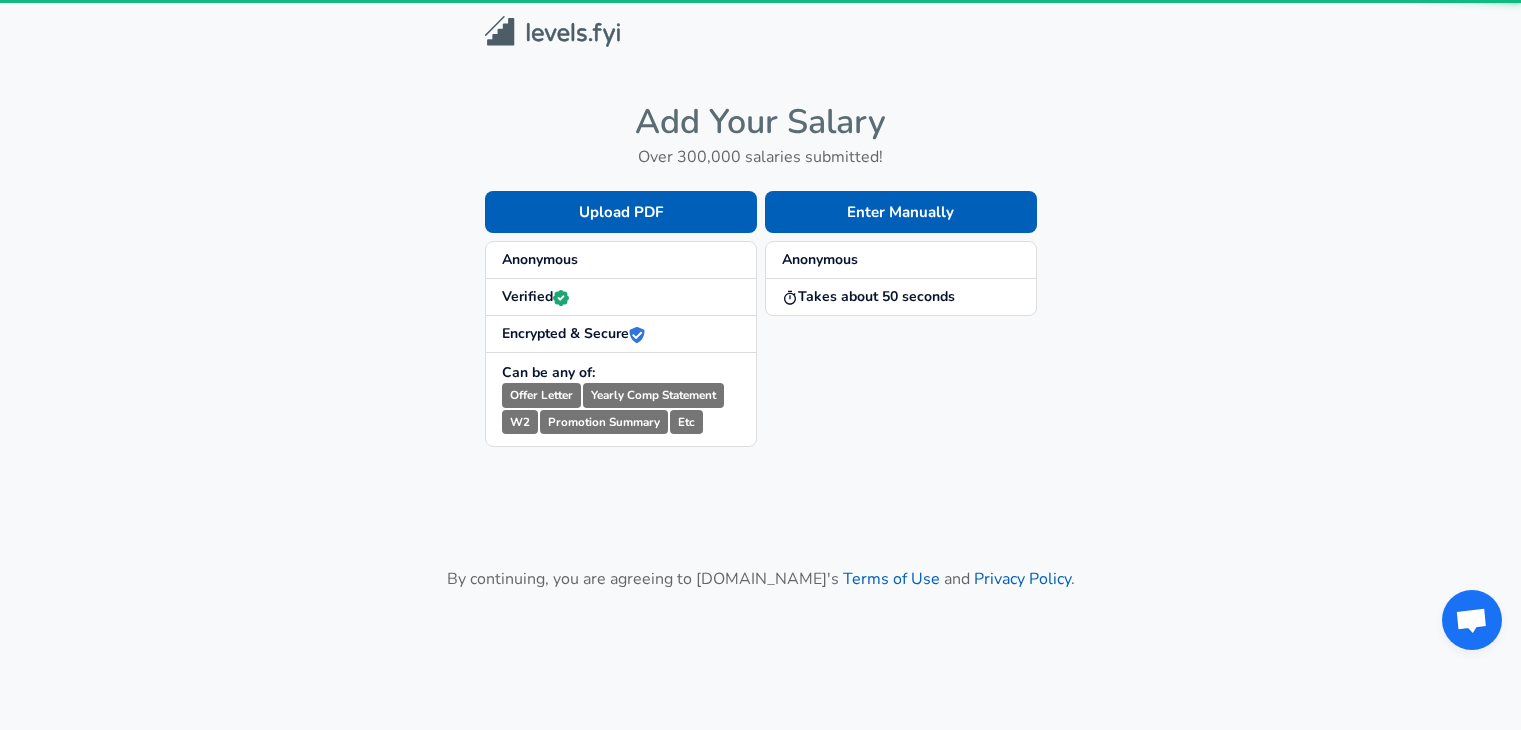 scroll, scrollTop: 0, scrollLeft: 0, axis: both 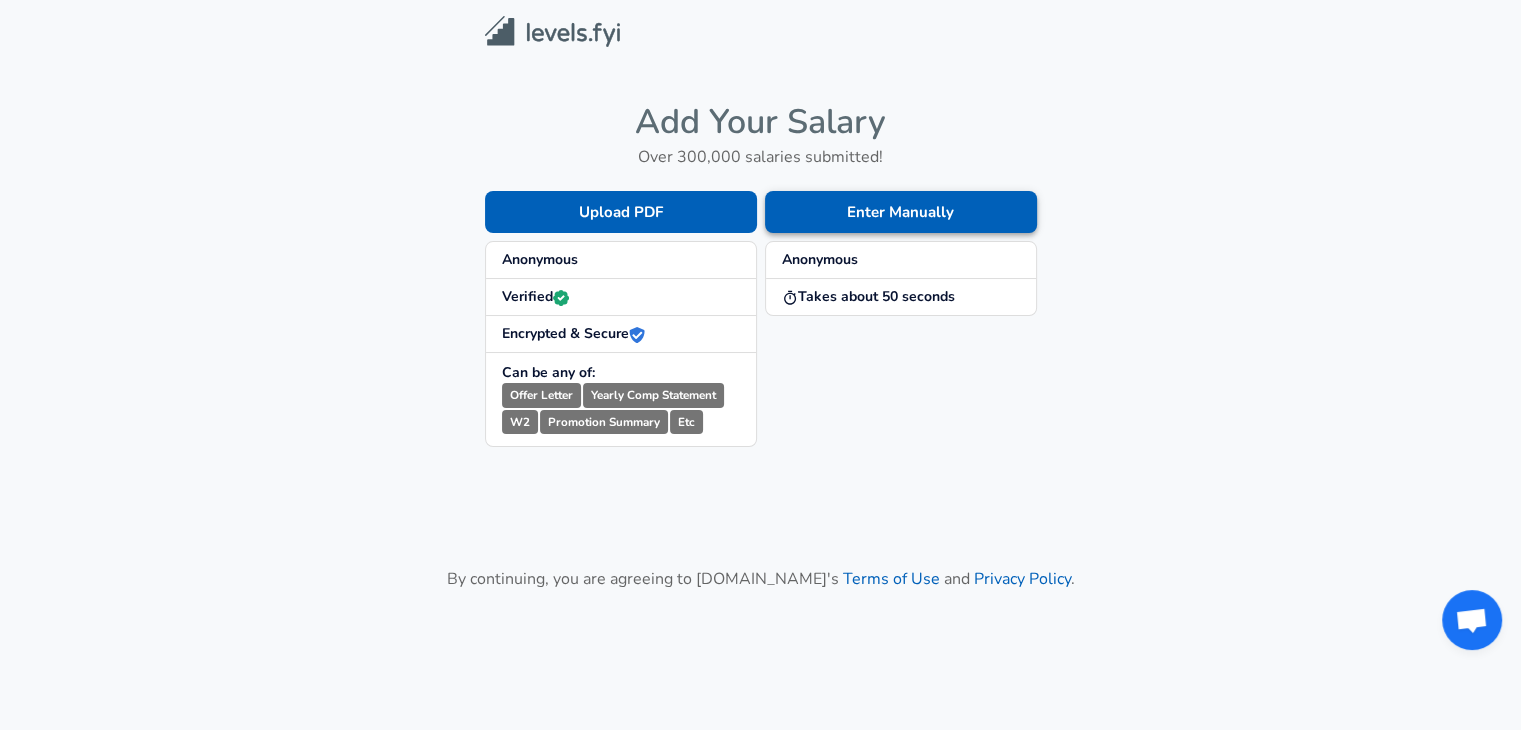 click on "Enter Manually" at bounding box center [901, 212] 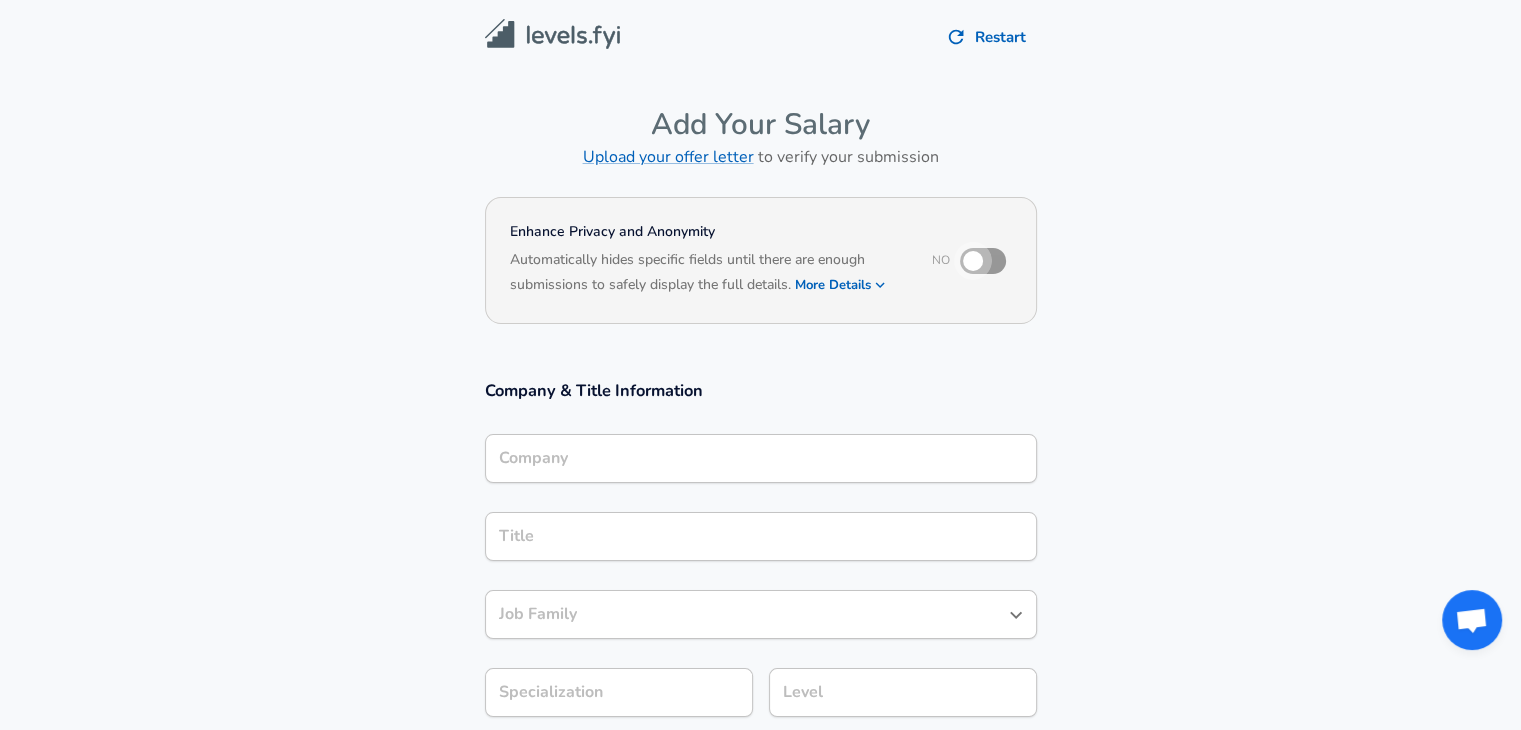 click at bounding box center (973, 261) 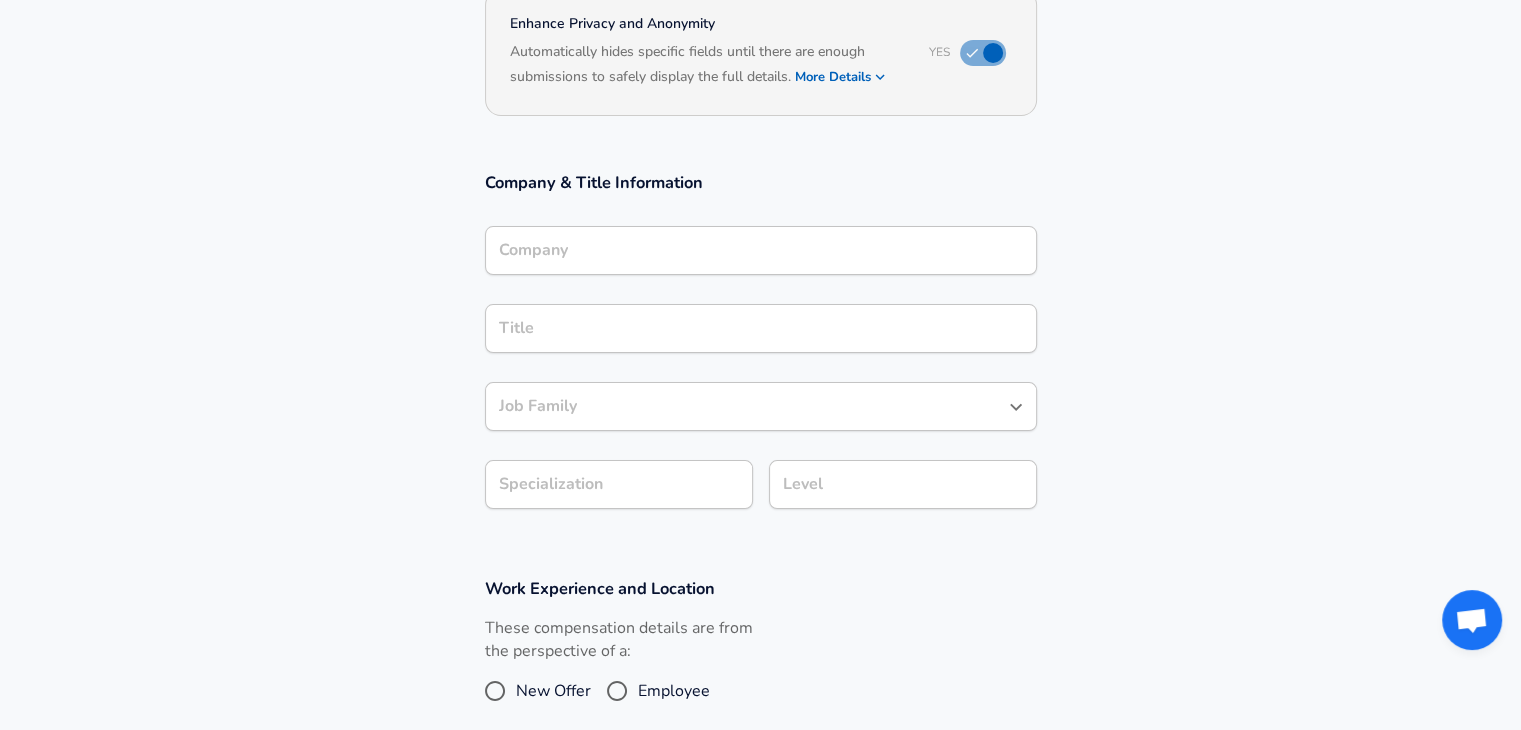 scroll, scrollTop: 72, scrollLeft: 0, axis: vertical 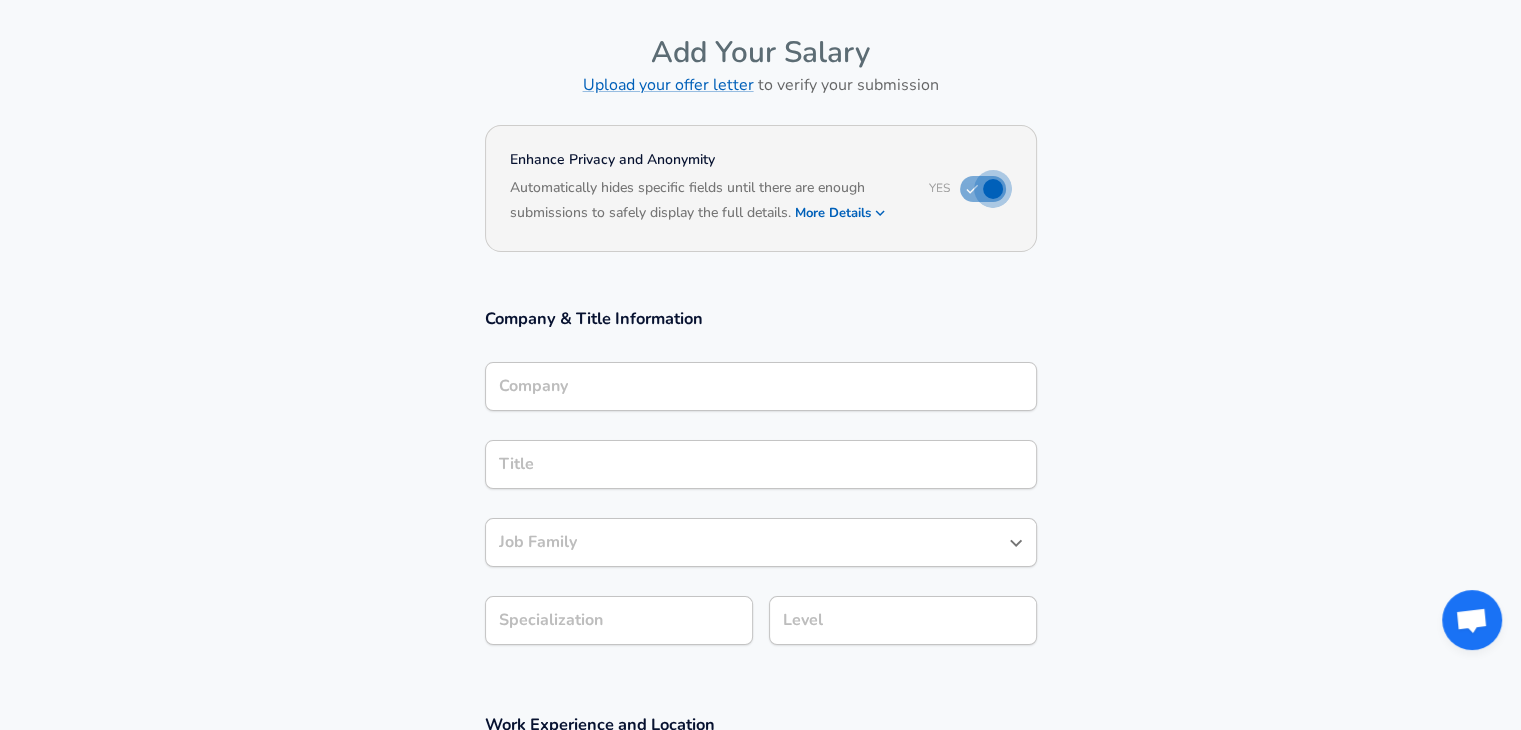 click at bounding box center [993, 189] 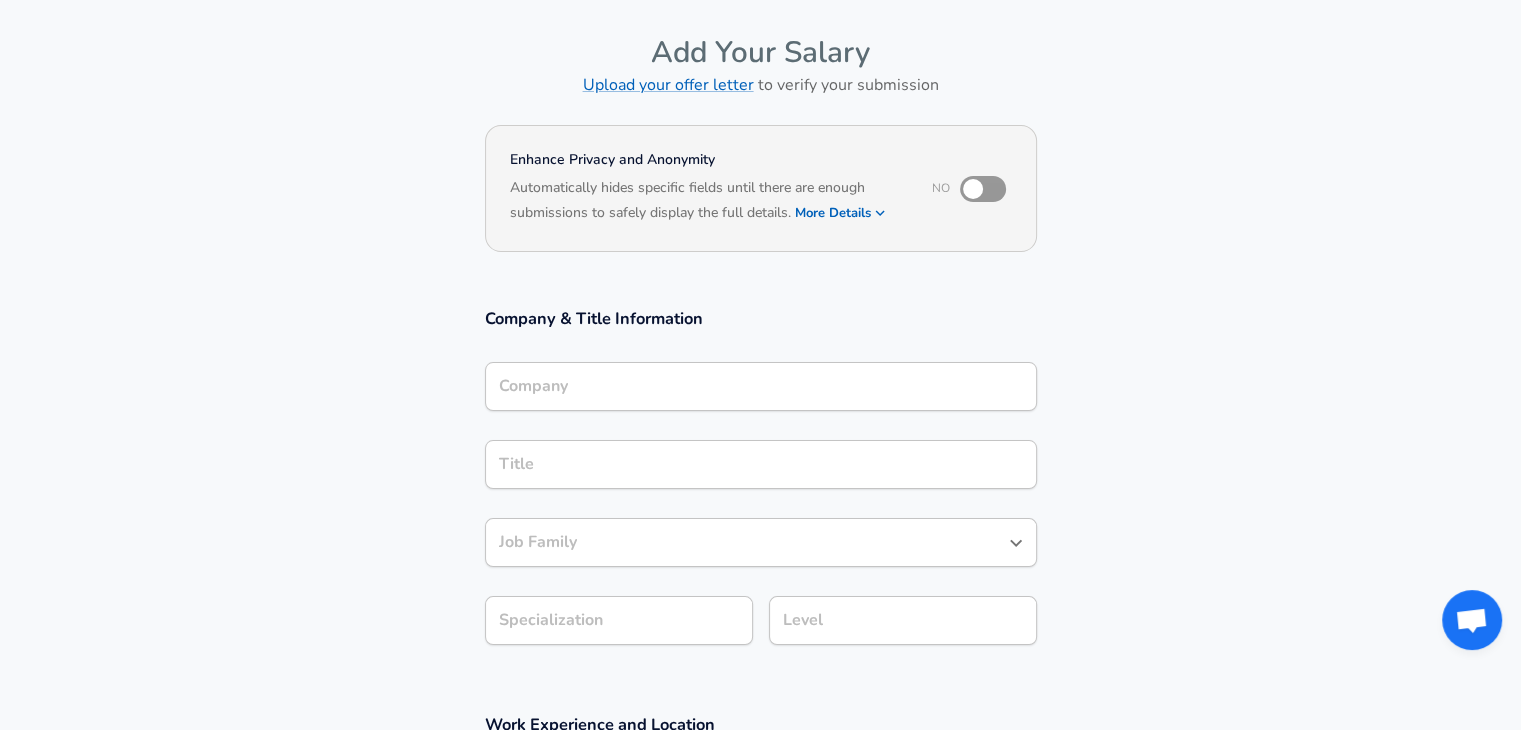 click at bounding box center (973, 189) 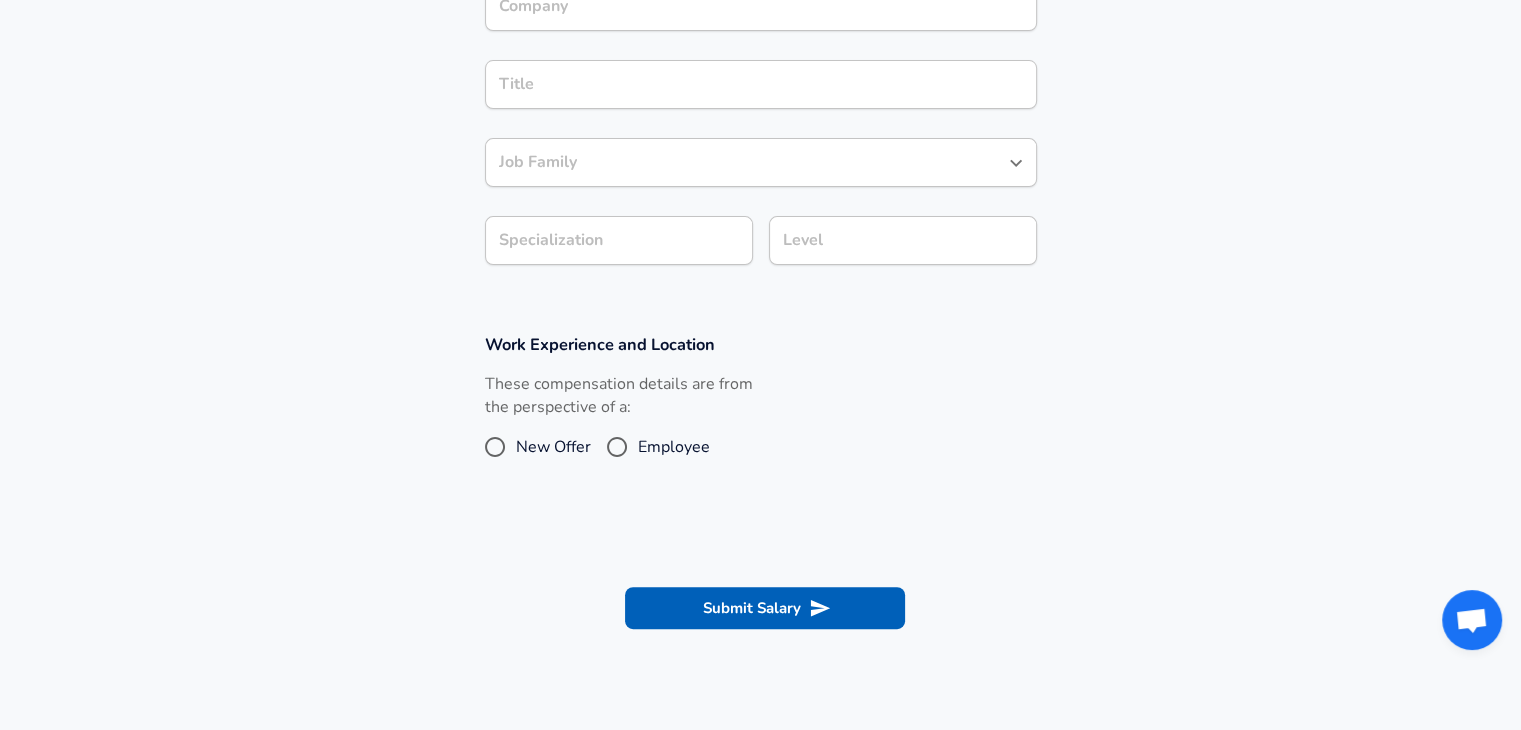 scroll, scrollTop: 176, scrollLeft: 0, axis: vertical 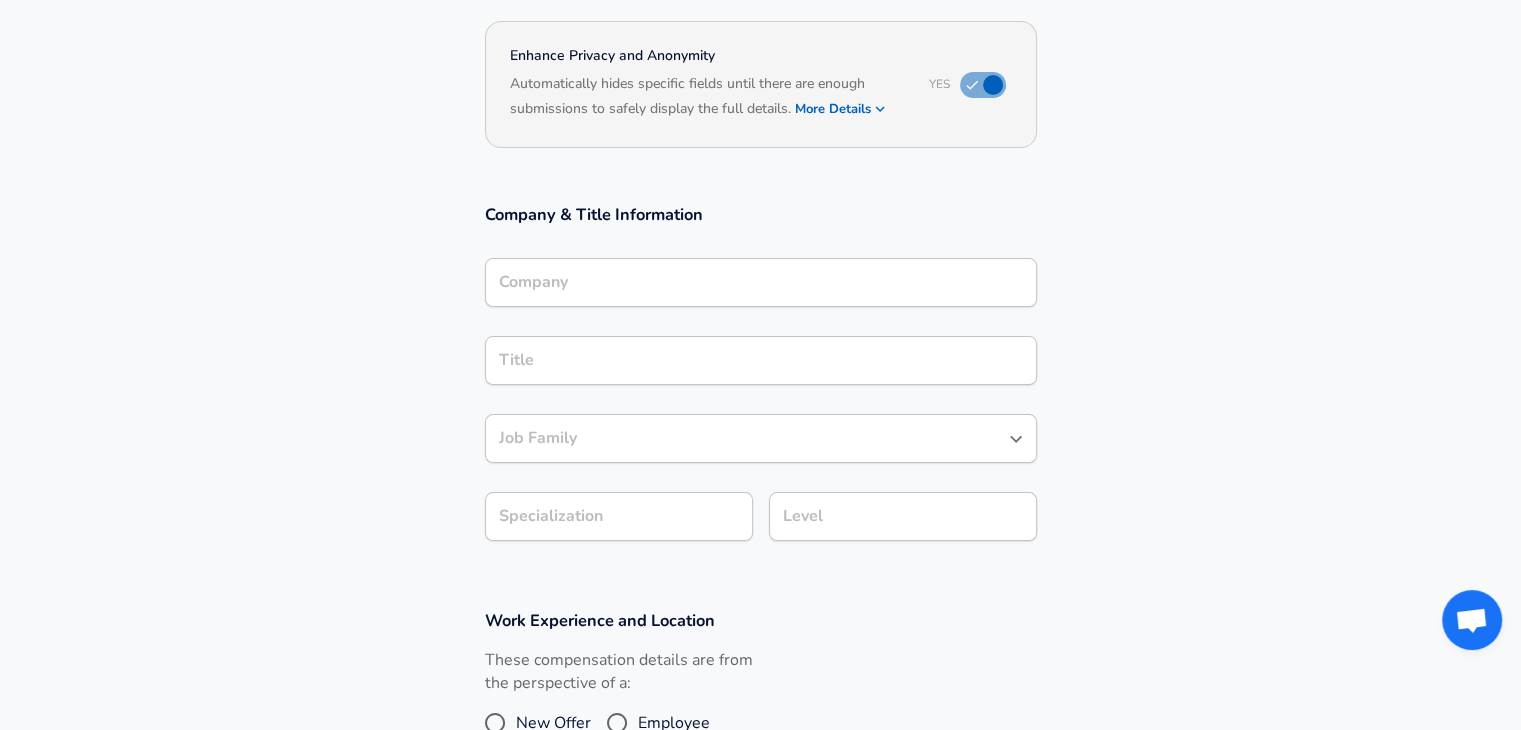 click at bounding box center (993, 85) 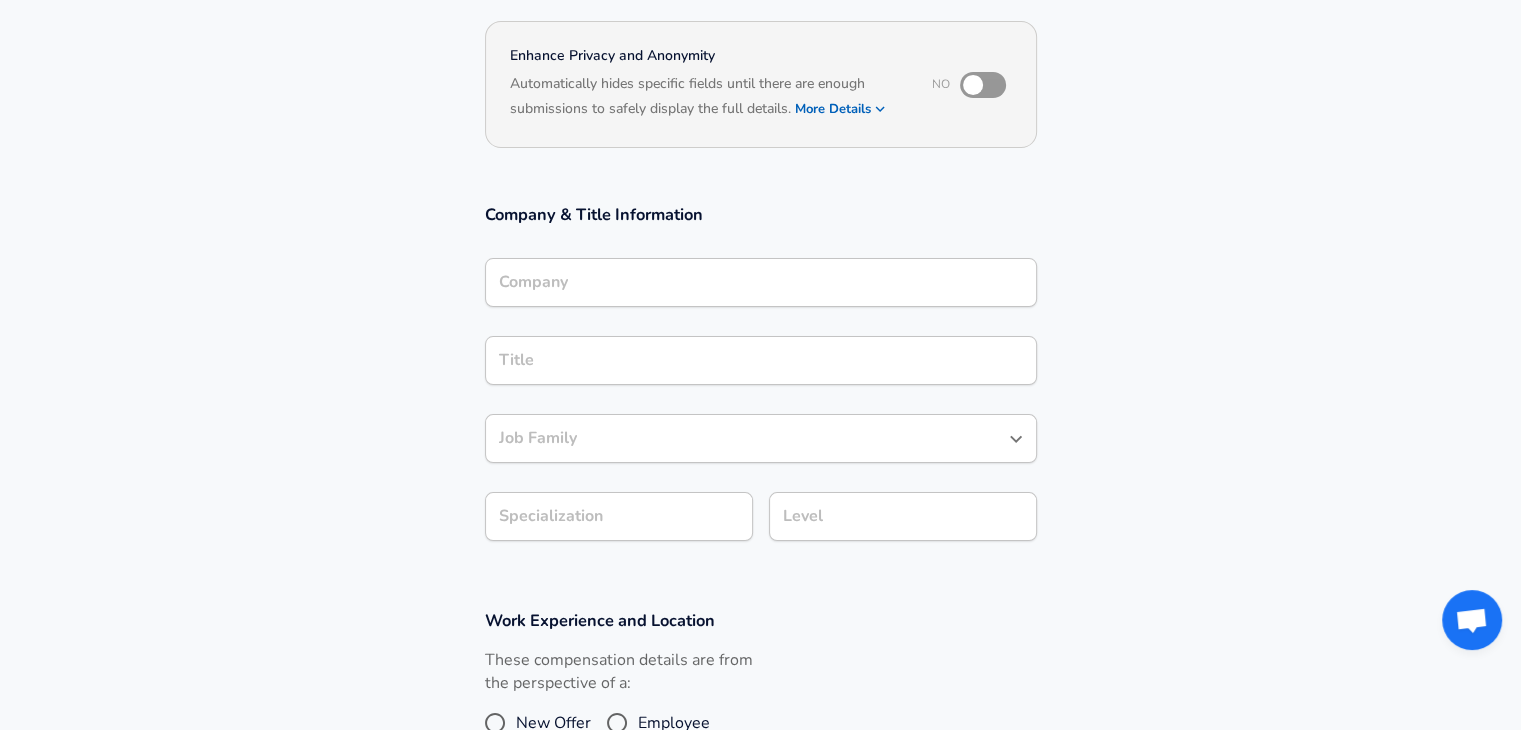 click on "Company" at bounding box center (761, 282) 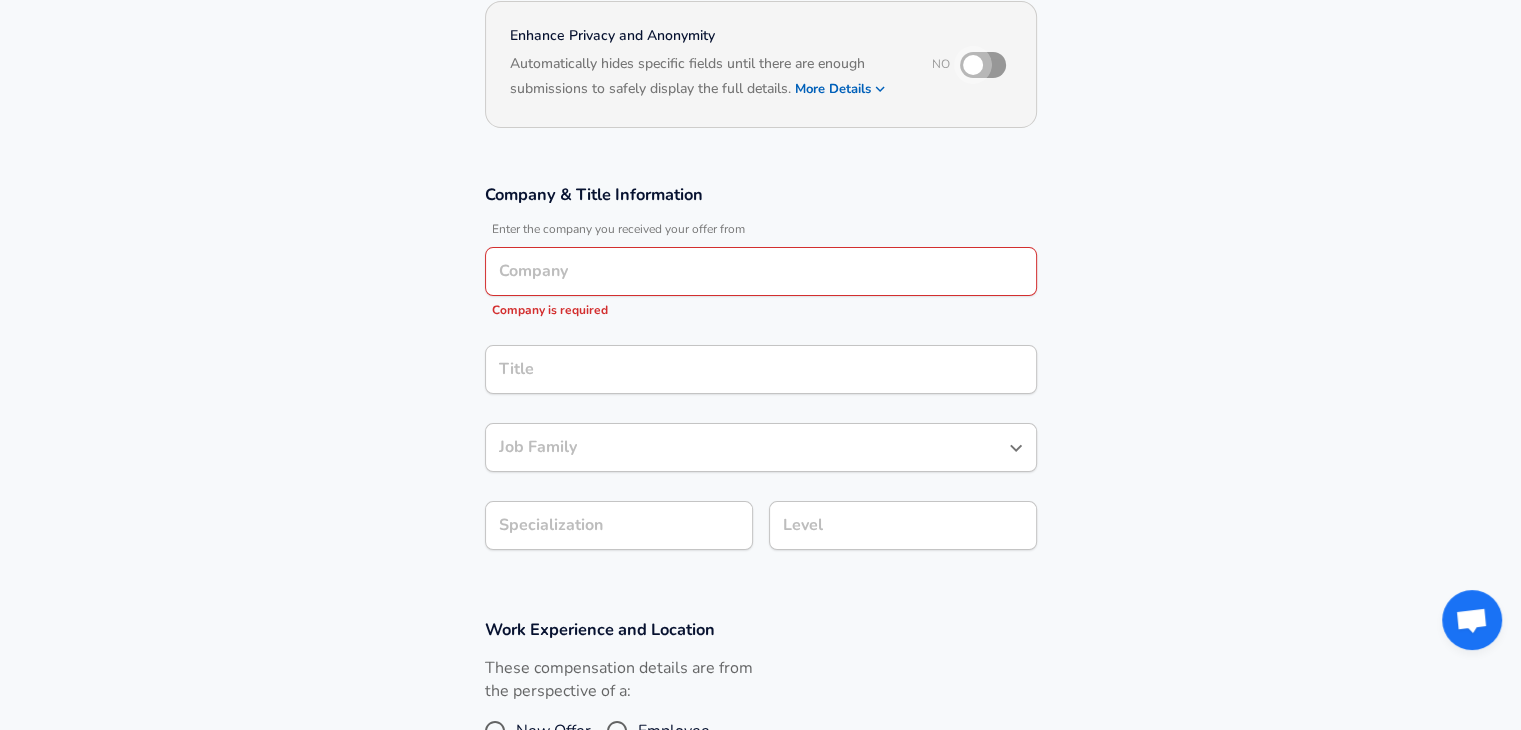 click at bounding box center (973, 65) 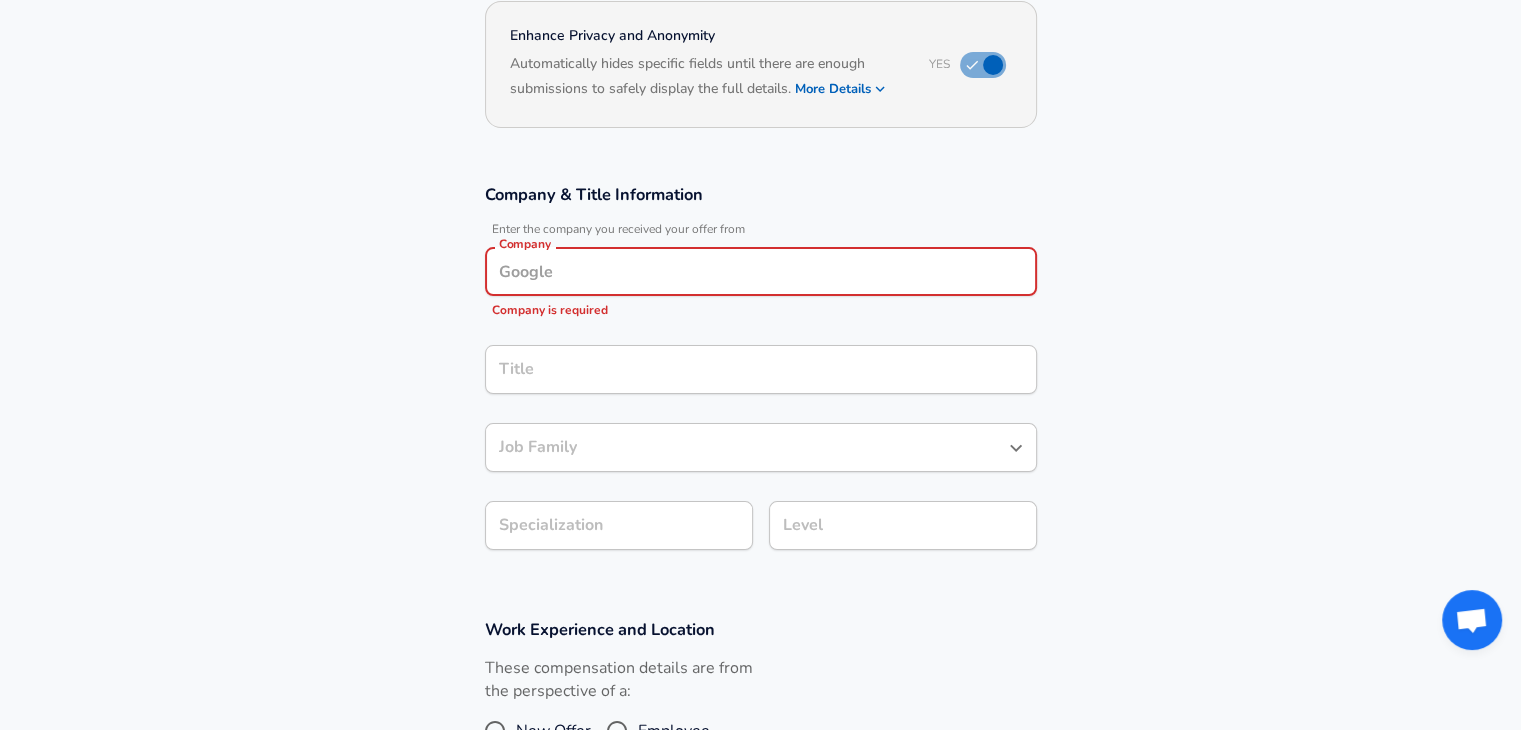 click on "Company" at bounding box center [761, 271] 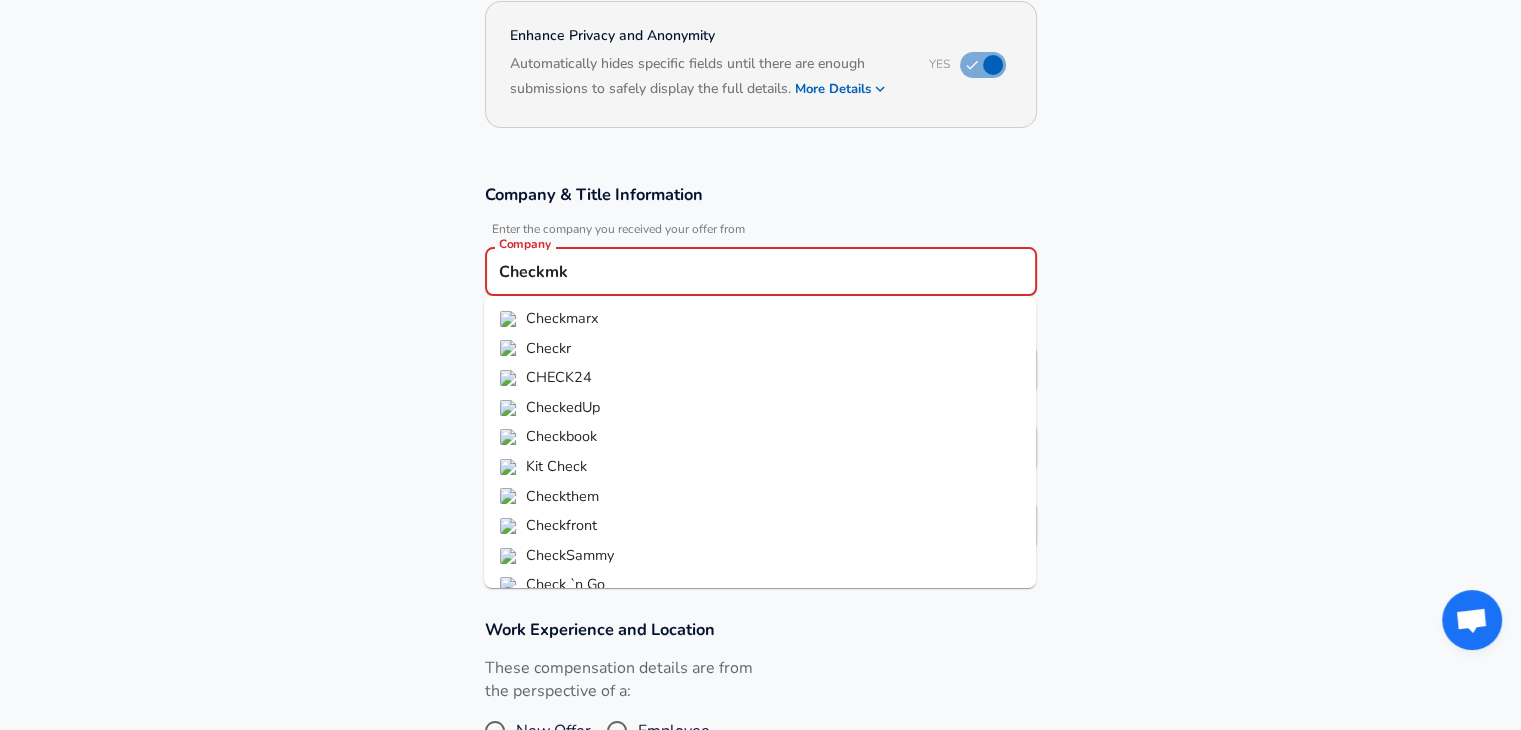 scroll, scrollTop: 49, scrollLeft: 0, axis: vertical 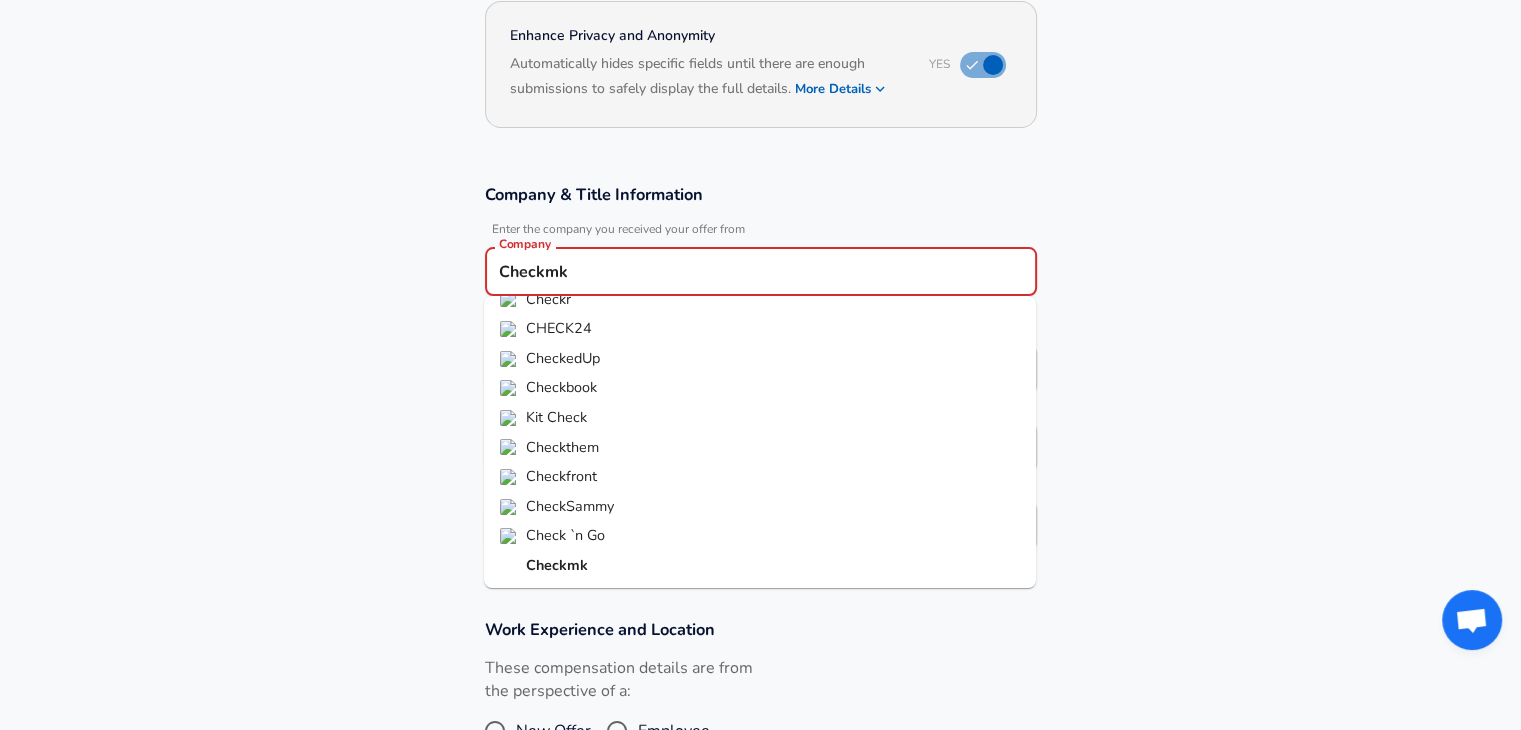 click on "Checkmk" at bounding box center [557, 565] 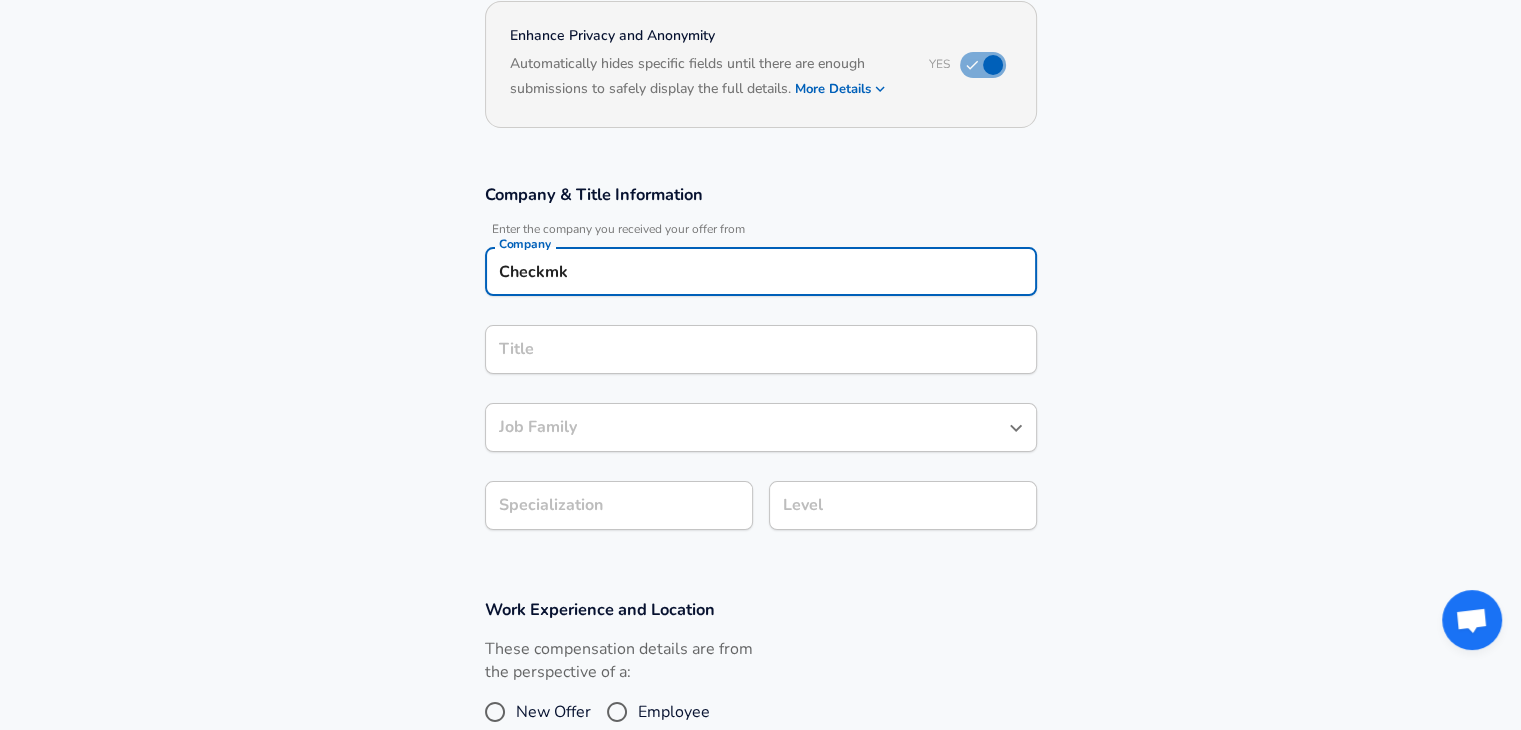 click on "Title" at bounding box center (761, 349) 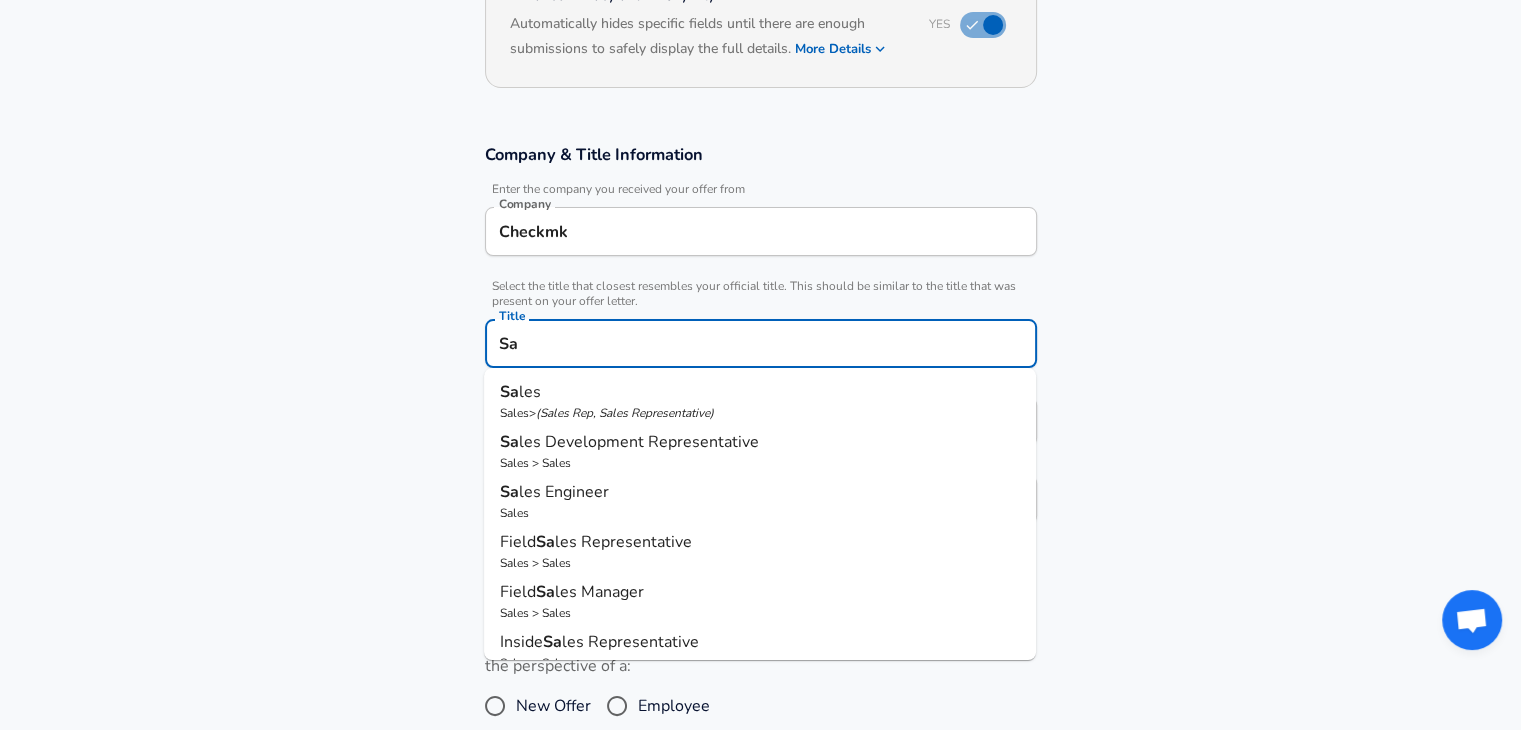 click on "les Development Representative" at bounding box center (639, 442) 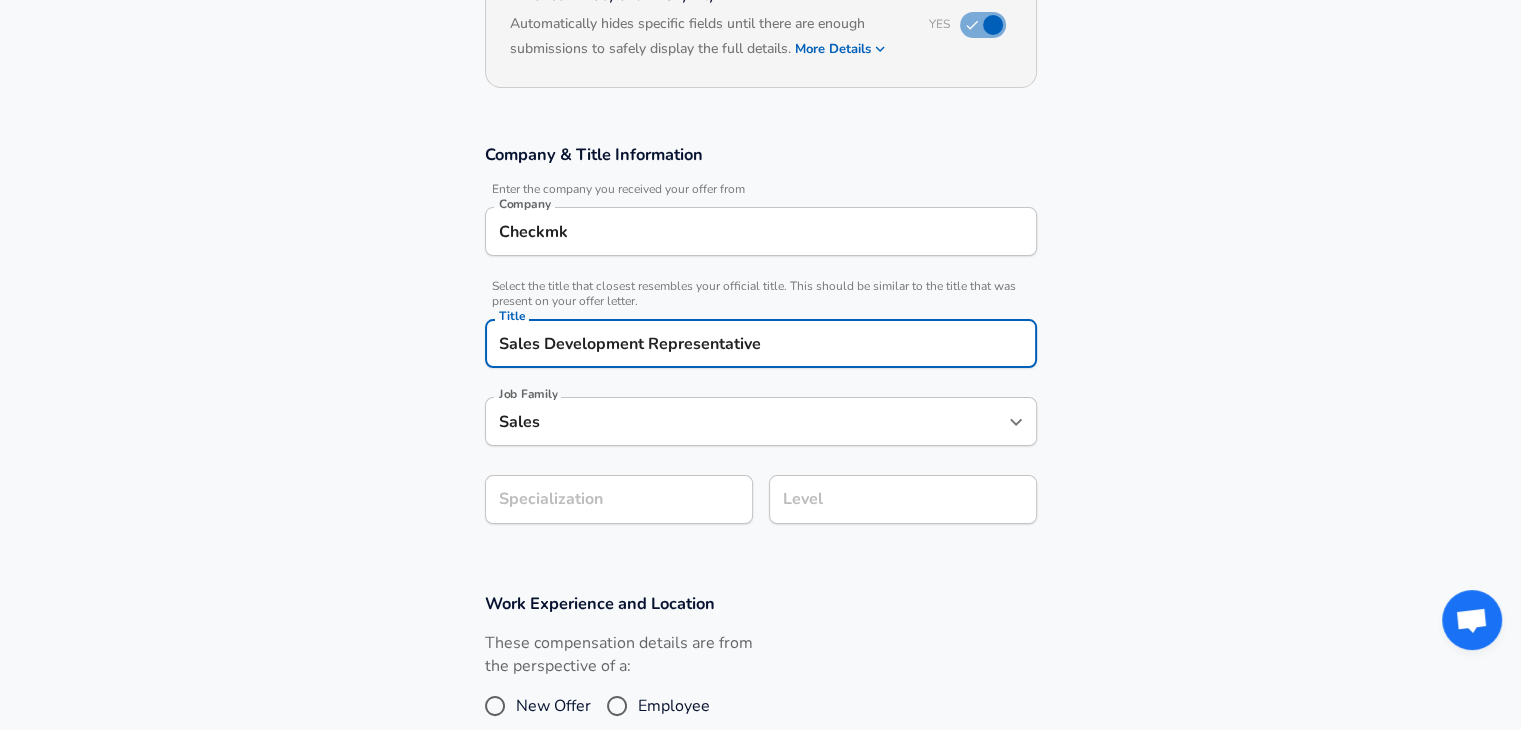 type on "Sales Development Representative" 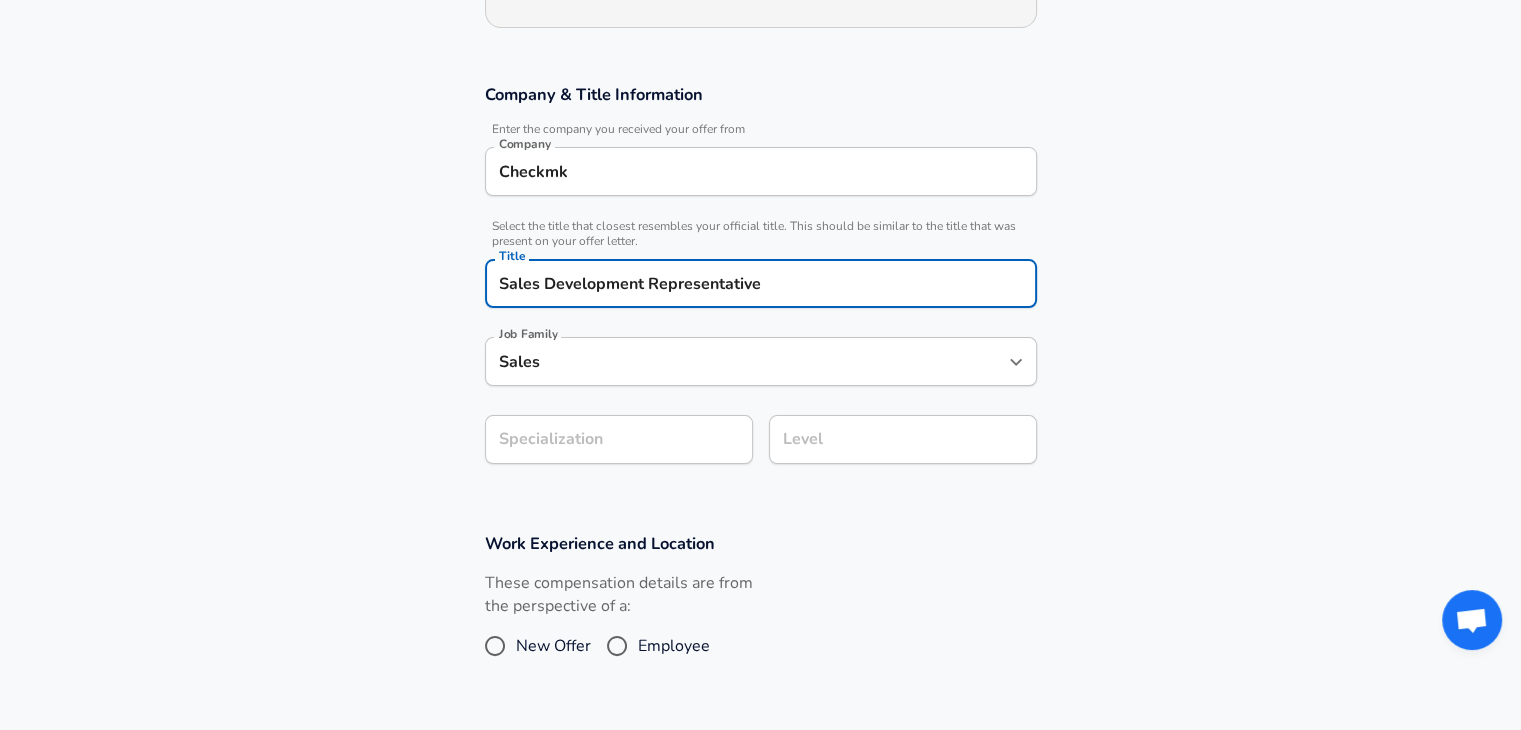 click on "Company & Title Information   Enter the company you received your offer from Company Checkmk Company   Select the title that closest resembles your official title. This should be similar to the title that was present on your offer letter. Title Sales Development Representative Title Job Family Sales Job Family Specialization Specialization Level Level" at bounding box center [760, 284] 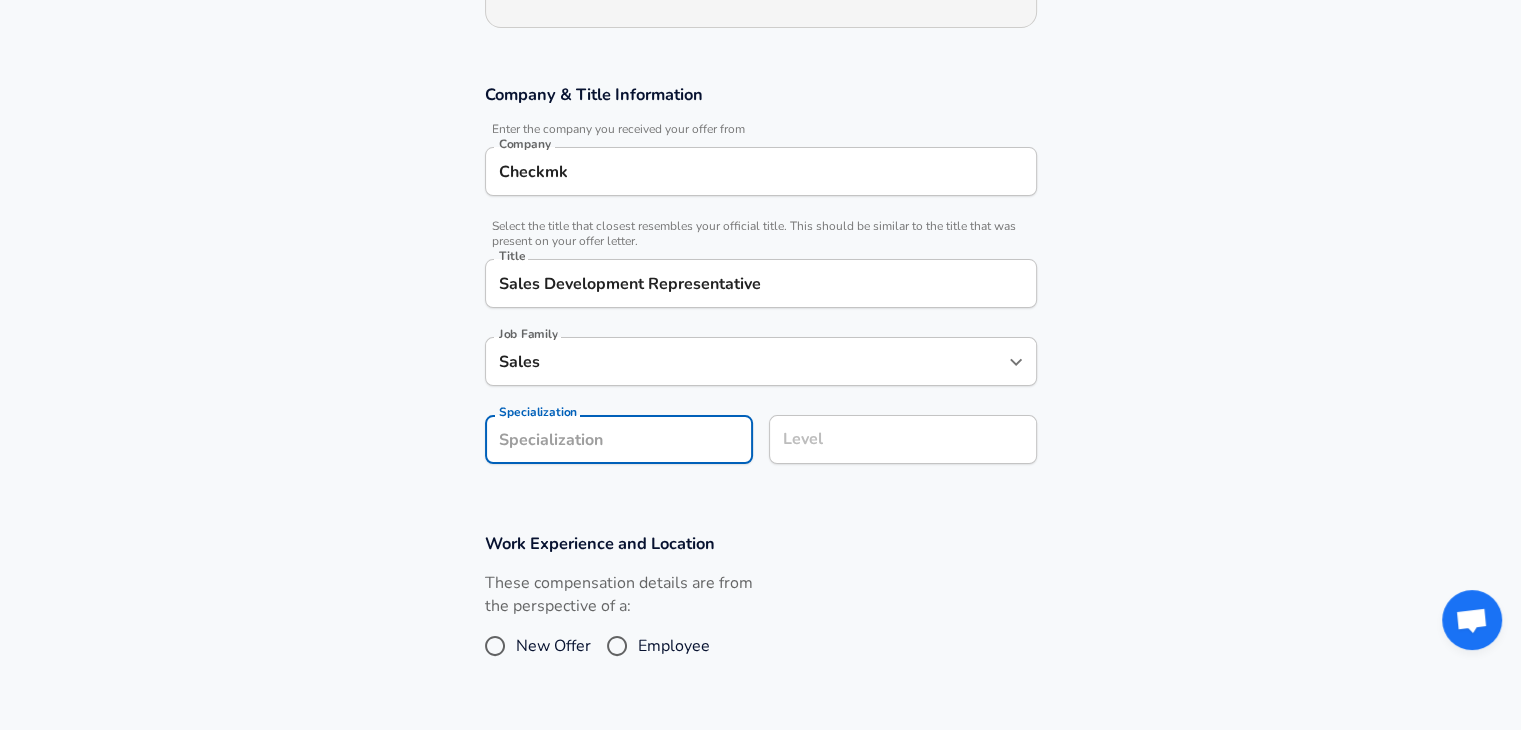 click on "Work Experience and Location These compensation details are from the perspective of a: New Offer Employee" at bounding box center [760, 609] 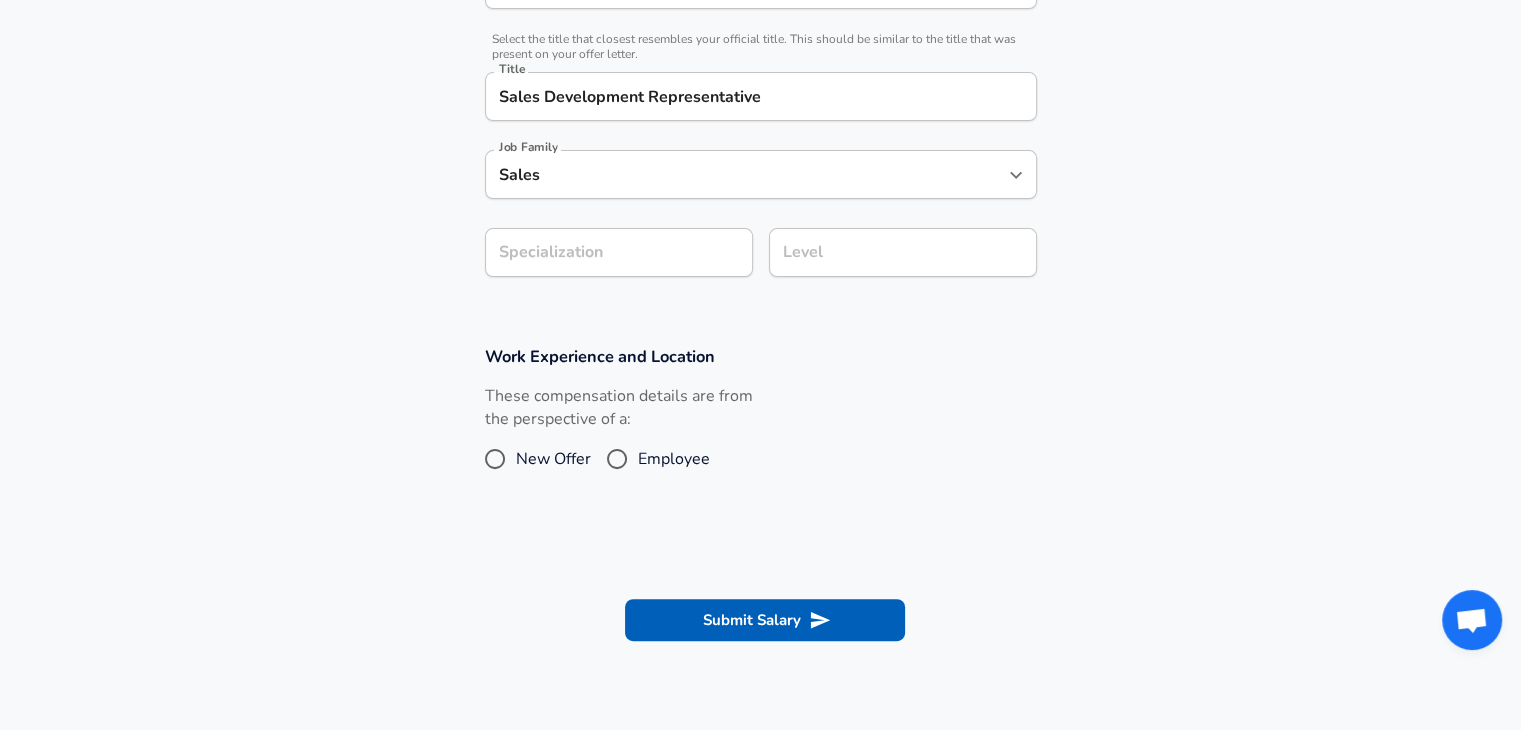 scroll, scrollTop: 484, scrollLeft: 0, axis: vertical 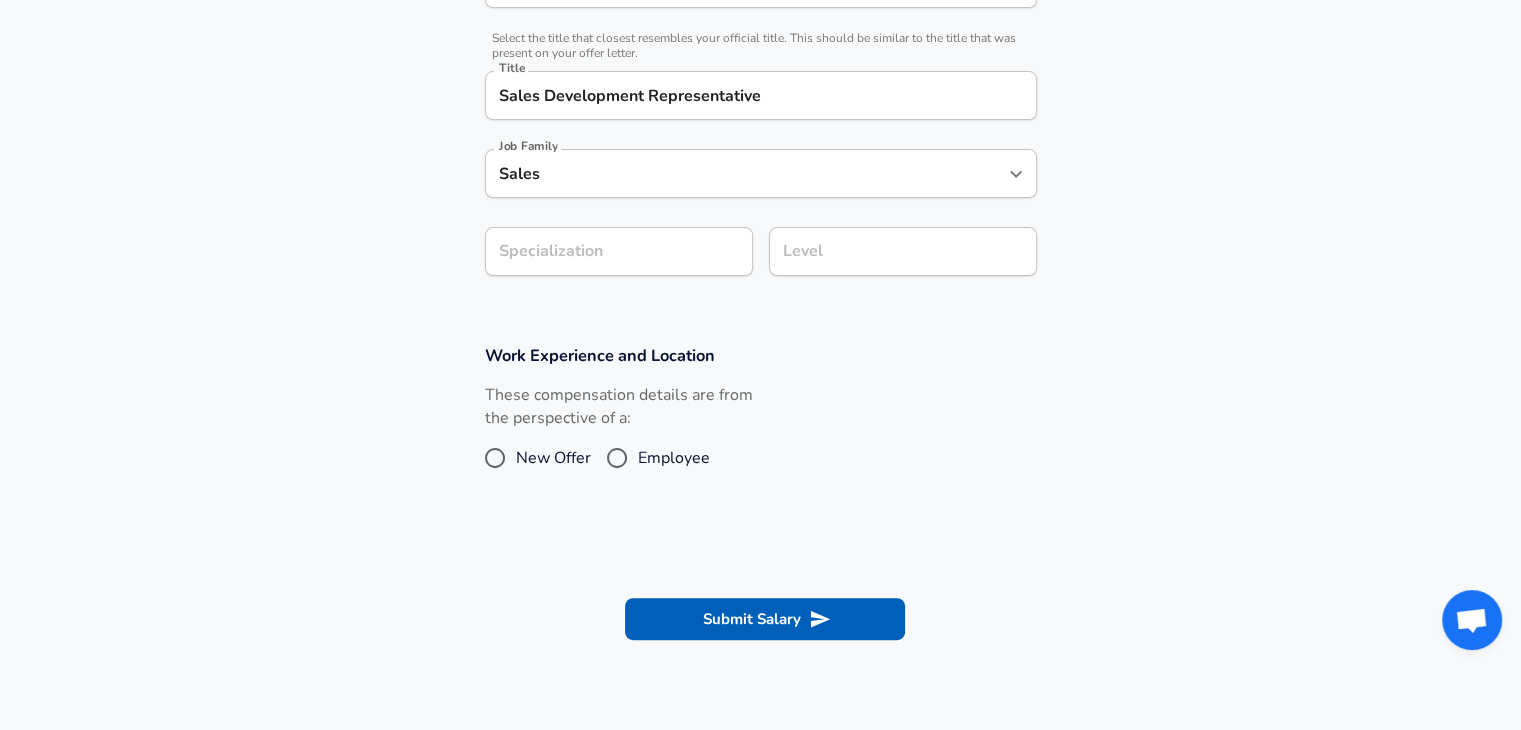 click on "New Offer" at bounding box center (553, 458) 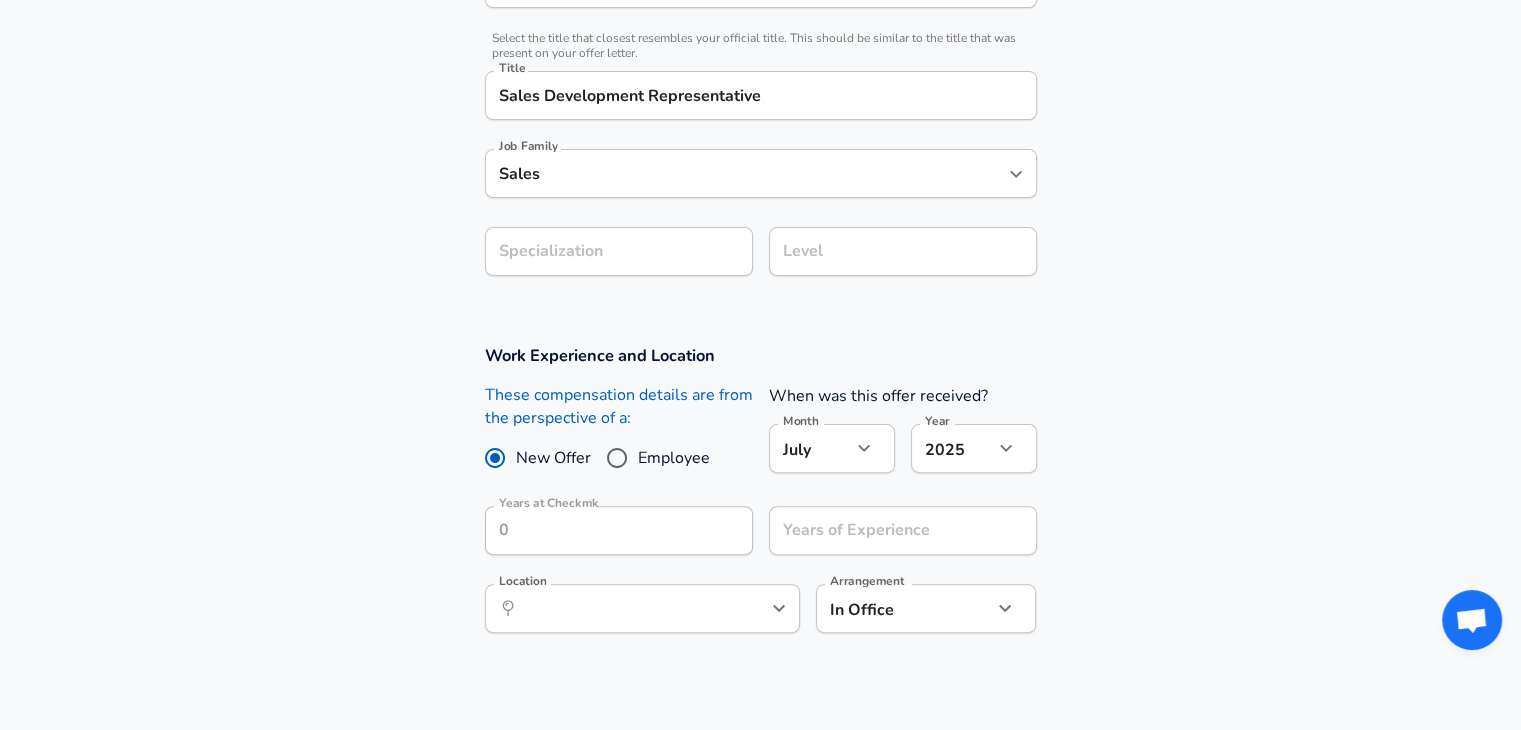 click on "Employee" at bounding box center (674, 458) 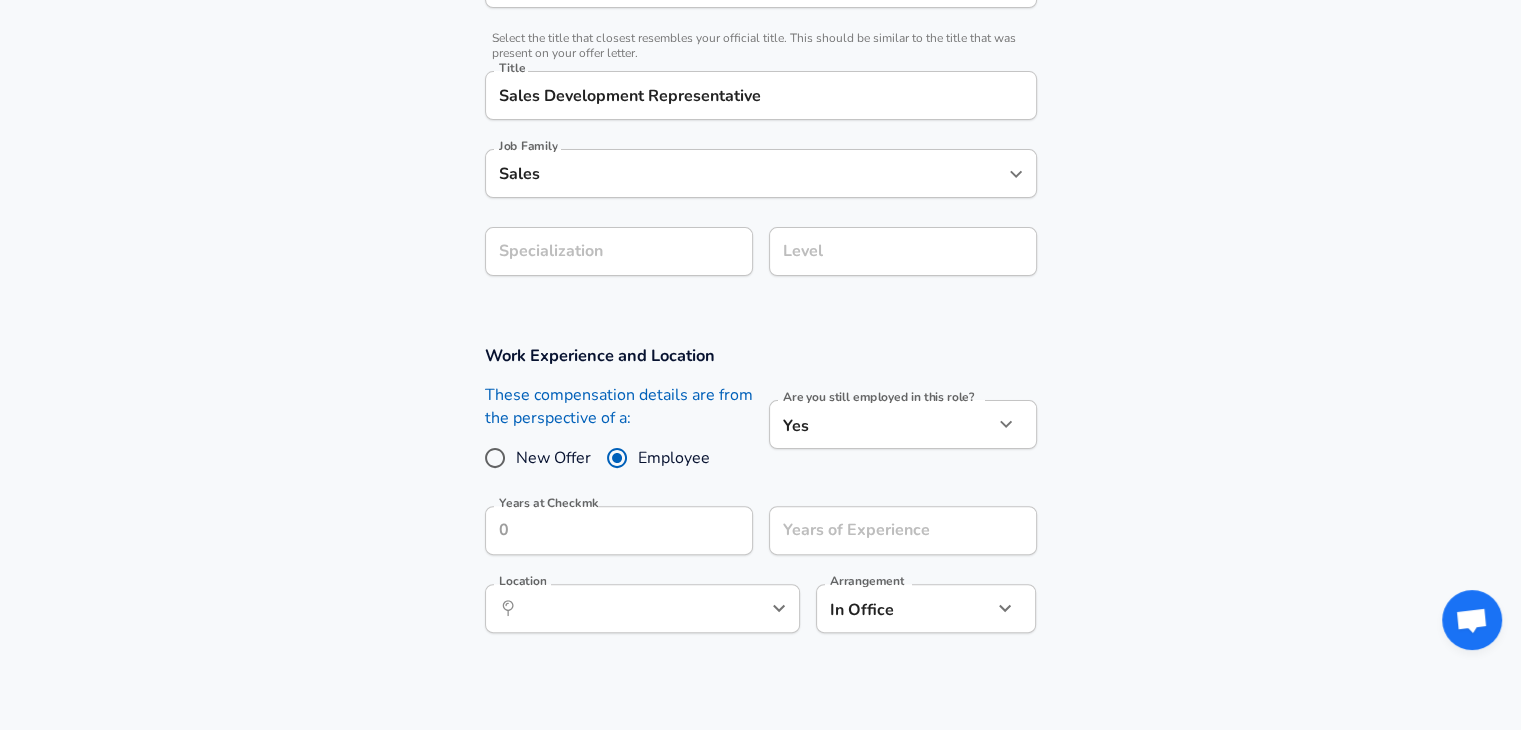click on "We value your privacy We use cookies to enhance your browsing experience, serve personalized ads or content, and analyze our traffic. By clicking "Accept All", you consent to our use of cookies. Customize    Accept All   Customize Consent Preferences   We use cookies to help you navigate efficiently and perform certain functions. You will find detailed information about all cookies under each consent category below. The cookies that are categorized as "Necessary" are stored on your browser as they are essential for enabling the basic functionalities of the site. ...  Show more Necessary Always Active Necessary cookies are required to enable the basic features of this site, such as providing secure log-in or adjusting your consent preferences. These cookies do not store any personally identifiable data. Cookie _GRECAPTCHA Duration 5 months 27 days Description Google Recaptcha service sets this cookie to identify bots to protect the website against malicious spam attacks. Cookie __stripe_mid Duration 1 year MR" at bounding box center [760, -119] 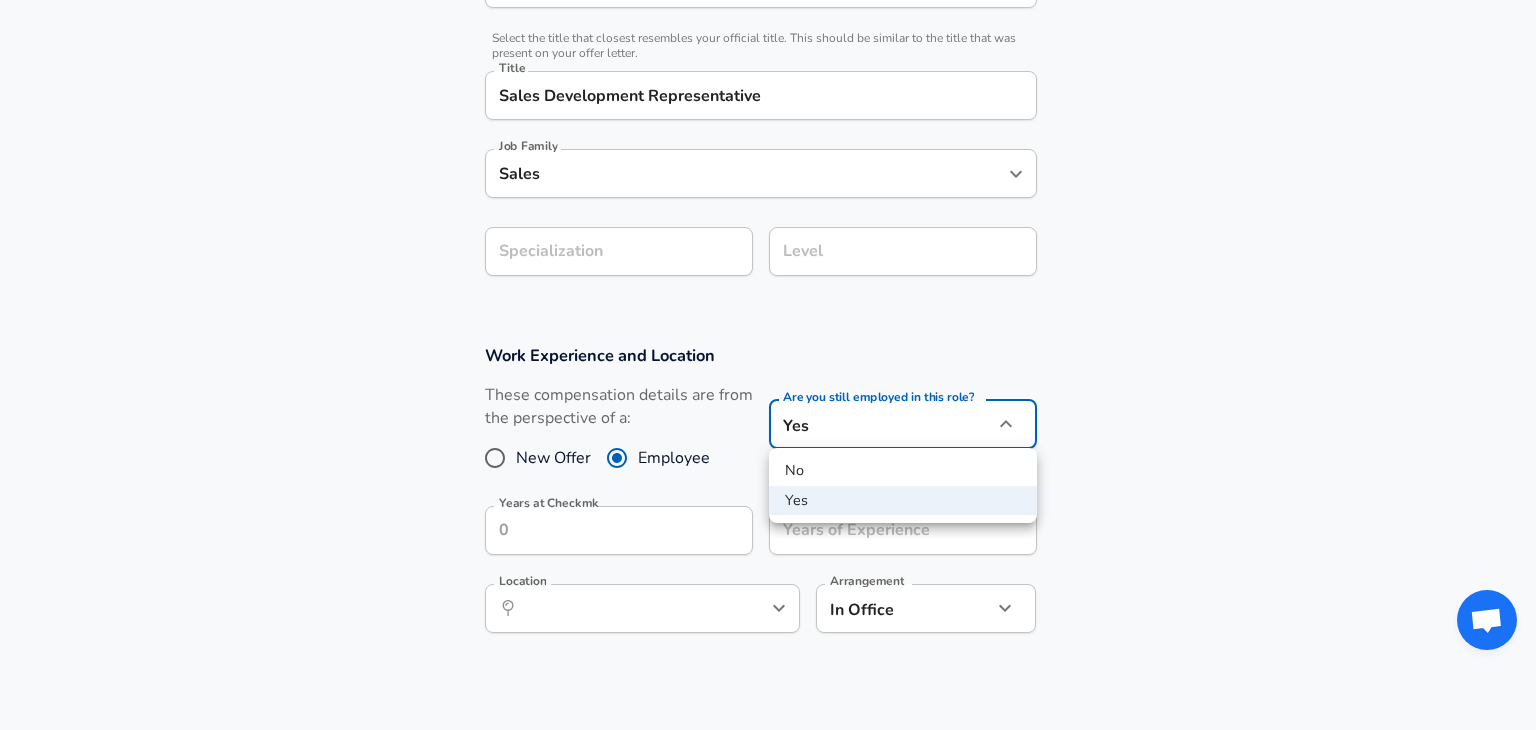 click on "No" at bounding box center (903, 471) 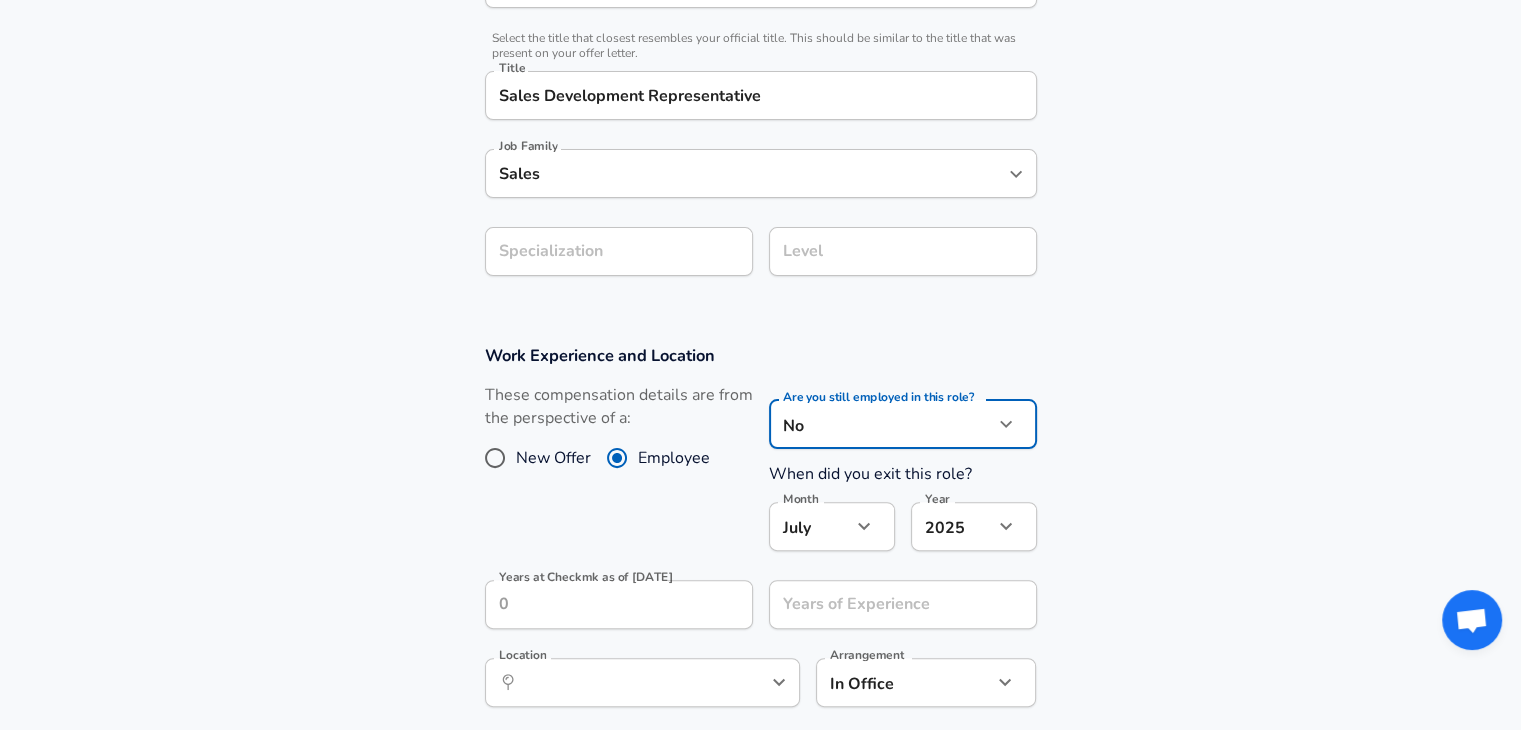click on "We value your privacy We use cookies to enhance your browsing experience, serve personalized ads or content, and analyze our traffic. By clicking "Accept All", you consent to our use of cookies. Customize    Accept All   Customize Consent Preferences   We use cookies to help you navigate efficiently and perform certain functions. You will find detailed information about all cookies under each consent category below. The cookies that are categorized as "Necessary" are stored on your browser as they are essential for enabling the basic functionalities of the site. ...  Show more Necessary Always Active Necessary cookies are required to enable the basic features of this site, such as providing secure log-in or adjusting your consent preferences. These cookies do not store any personally identifiable data. Cookie _GRECAPTCHA Duration 5 months 27 days Description Google Recaptcha service sets this cookie to identify bots to protect the website against malicious spam attacks. Cookie __stripe_mid Duration 1 year MR" at bounding box center (760, -119) 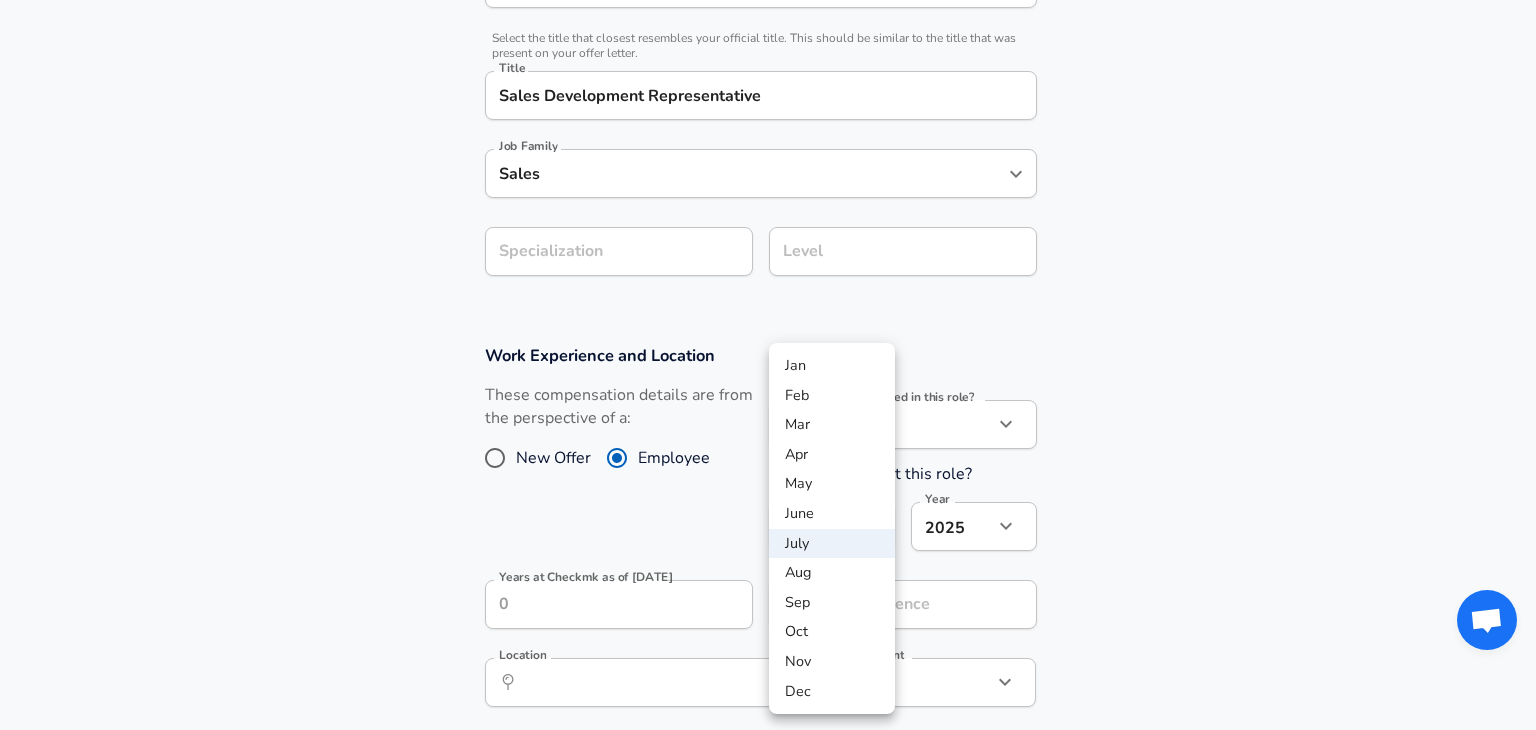 click on "Dec" at bounding box center (832, 692) 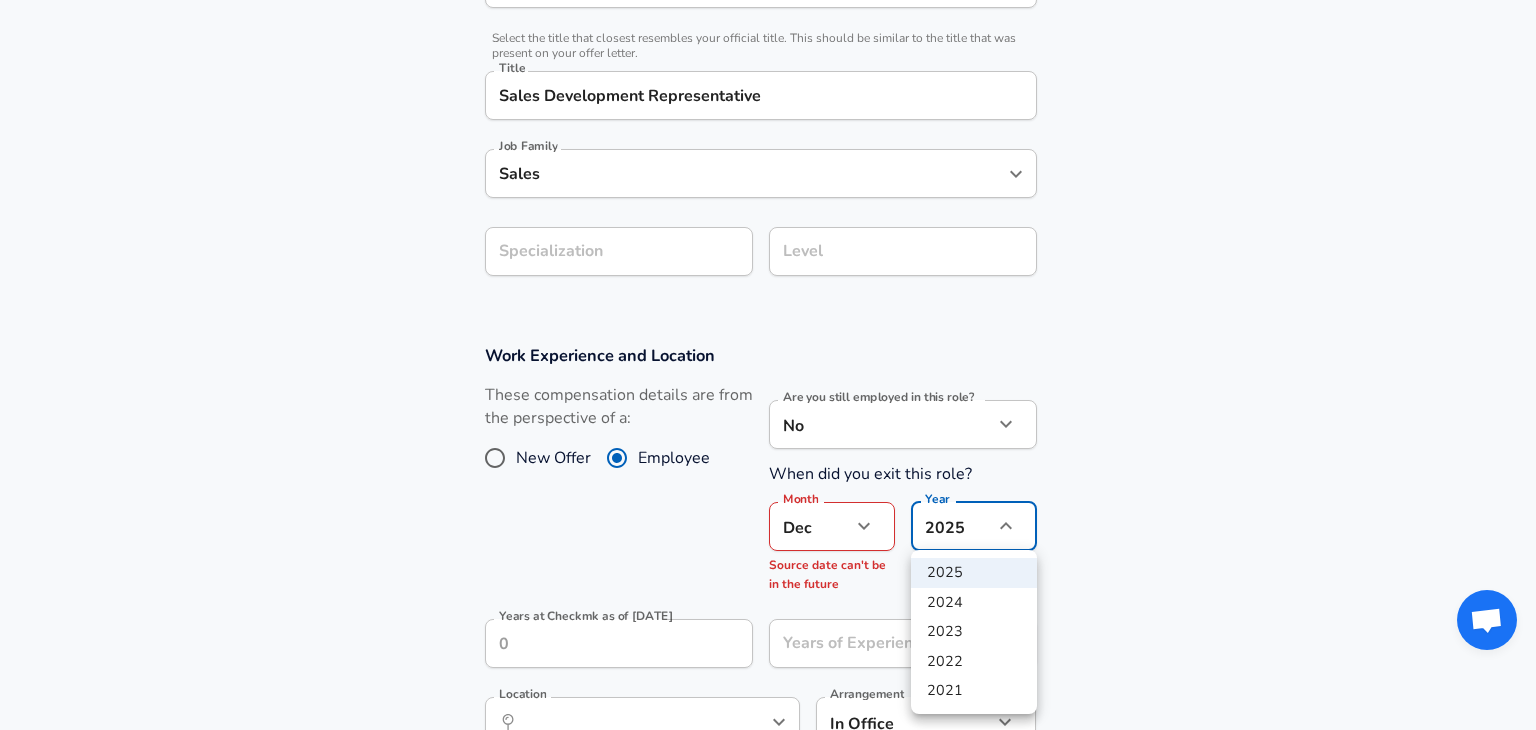 click on "We value your privacy We use cookies to enhance your browsing experience, serve personalized ads or content, and analyze our traffic. By clicking "Accept All", you consent to our use of cookies. Customize    Accept All   Customize Consent Preferences   We use cookies to help you navigate efficiently and perform certain functions. You will find detailed information about all cookies under each consent category below. The cookies that are categorized as "Necessary" are stored on your browser as they are essential for enabling the basic functionalities of the site. ...  Show more Necessary Always Active Necessary cookies are required to enable the basic features of this site, such as providing secure log-in or adjusting your consent preferences. These cookies do not store any personally identifiable data. Cookie _GRECAPTCHA Duration 5 months 27 days Description Google Recaptcha service sets this cookie to identify bots to protect the website against malicious spam attacks. Cookie __stripe_mid Duration 1 year MR" at bounding box center [768, -119] 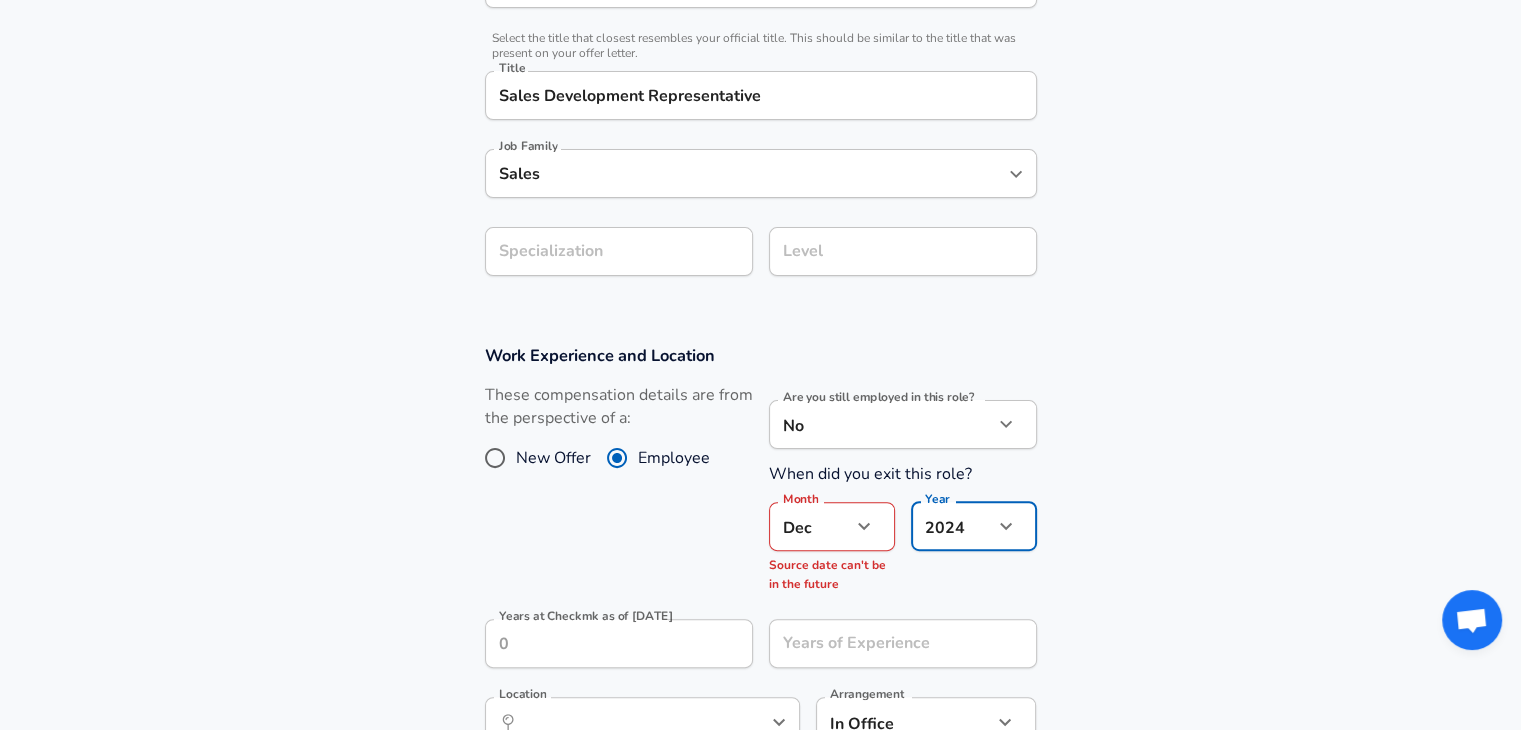 click on "Work Experience and Location These compensation details are from the perspective of a: New Offer Employee Are you still employed in this role? No no Are you still employed in this role? When did you exit this role? Month Dec 12 Month Source date can't  be in the future Year 2024 2024 Year Years at Checkmk as of Dec 2024 Years at Checkmk as of Dec 2024 Years of Experience Years of Experience Location ​ Location Arrangement In Office office Arrangement" at bounding box center (761, 552) 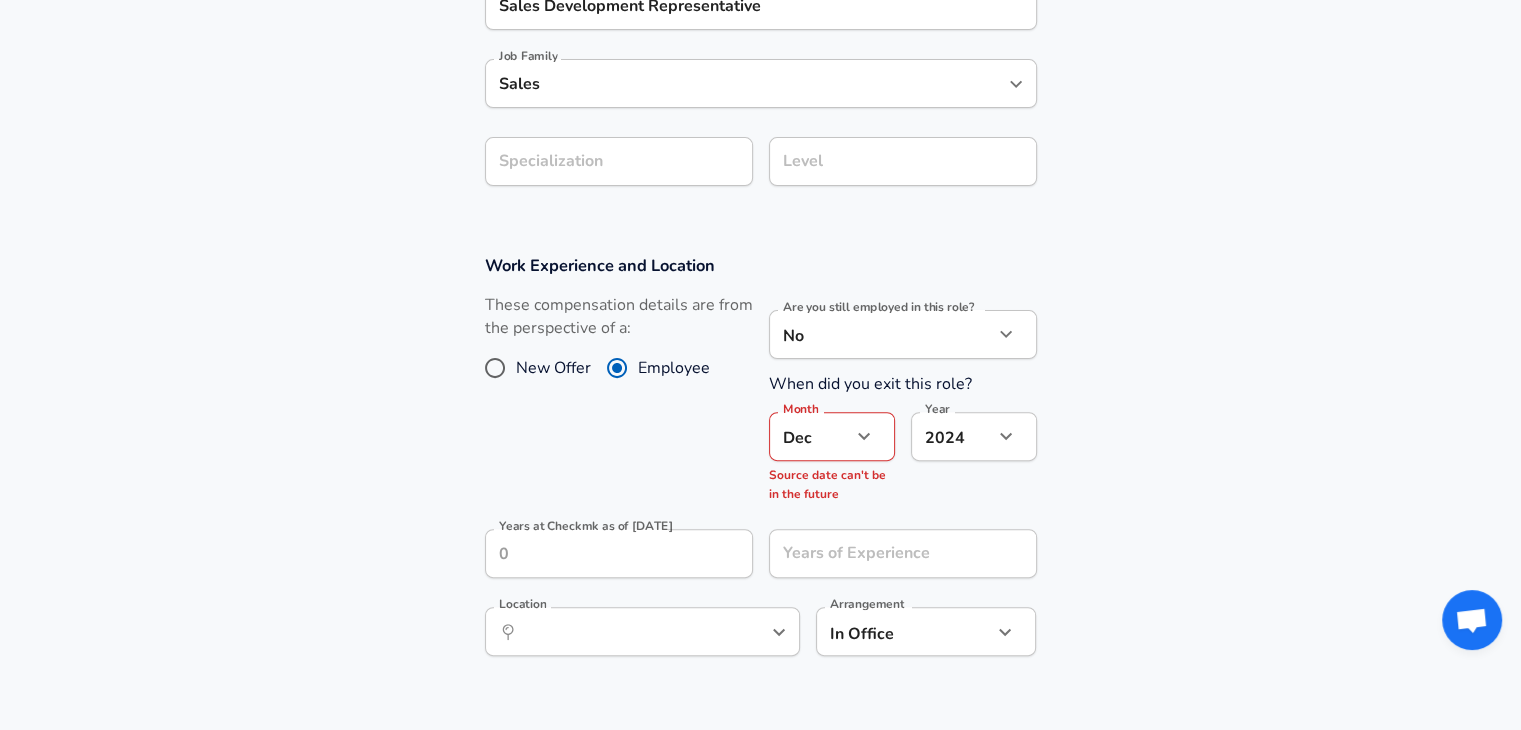 scroll, scrollTop: 576, scrollLeft: 0, axis: vertical 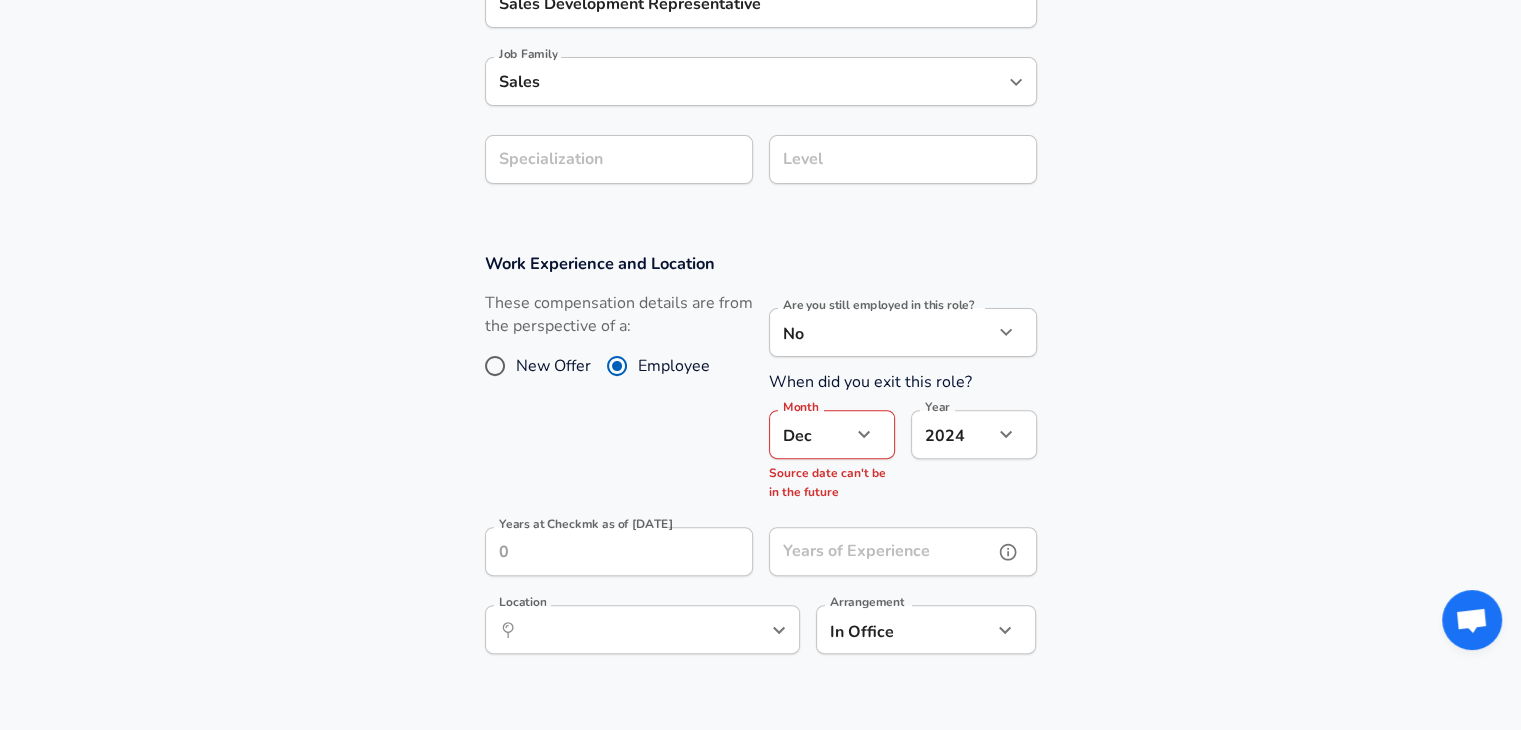 click on "Years of Experience" at bounding box center [881, 551] 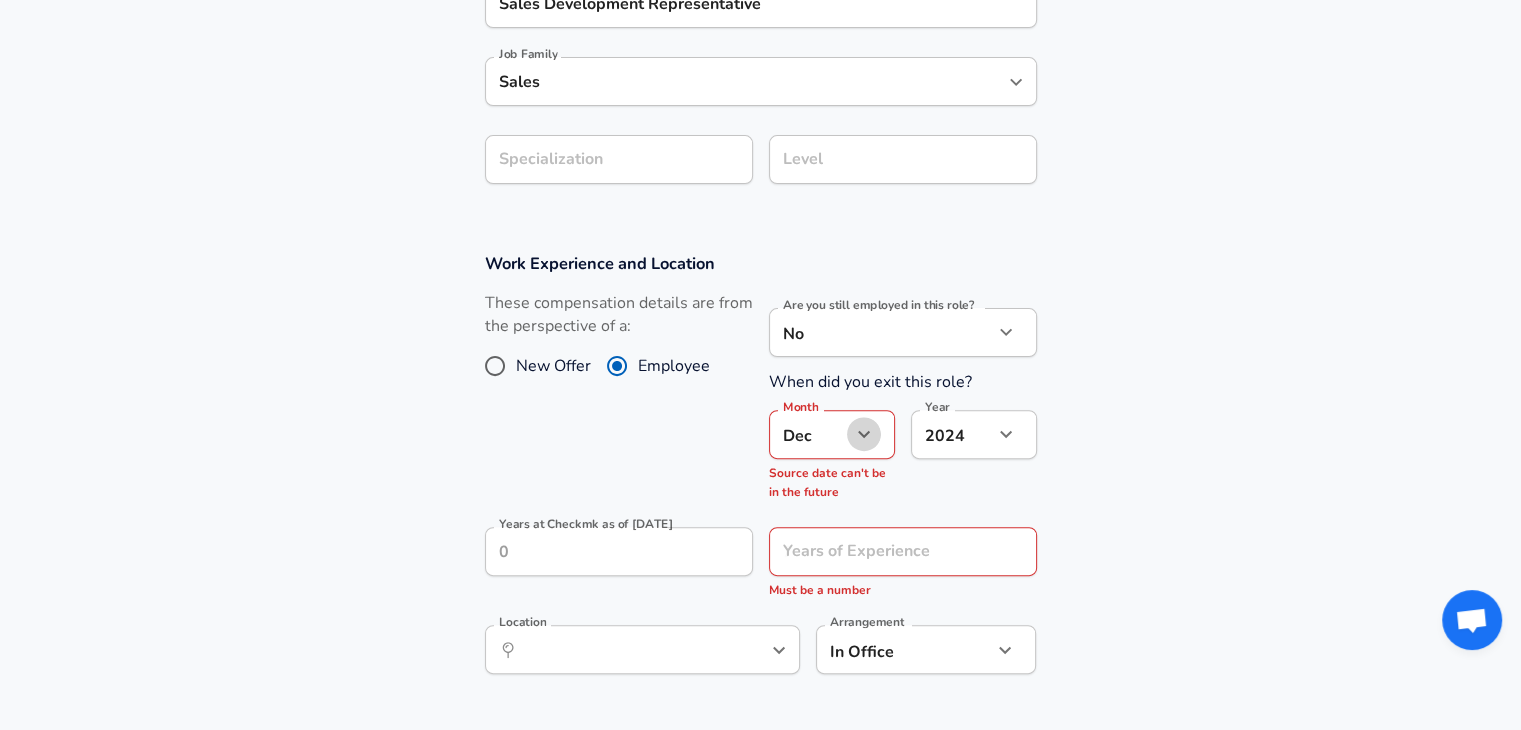 click at bounding box center (864, 434) 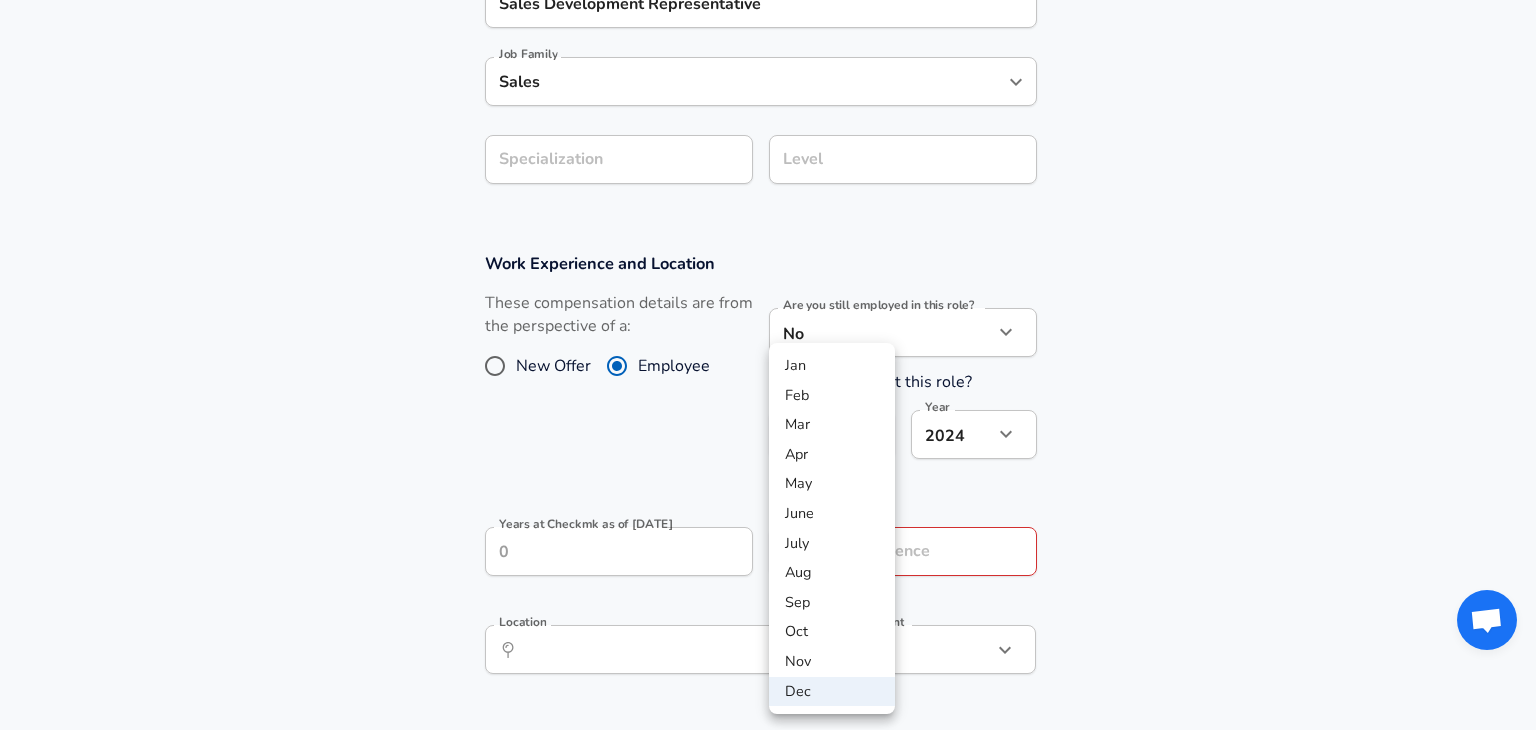 click on "Nov" at bounding box center [832, 662] 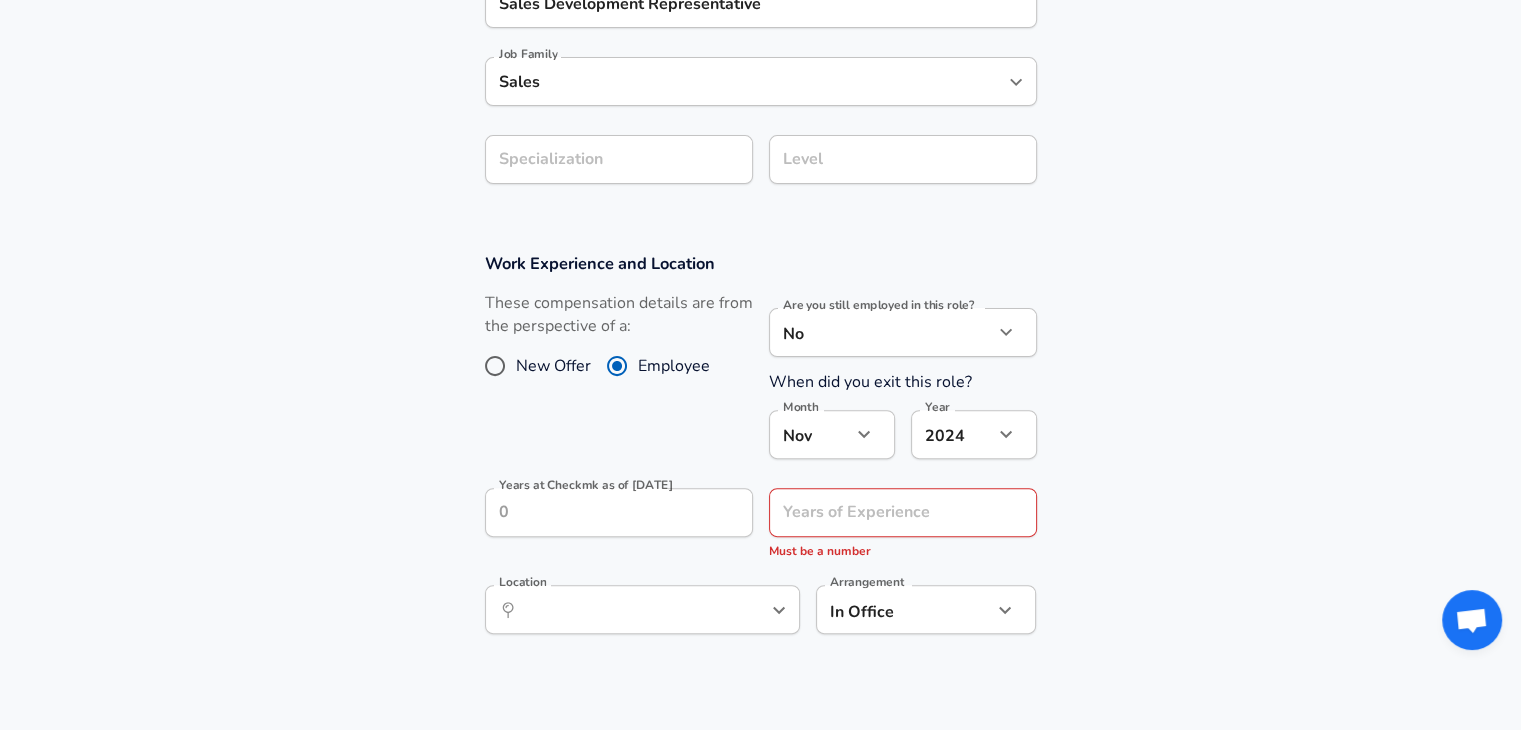click on "We value your privacy We use cookies to enhance your browsing experience, serve personalized ads or content, and analyze our traffic. By clicking "Accept All", you consent to our use of cookies. Customize    Accept All   Customize Consent Preferences   We use cookies to help you navigate efficiently and perform certain functions. You will find detailed information about all cookies under each consent category below. The cookies that are categorized as "Necessary" are stored on your browser as they are essential for enabling the basic functionalities of the site. ...  Show more Necessary Always Active Necessary cookies are required to enable the basic features of this site, such as providing secure log-in or adjusting your consent preferences. These cookies do not store any personally identifiable data. Cookie _GRECAPTCHA Duration 5 months 27 days Description Google Recaptcha service sets this cookie to identify bots to protect the website against malicious spam attacks. Cookie __stripe_mid Duration 1 year MR" at bounding box center (760, -211) 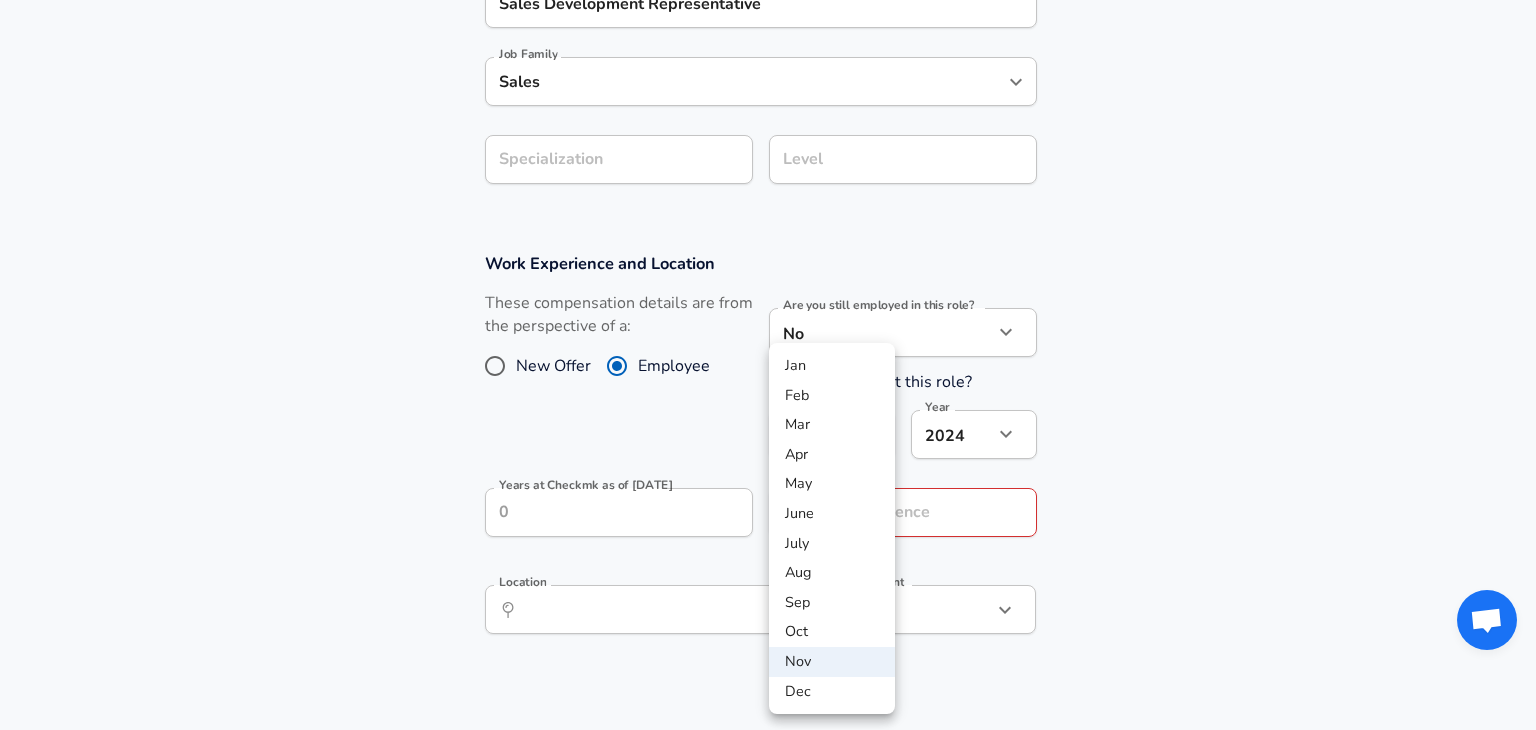 click on "Dec" at bounding box center [832, 692] 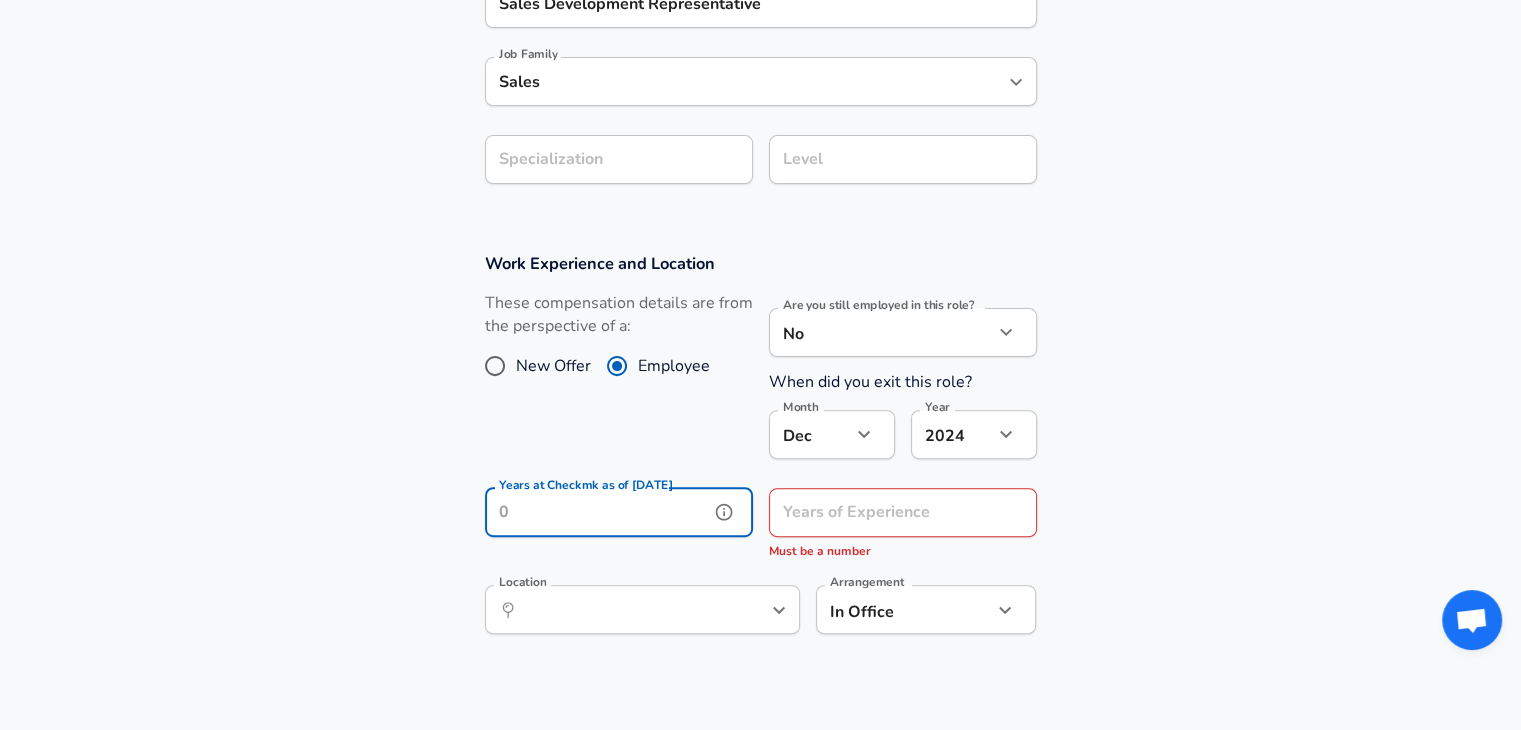 click on "Years at Checkmk as of Dec 2024" at bounding box center [597, 512] 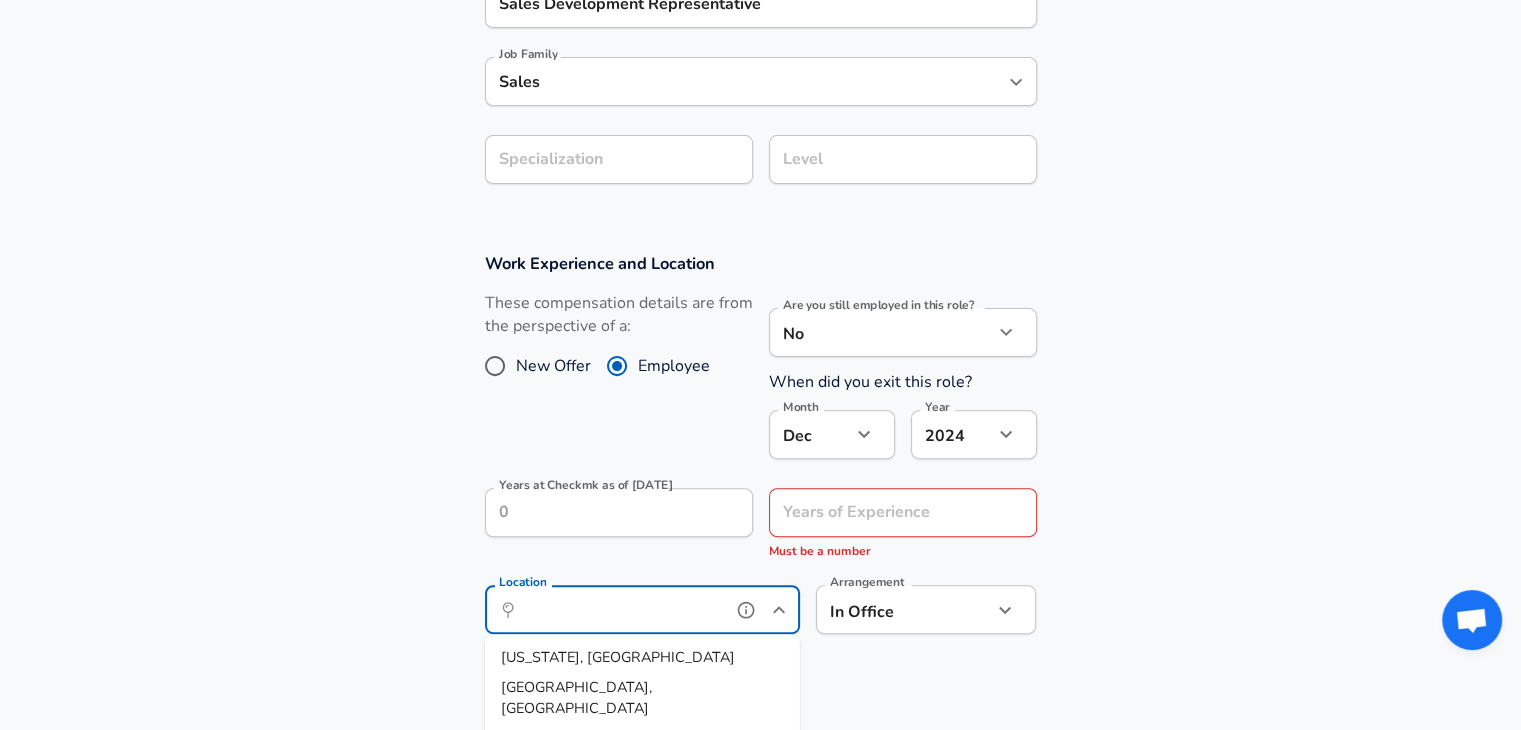 click on "Location" at bounding box center (620, 609) 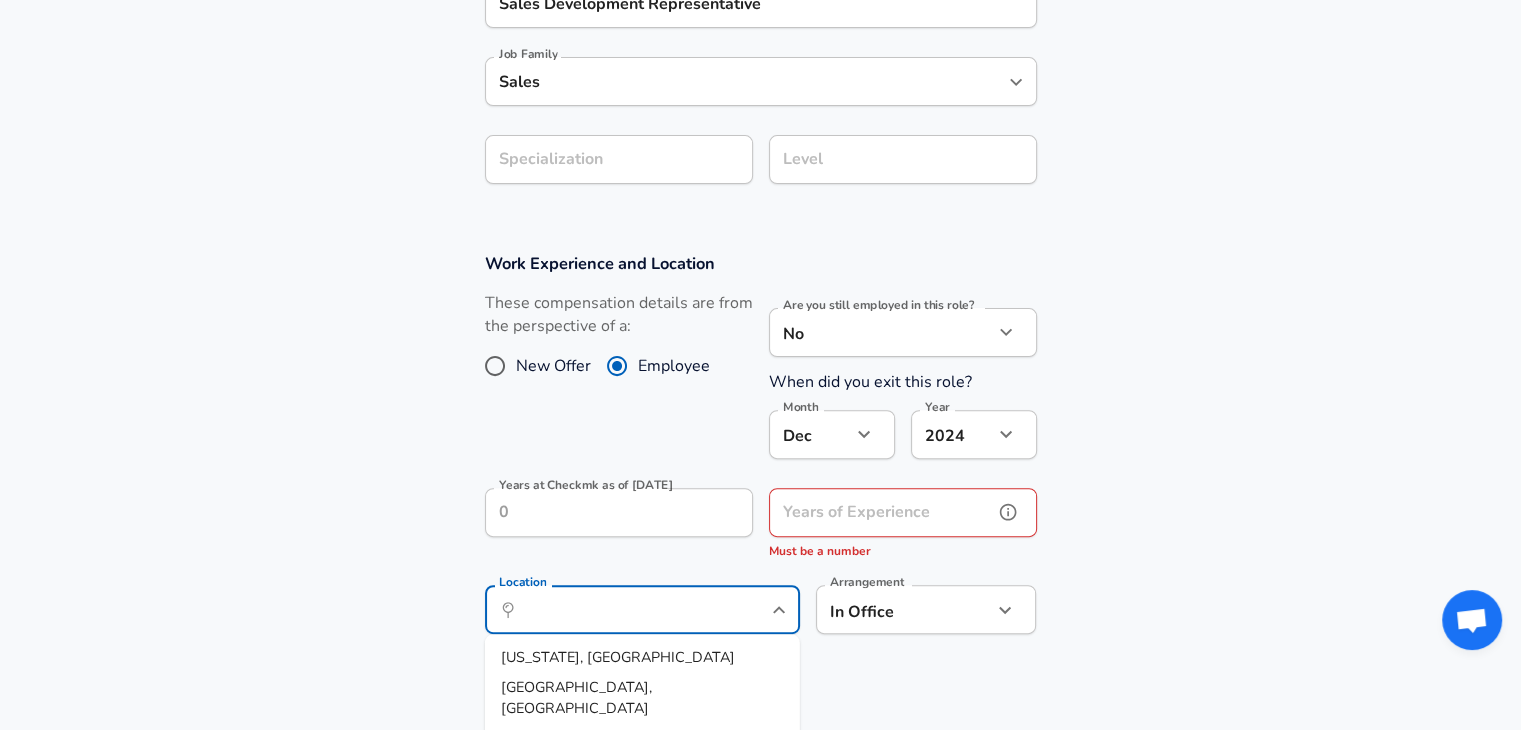 click on "Years of Experience" at bounding box center (881, 512) 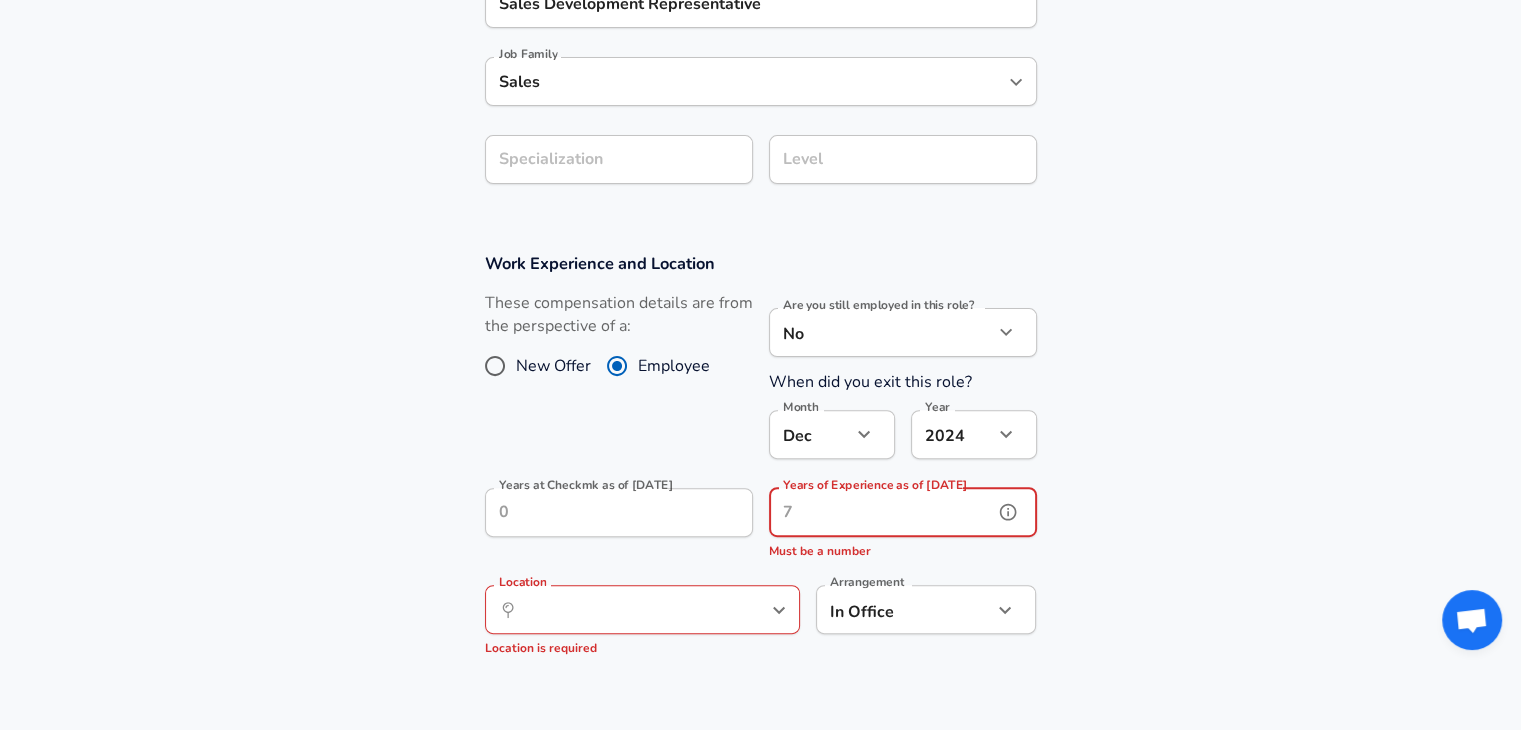 type on "1" 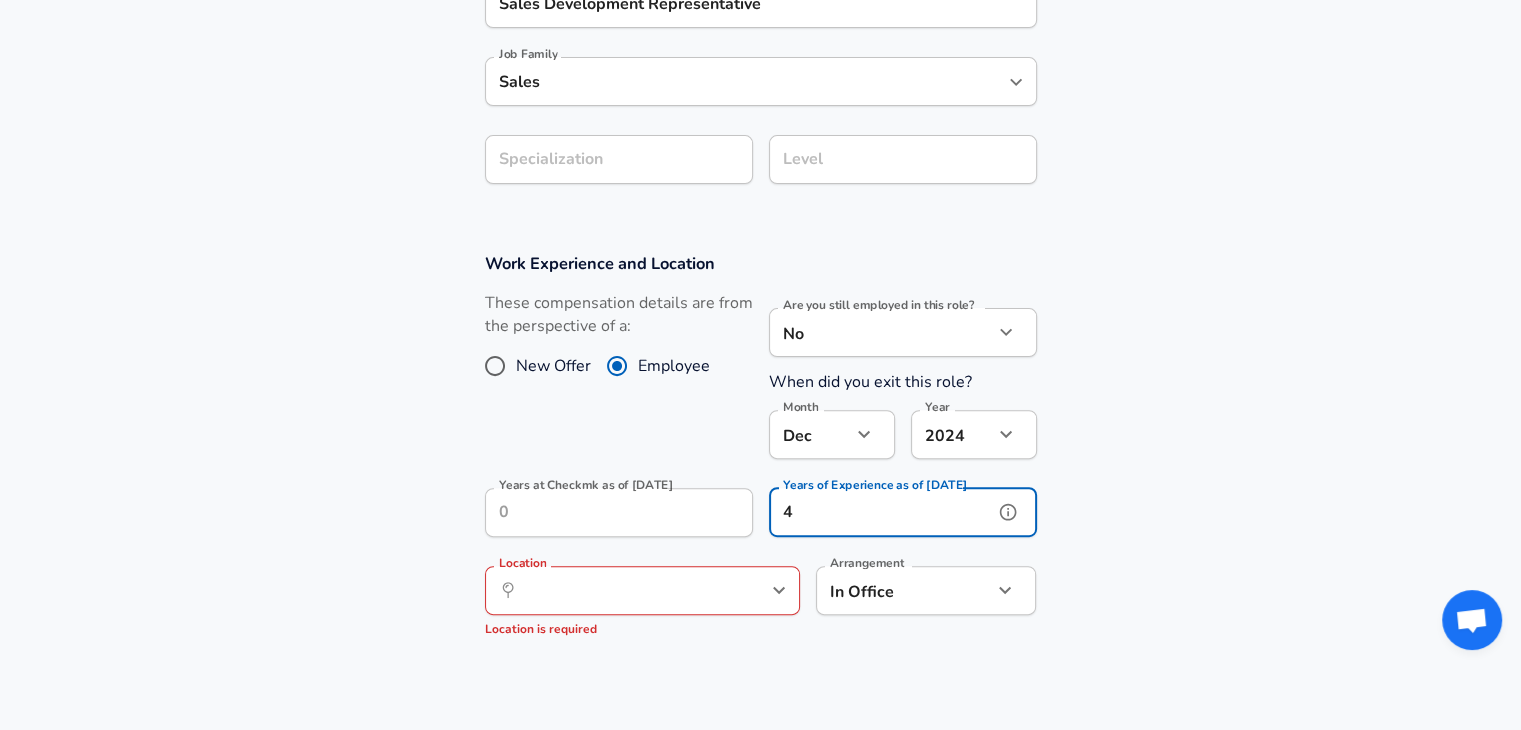 type on "4" 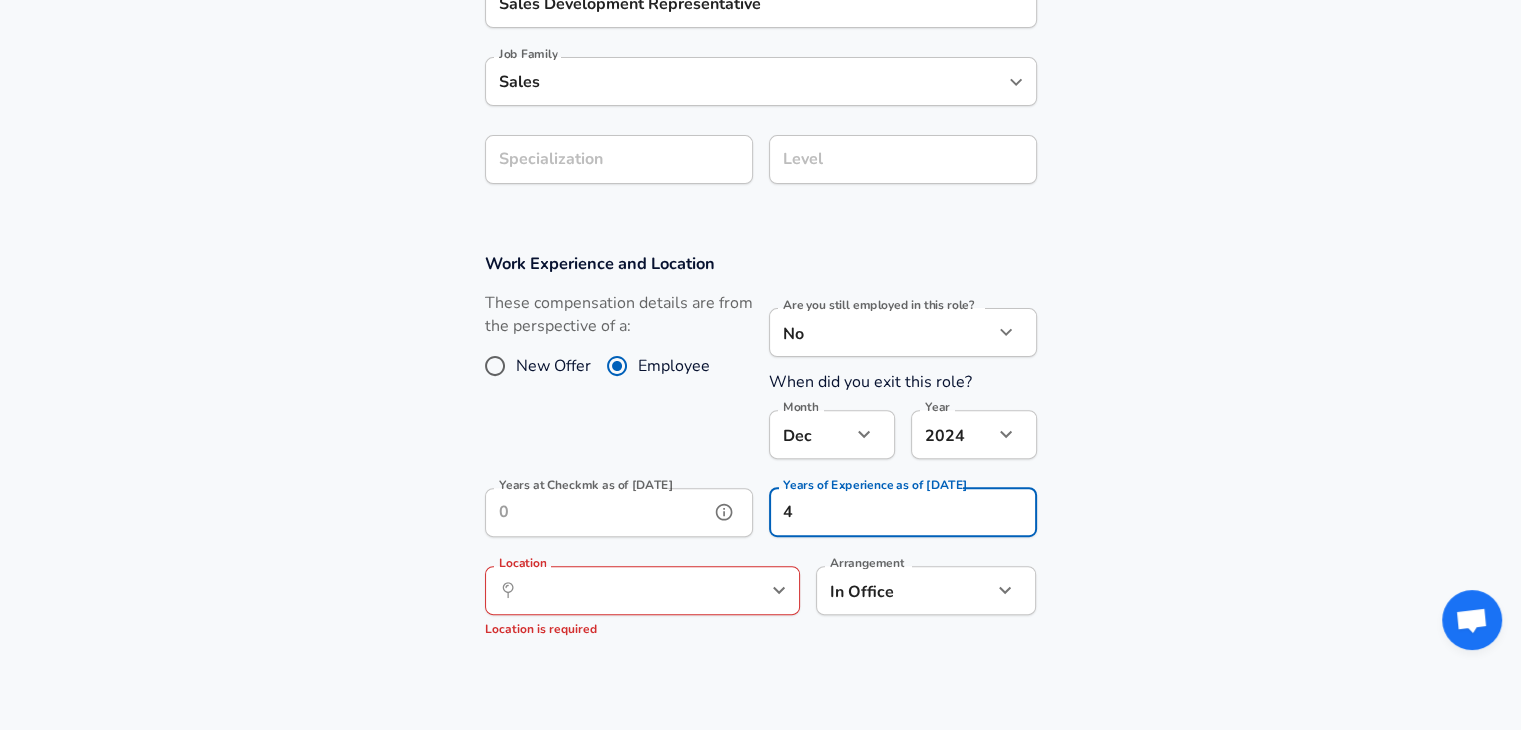 click on "Years at Checkmk as of Dec 2024" at bounding box center [597, 512] 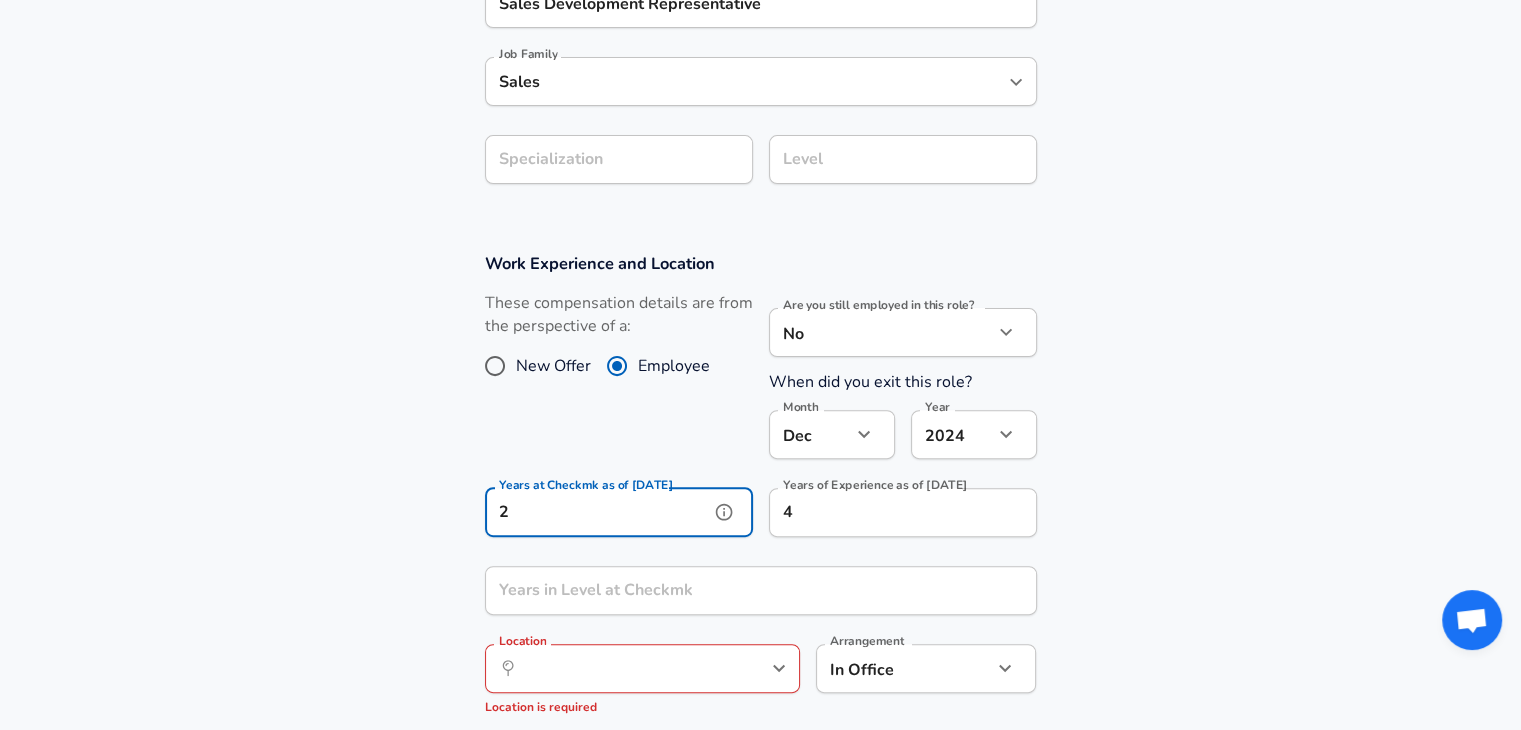 type on "2" 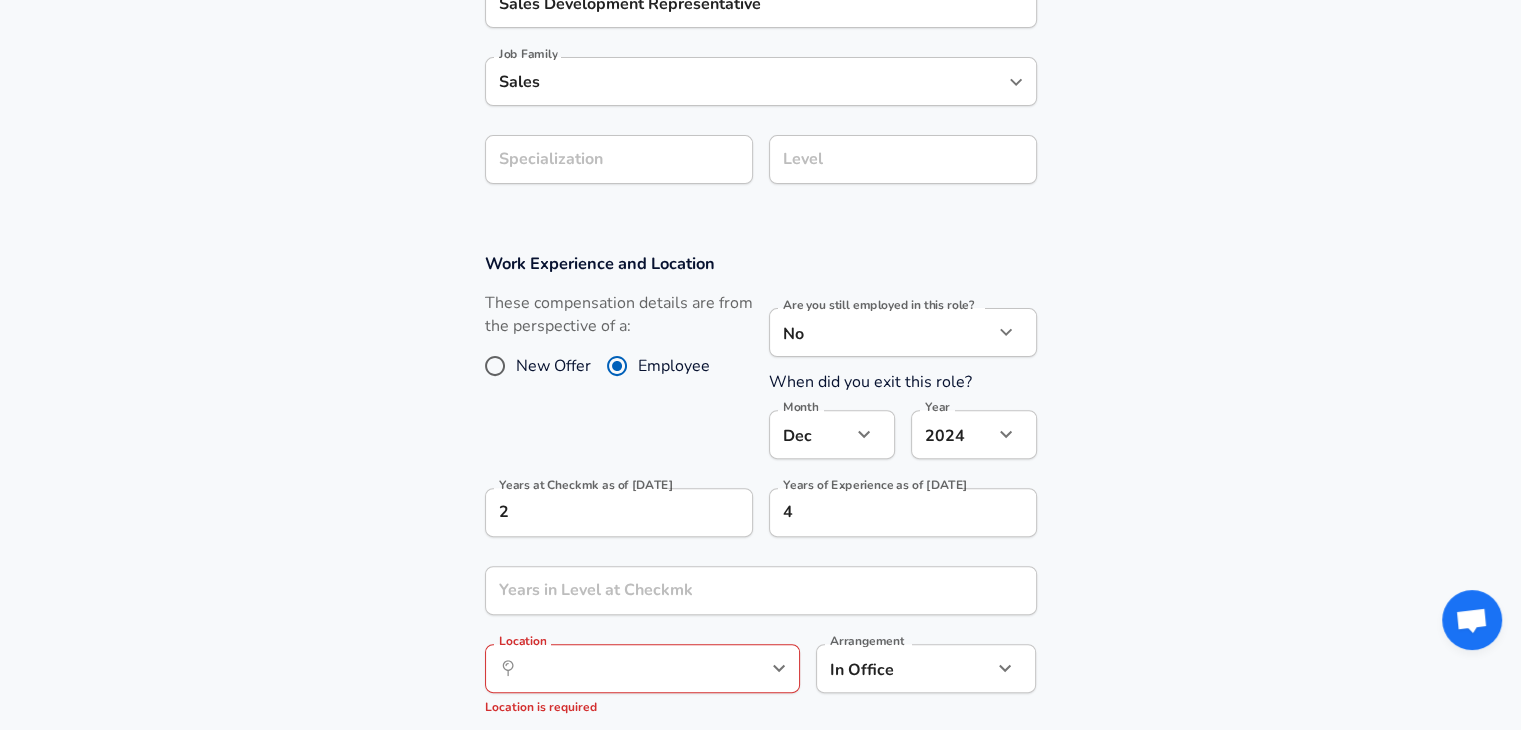 click on "Work Experience and Location These compensation details are from the perspective of a: New Offer Employee Are you still employed in this role? No no Are you still employed in this role? When did you exit this role? Month Dec 12 Month Year 2024 2024 Year Years at Checkmk as of Dec 2024 2 Years at Checkmk as of Dec 2024 Years of Experience as of Dec 2024 4 Years of Experience as of Dec 2024 Years in Level at Checkmk Years in Level at Checkmk Location ​ Location Location is required Arrangement In Office office Arrangement" at bounding box center [760, 493] 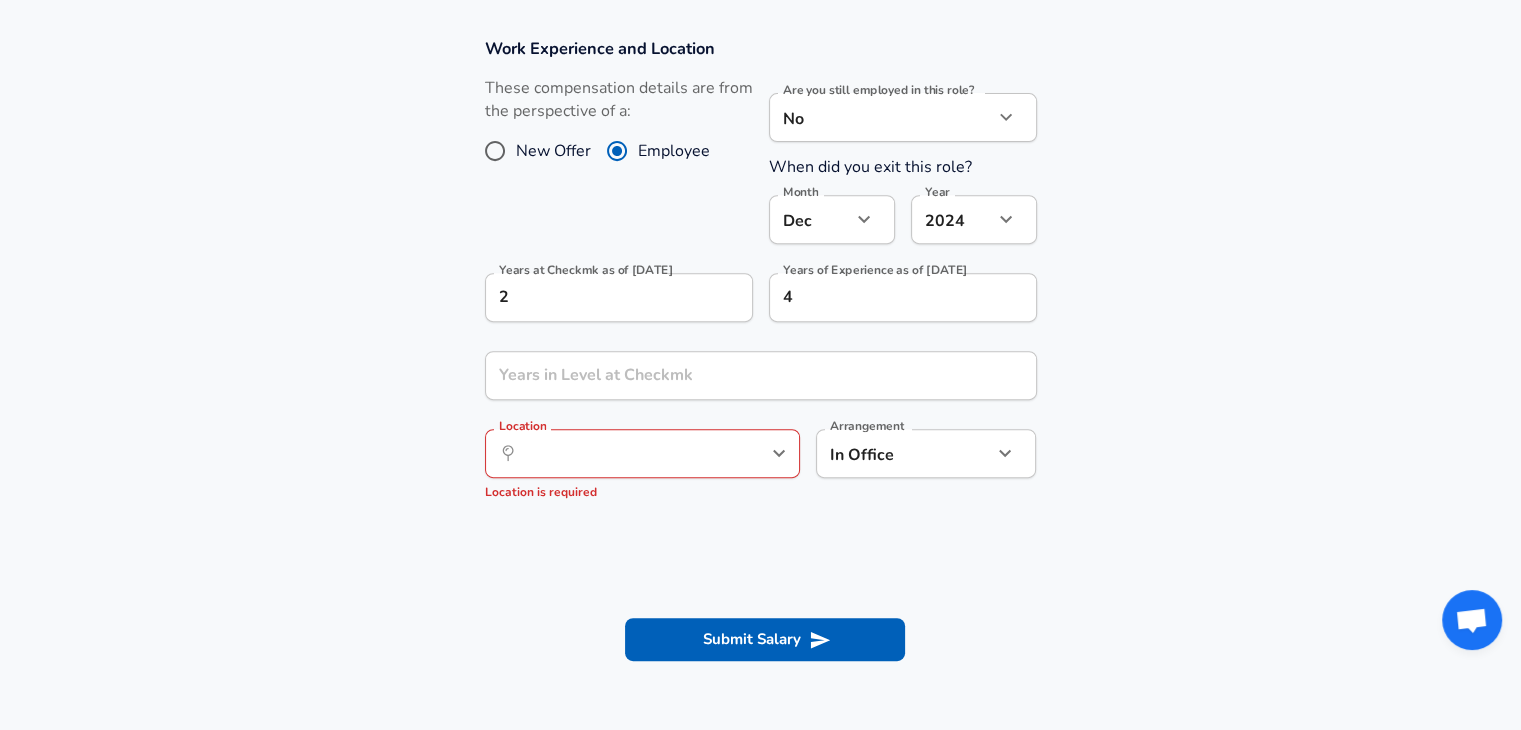 scroll, scrollTop: 803, scrollLeft: 0, axis: vertical 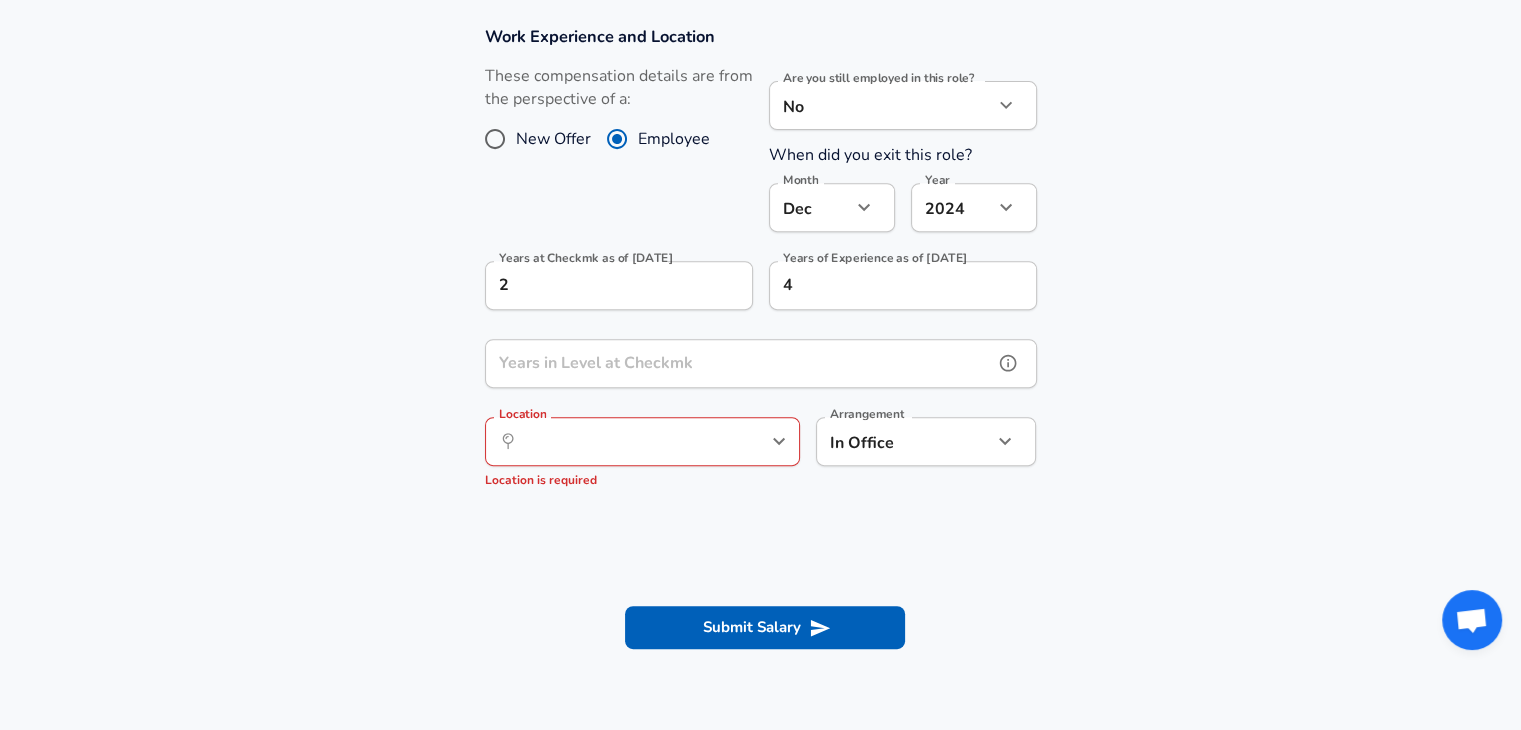 click on "Years in Level at Checkmk" at bounding box center [739, 363] 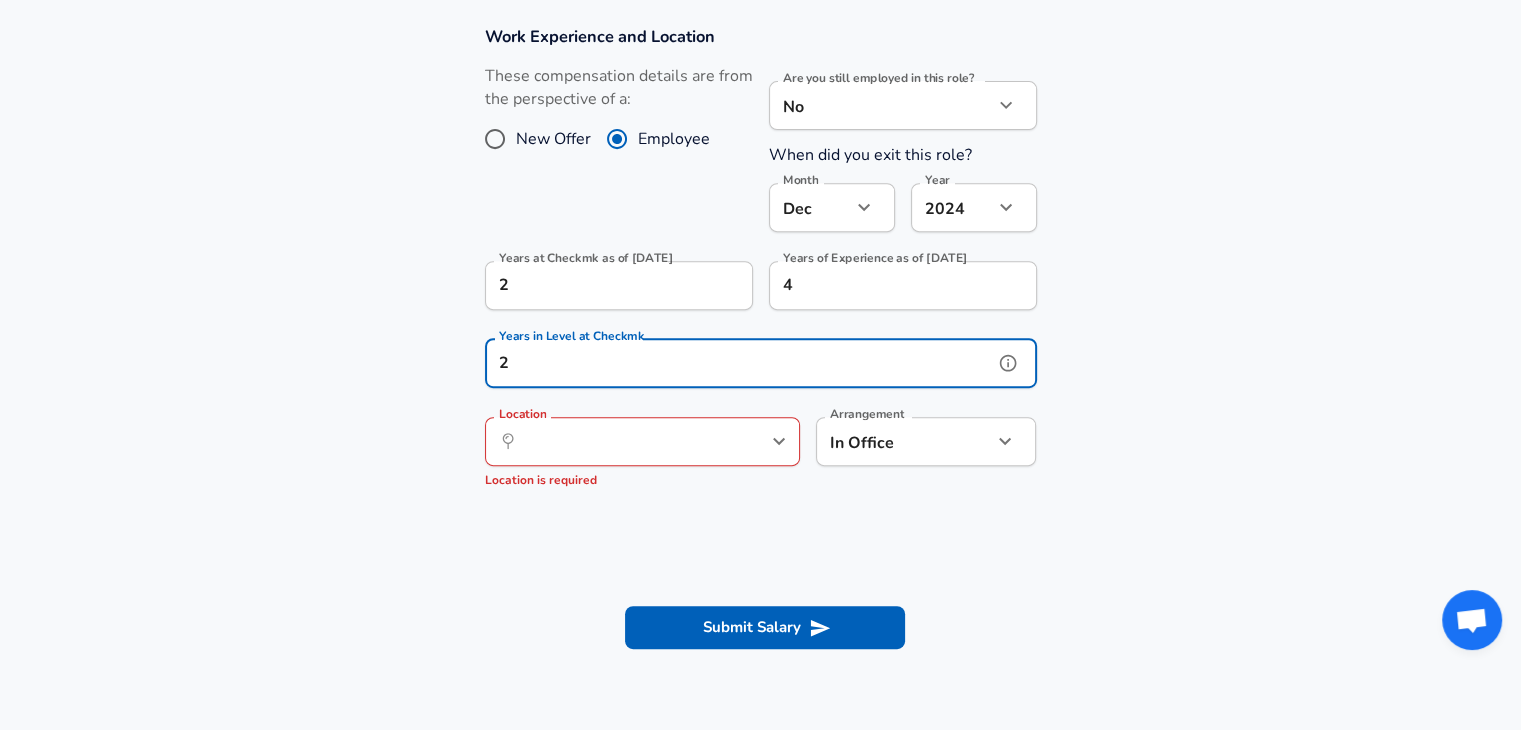 type on "2" 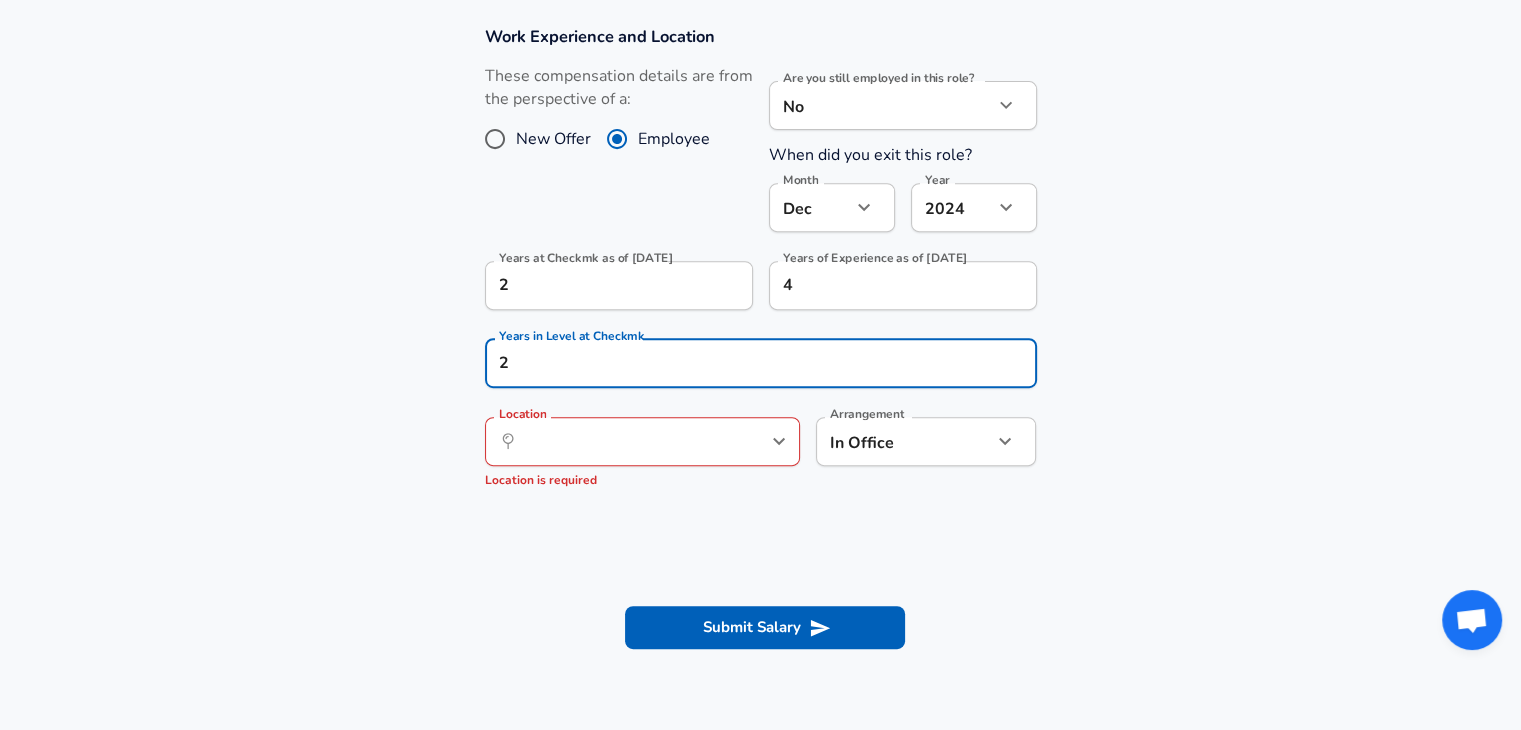 click on "Work Experience and Location These compensation details are from the perspective of a: New Offer Employee Are you still employed in this role? No no Are you still employed in this role? When did you exit this role? Month Dec 12 Month Year 2024 2024 Year Years at Checkmk as of Dec 2024 2 Years at Checkmk as of Dec 2024 Years of Experience as of Dec 2024 4 Years of Experience as of Dec 2024 Years in Level at Checkmk 2 Years in Level at Checkmk Location ​ Location Location is required Arrangement In Office office Arrangement" at bounding box center (760, 266) 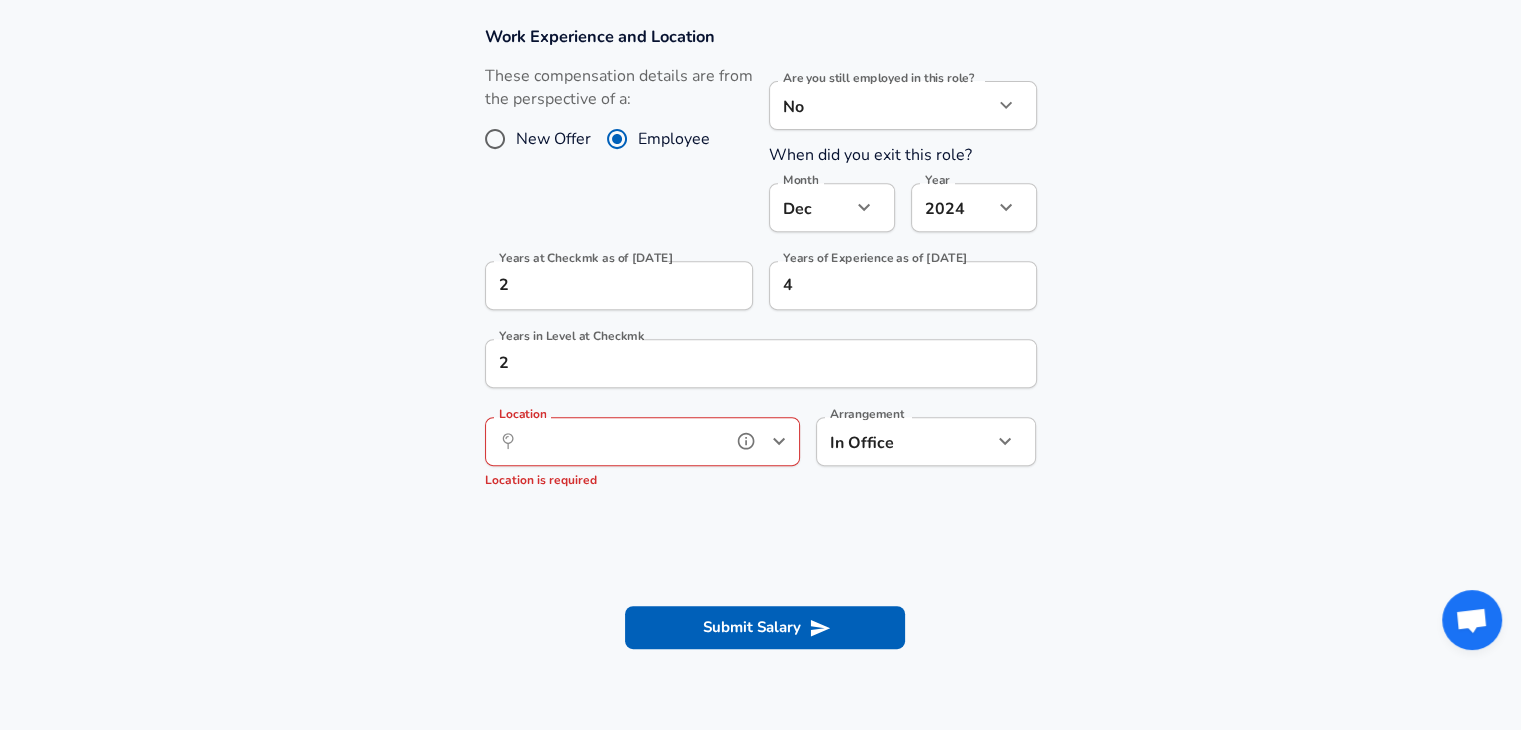 click on "Location" at bounding box center [620, 441] 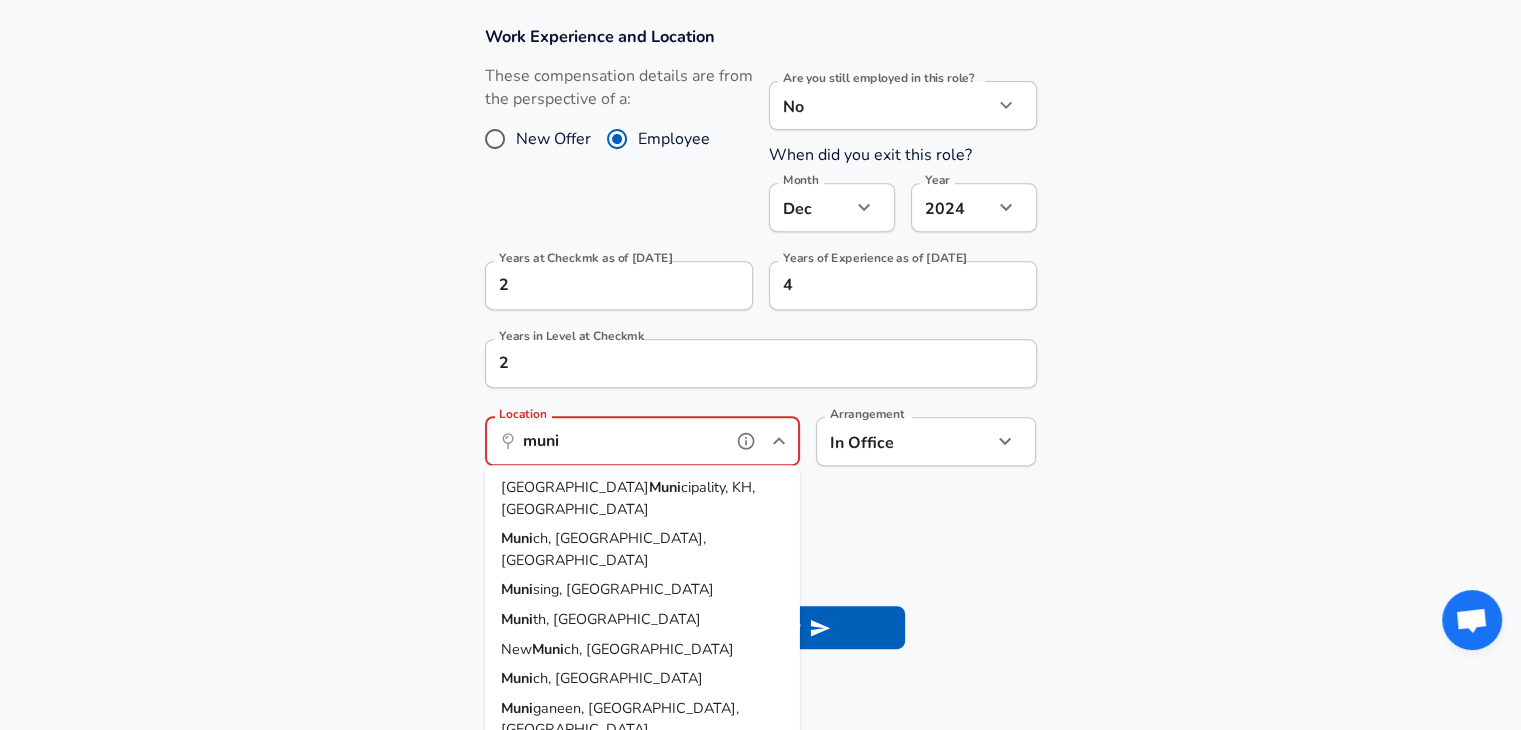 click on "ch, BY, Germany" at bounding box center [603, 549] 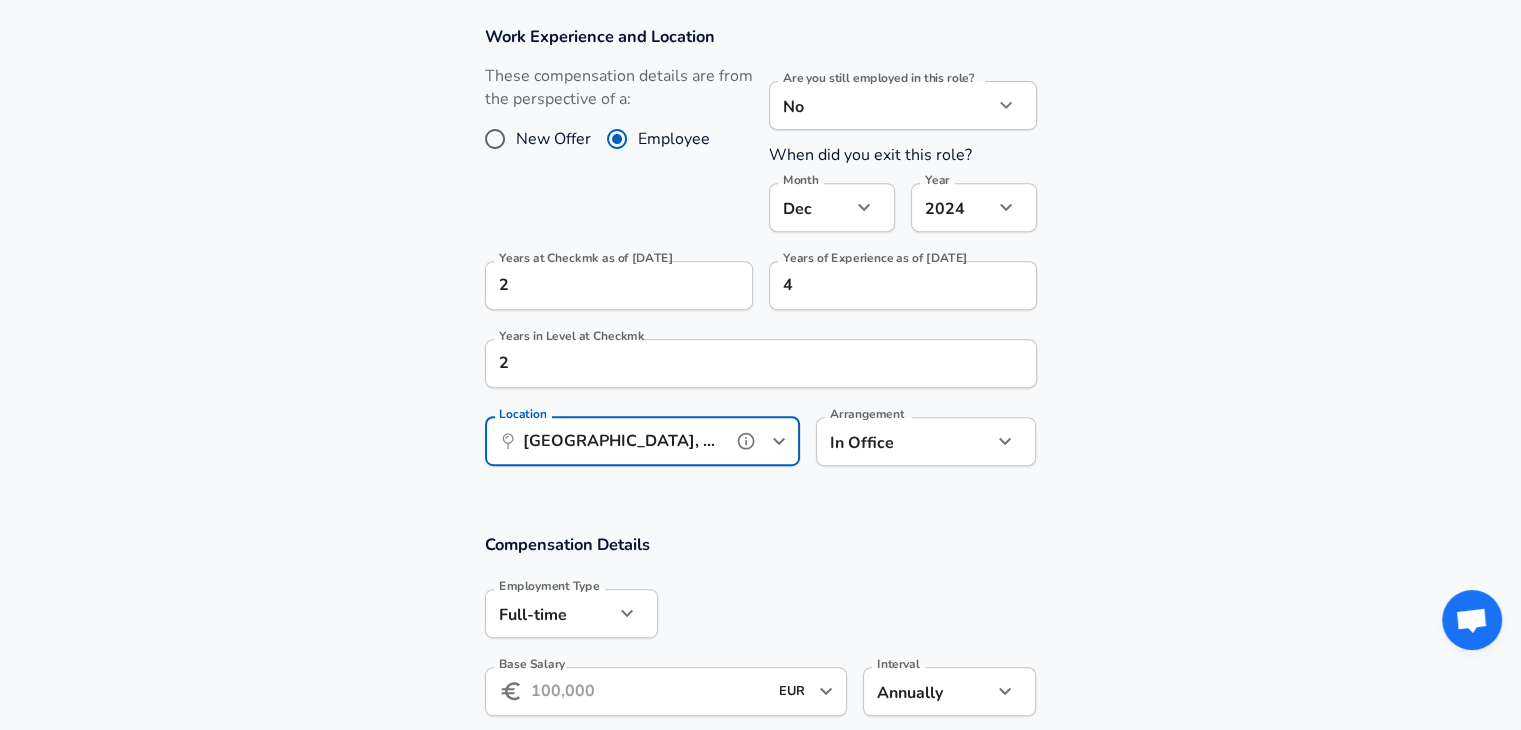 scroll, scrollTop: 1064, scrollLeft: 0, axis: vertical 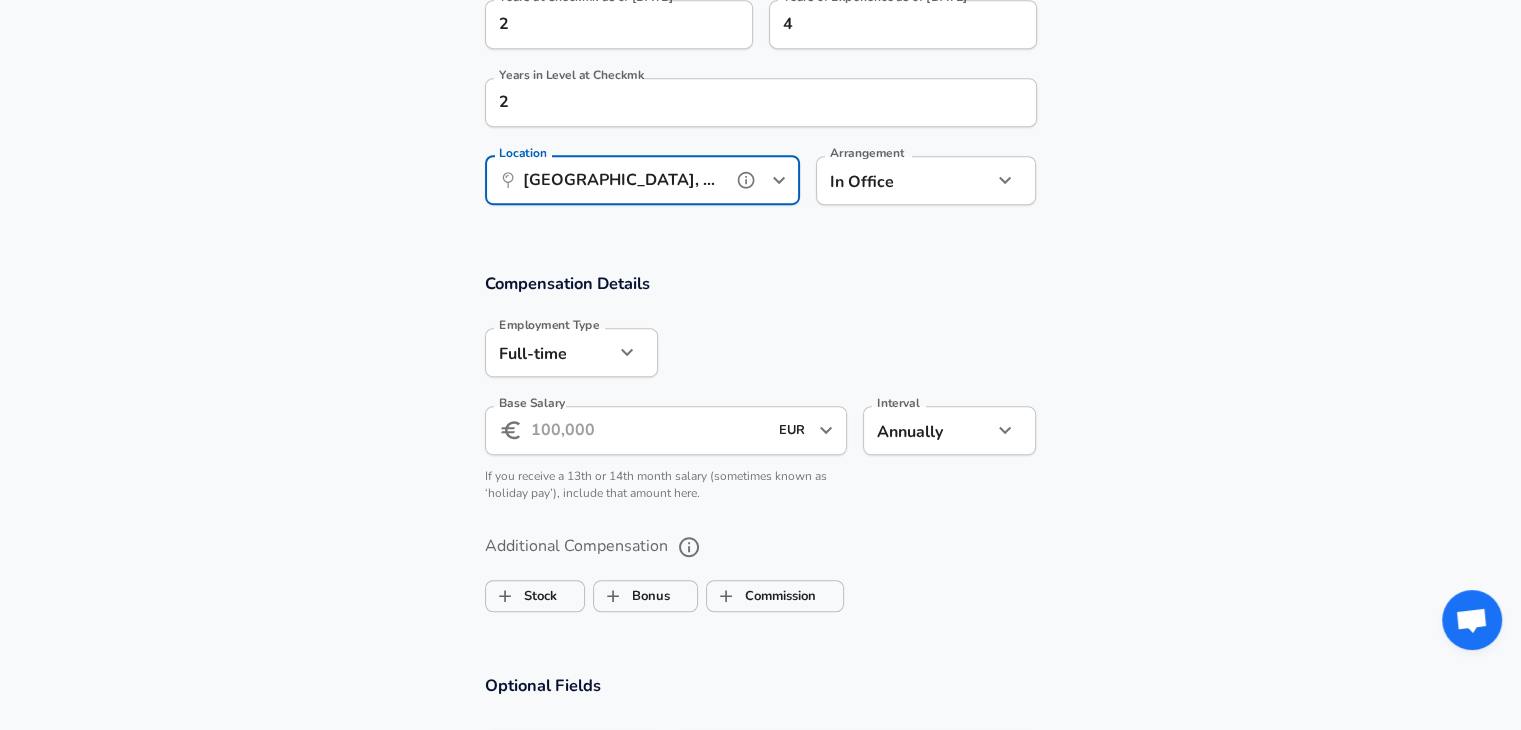 type on "[GEOGRAPHIC_DATA], [GEOGRAPHIC_DATA], [GEOGRAPHIC_DATA]" 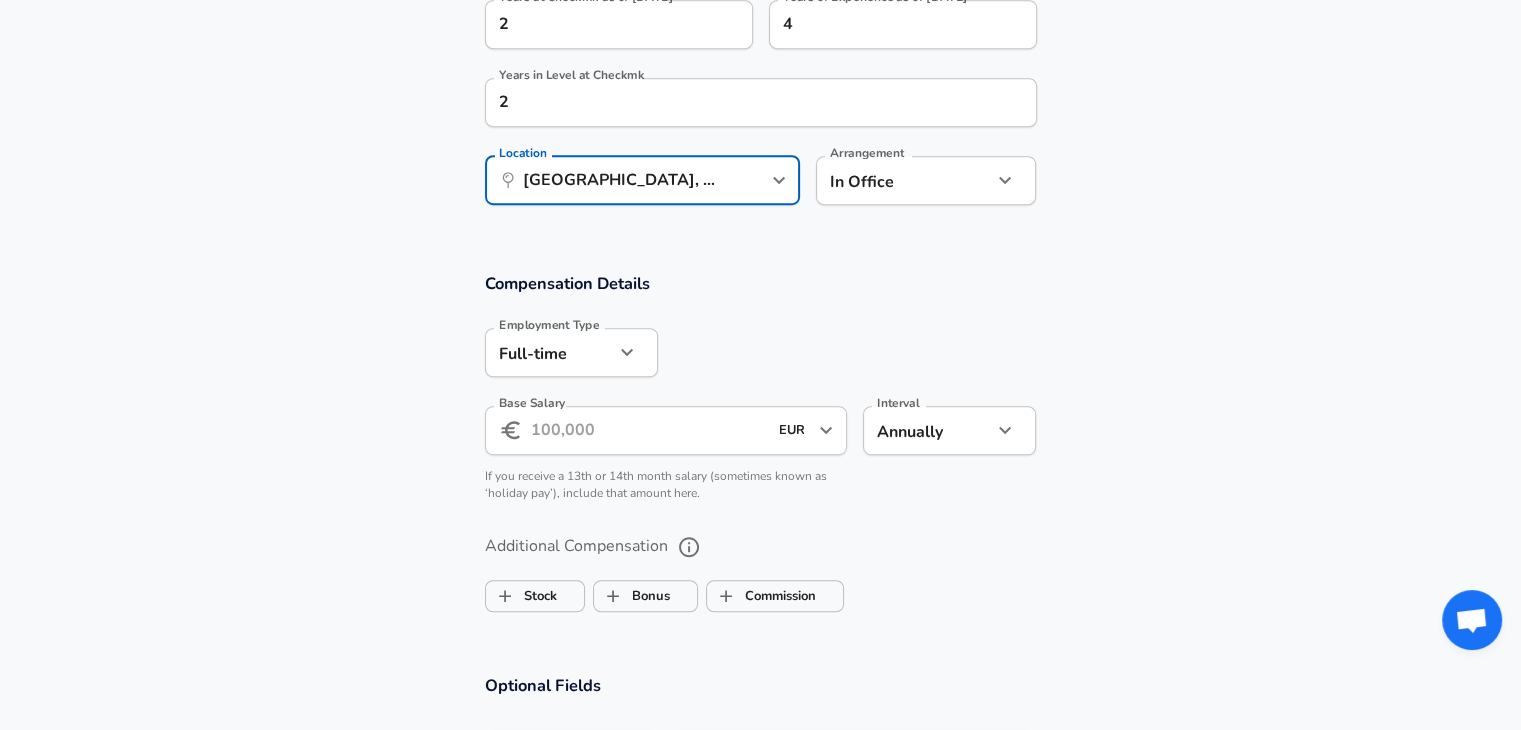 click on "Base Salary" at bounding box center [649, 430] 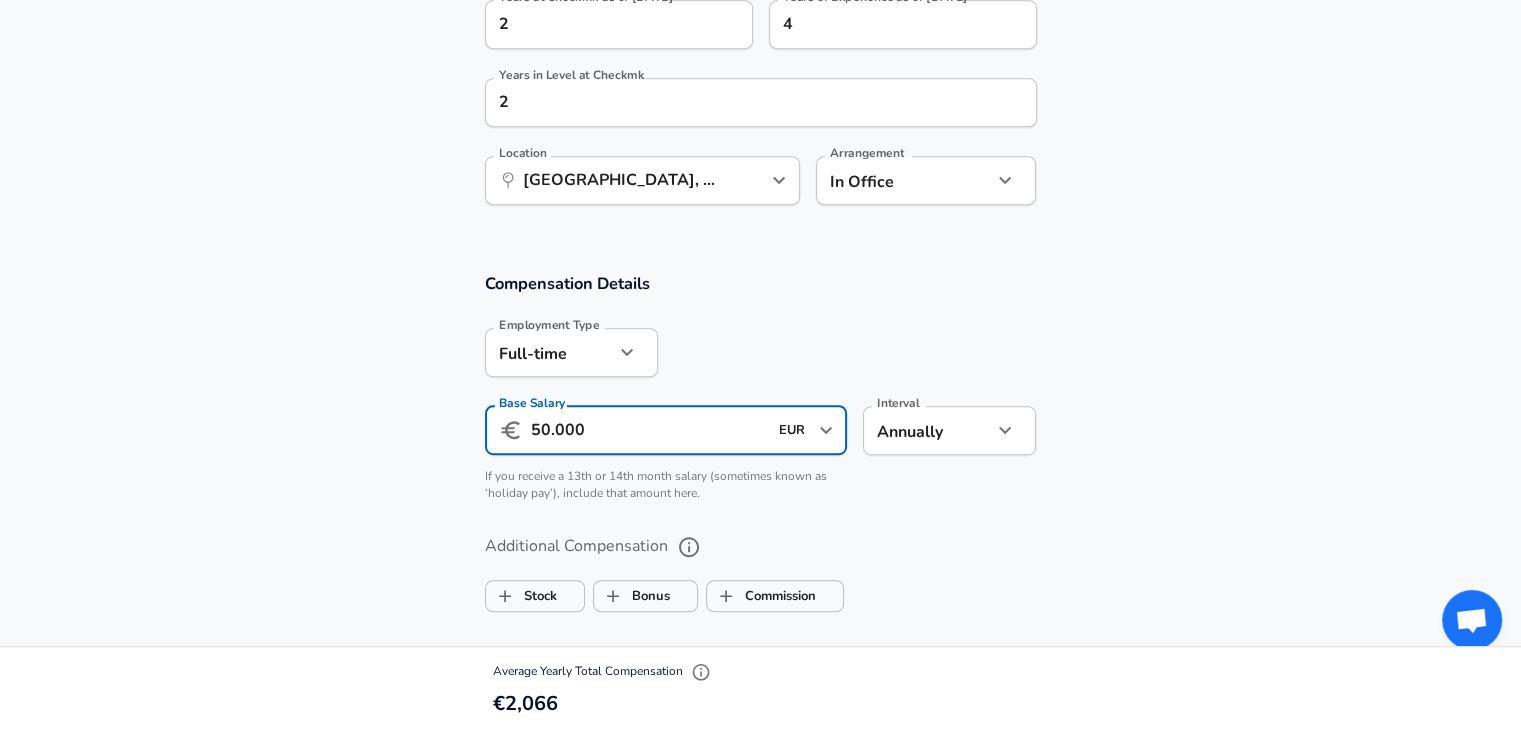 type on "50.000" 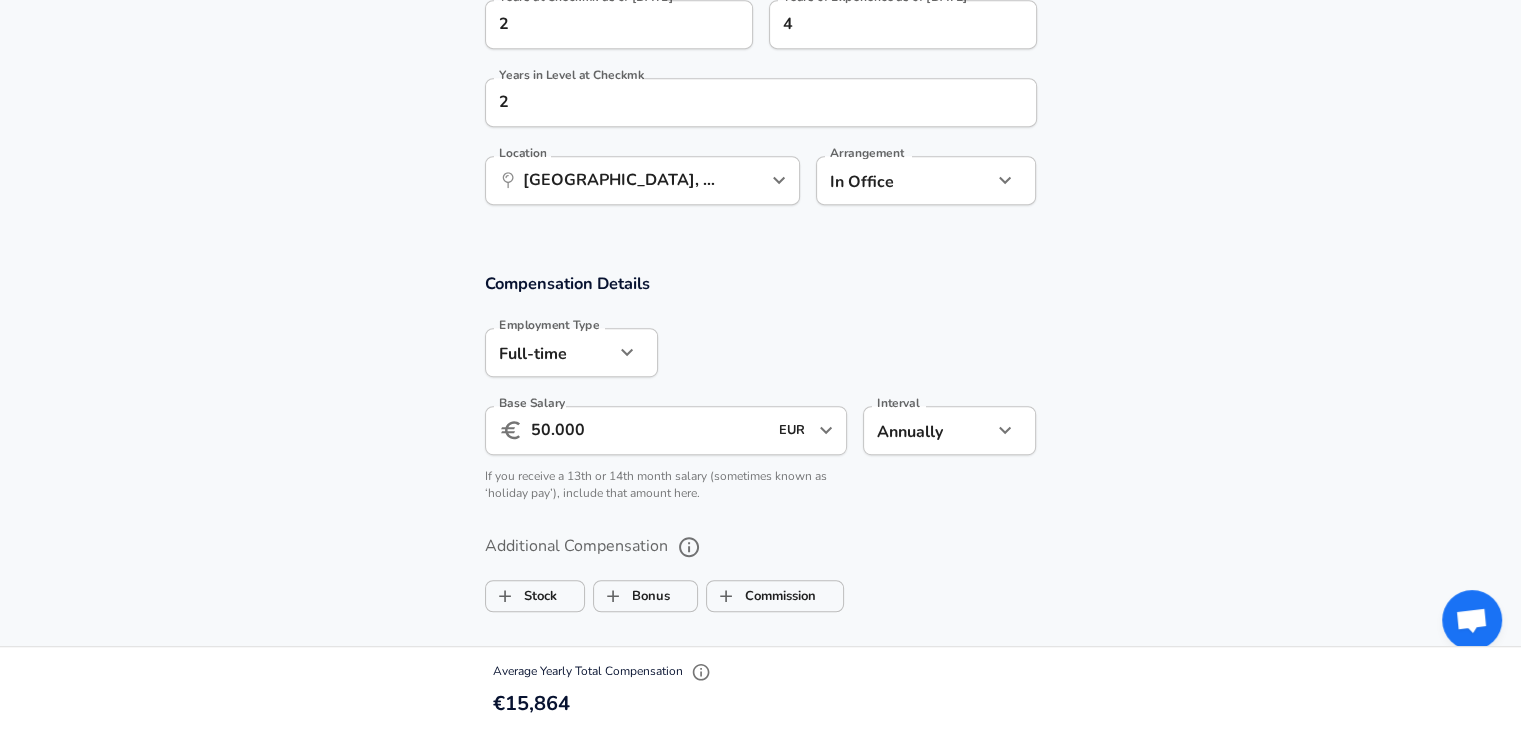 click on "Additional Compensation   Stock Bonus Commission" at bounding box center [761, 567] 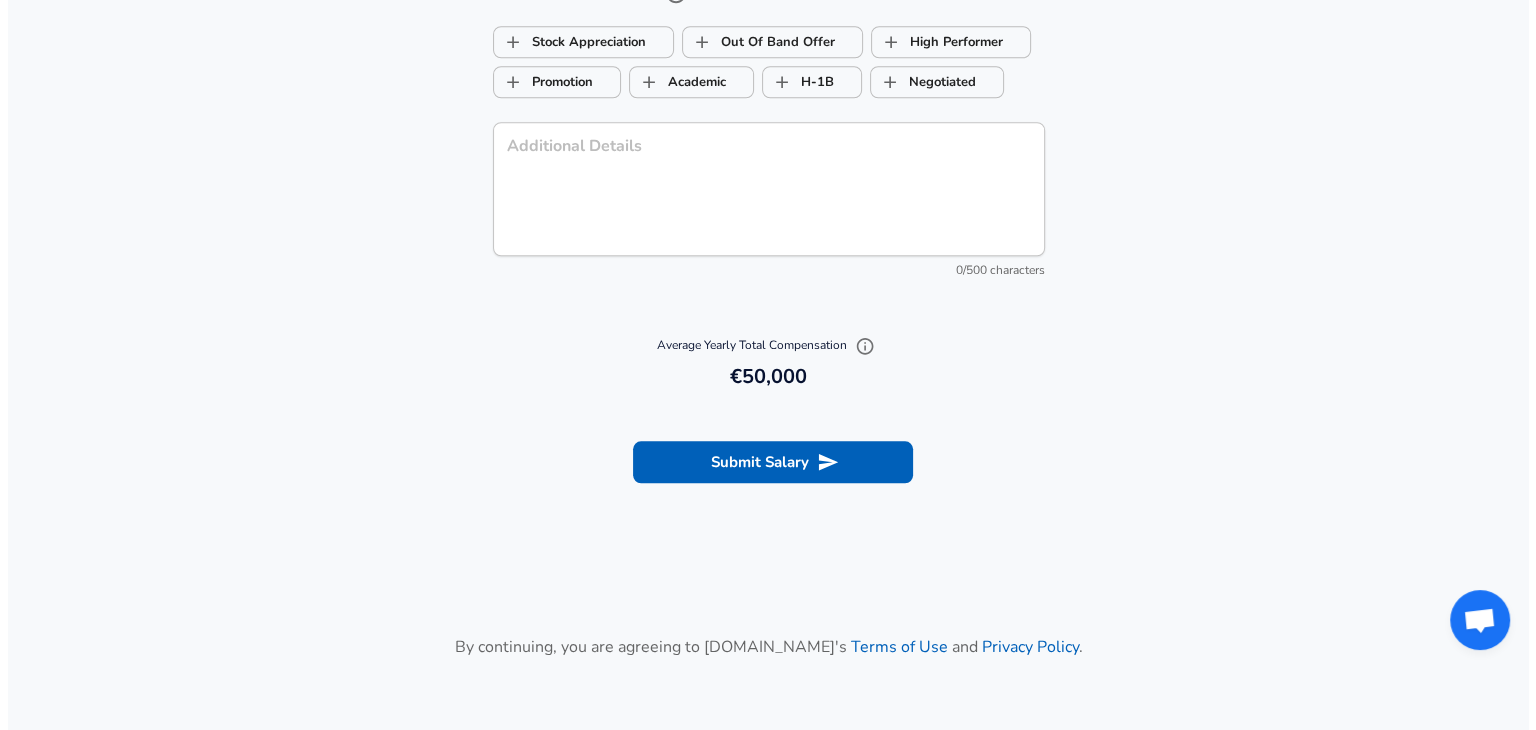 scroll, scrollTop: 1975, scrollLeft: 0, axis: vertical 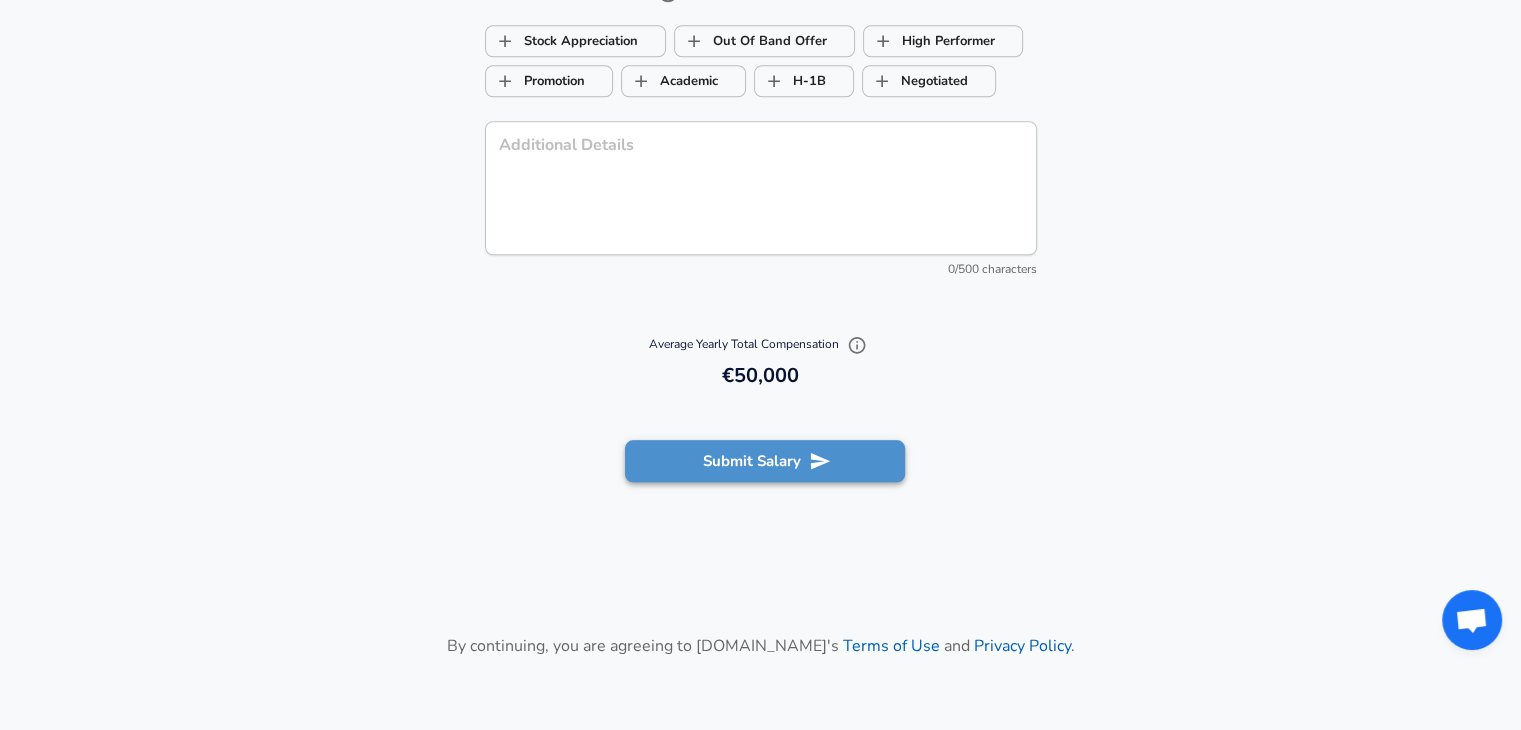 click on "Submit Salary" at bounding box center (765, 461) 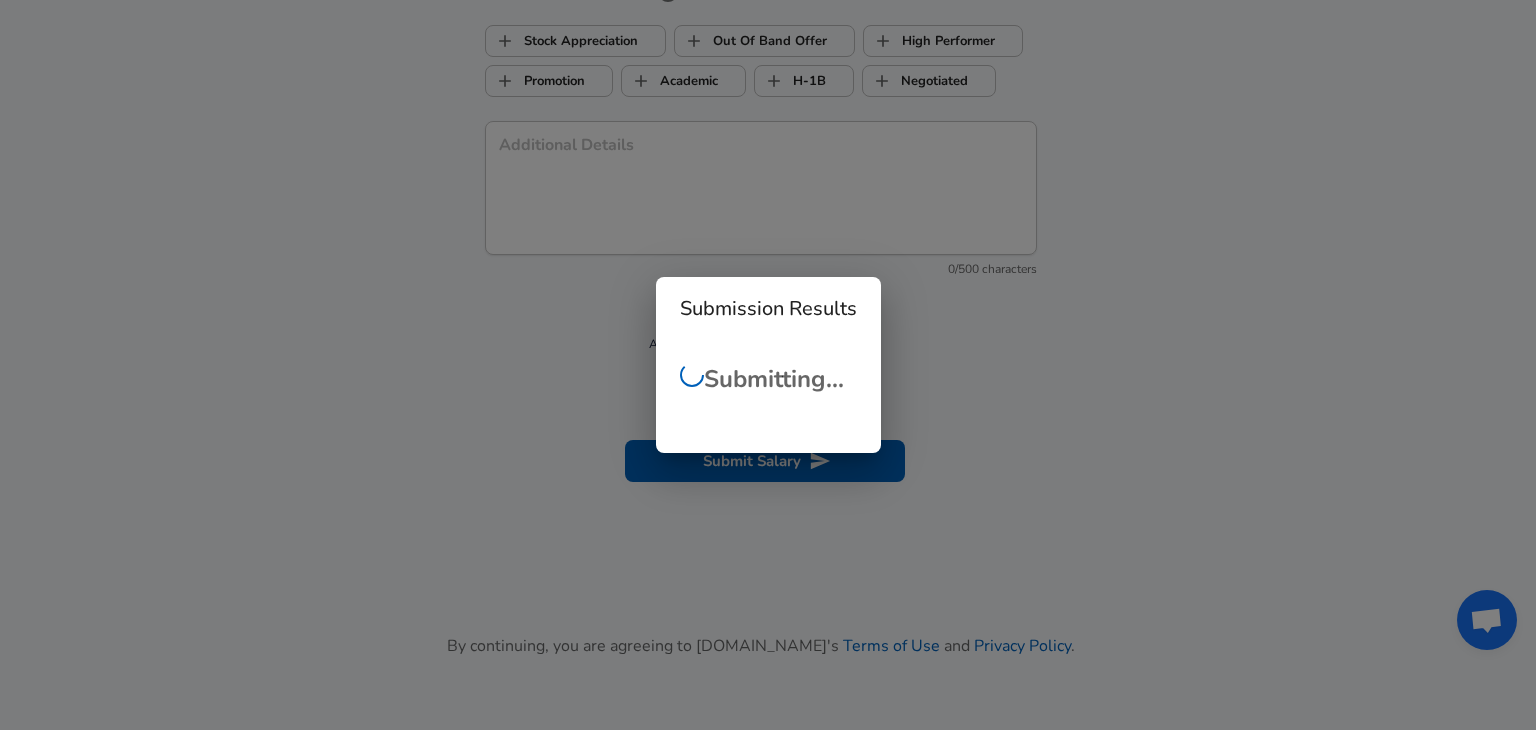checkbox on "false" 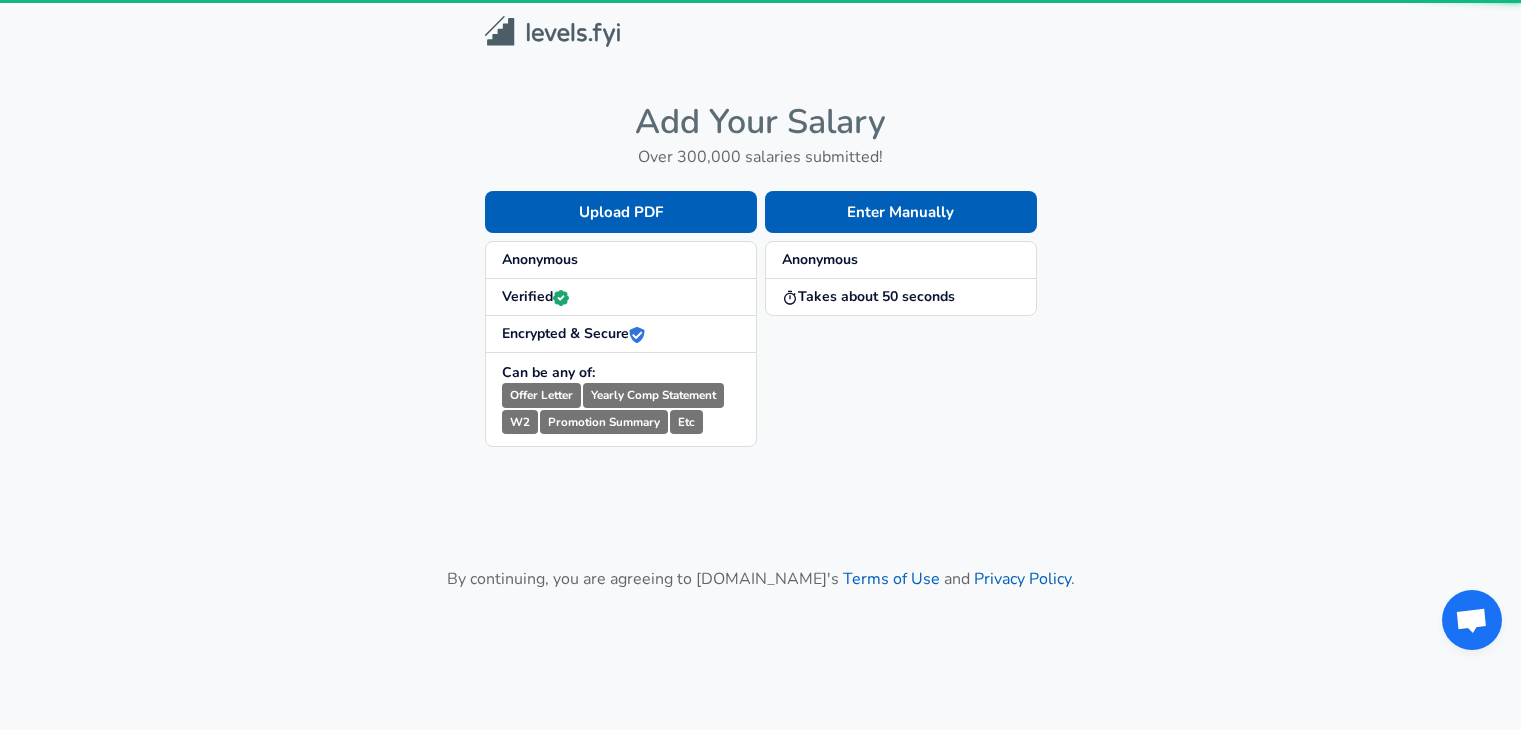 scroll, scrollTop: 0, scrollLeft: 0, axis: both 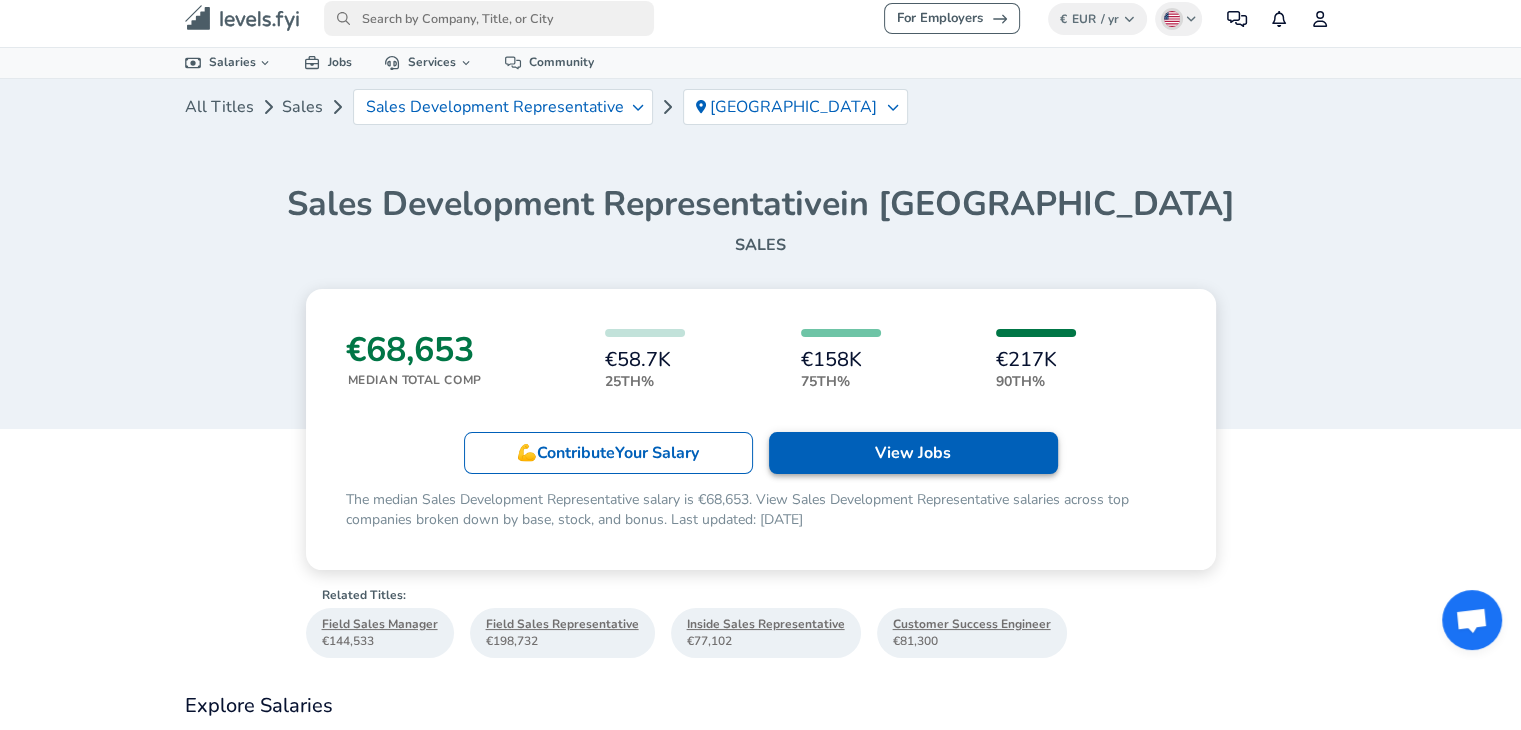 click on "View Jobs" at bounding box center [913, 453] 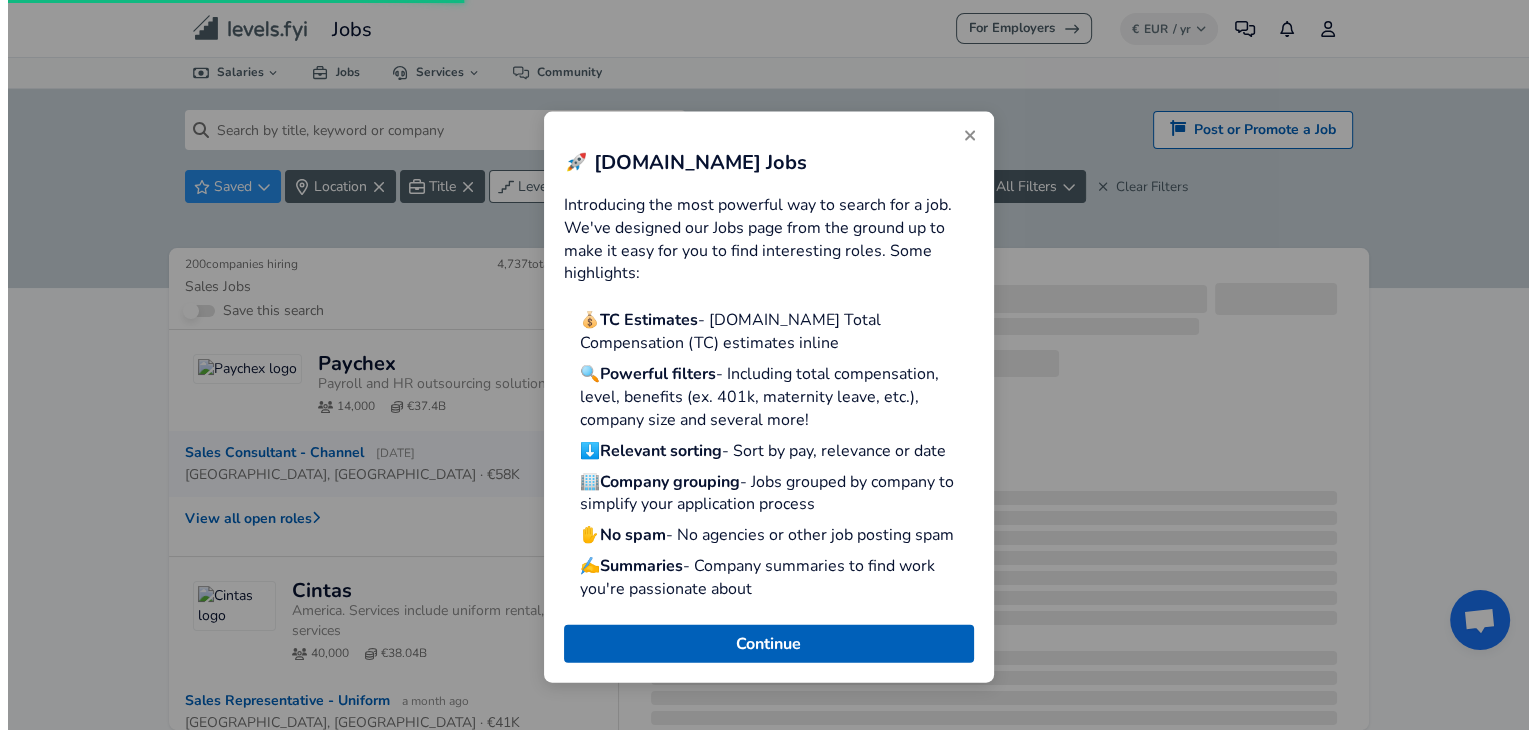 scroll, scrollTop: 0, scrollLeft: 0, axis: both 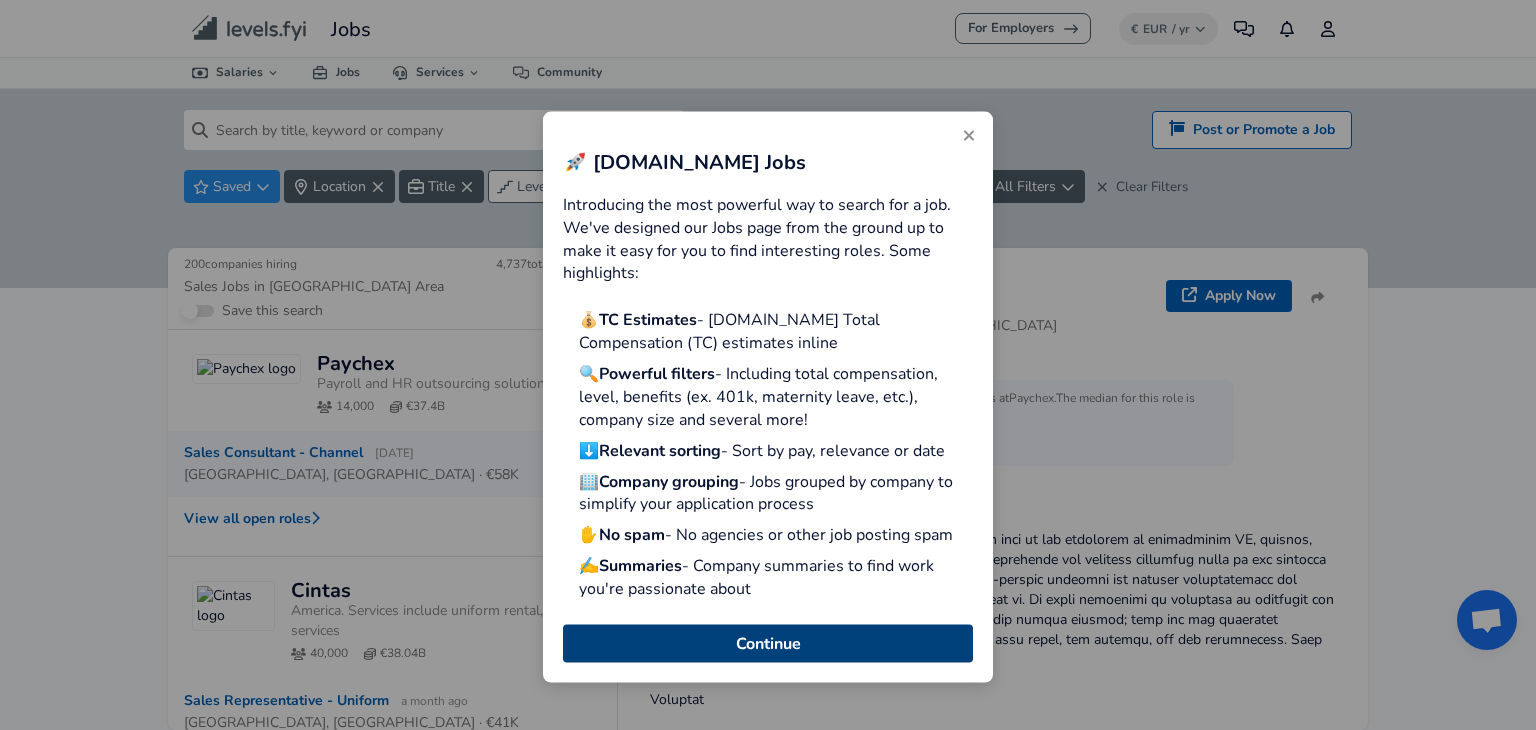 click on "Continue" at bounding box center (768, 643) 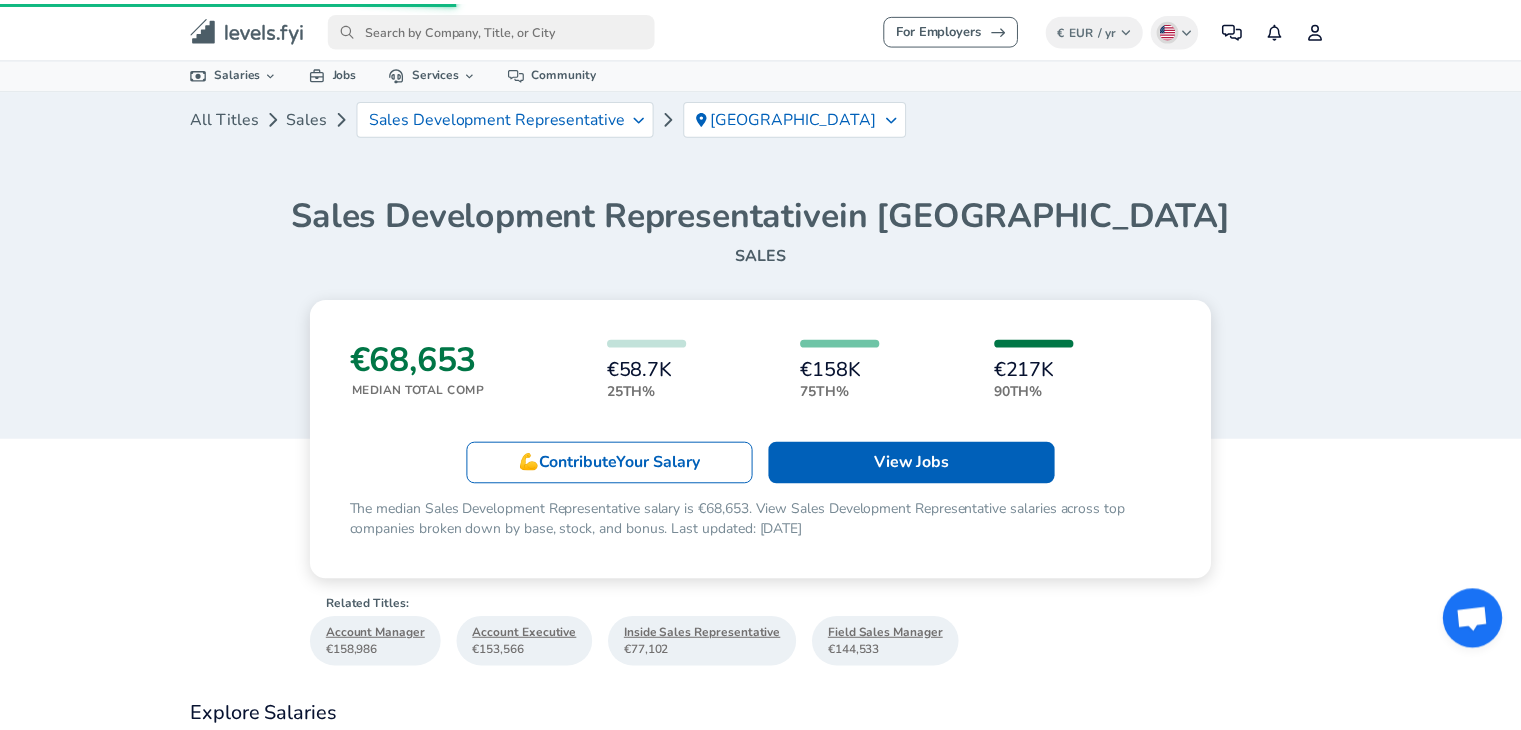 scroll, scrollTop: 10, scrollLeft: 0, axis: vertical 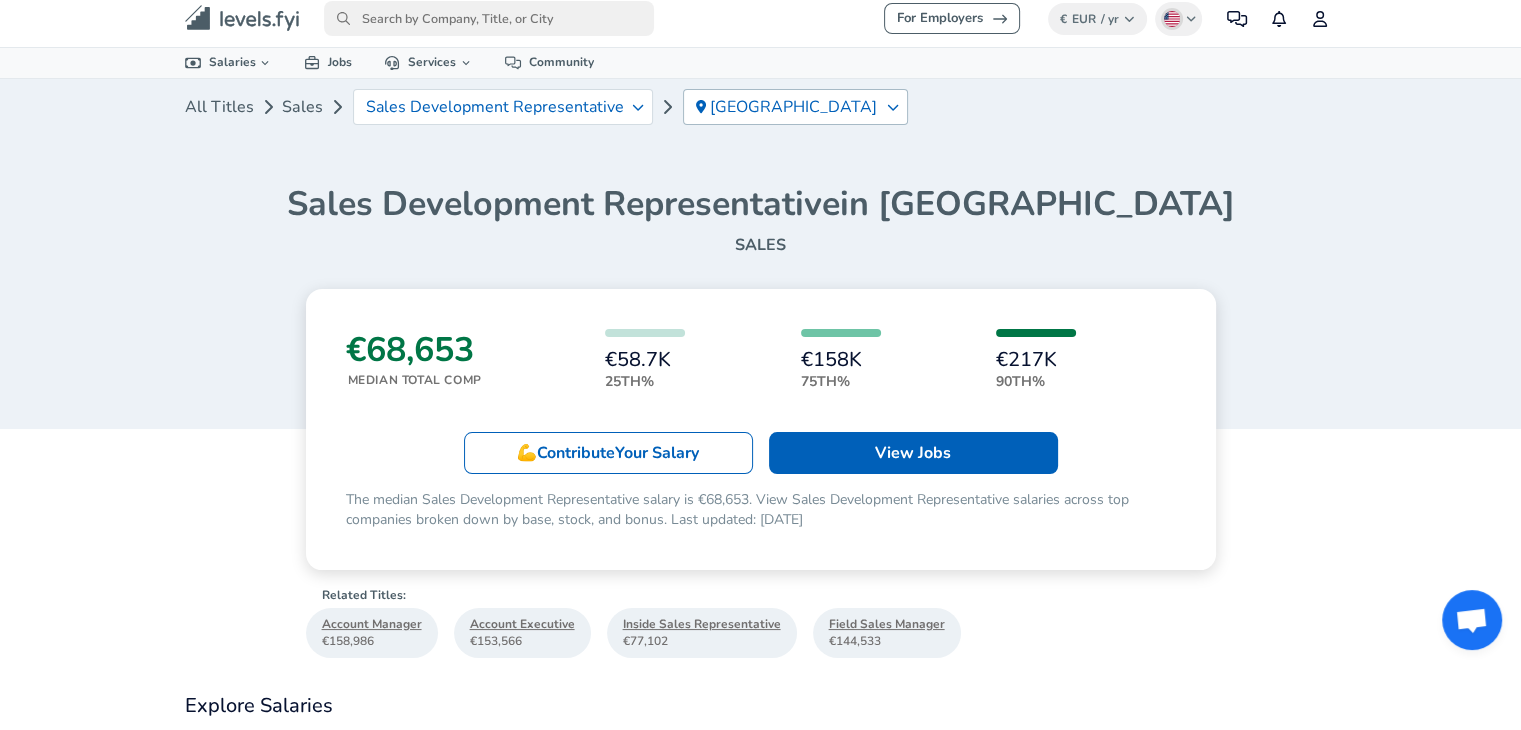 click on "Greater Boston Area" at bounding box center (795, 107) 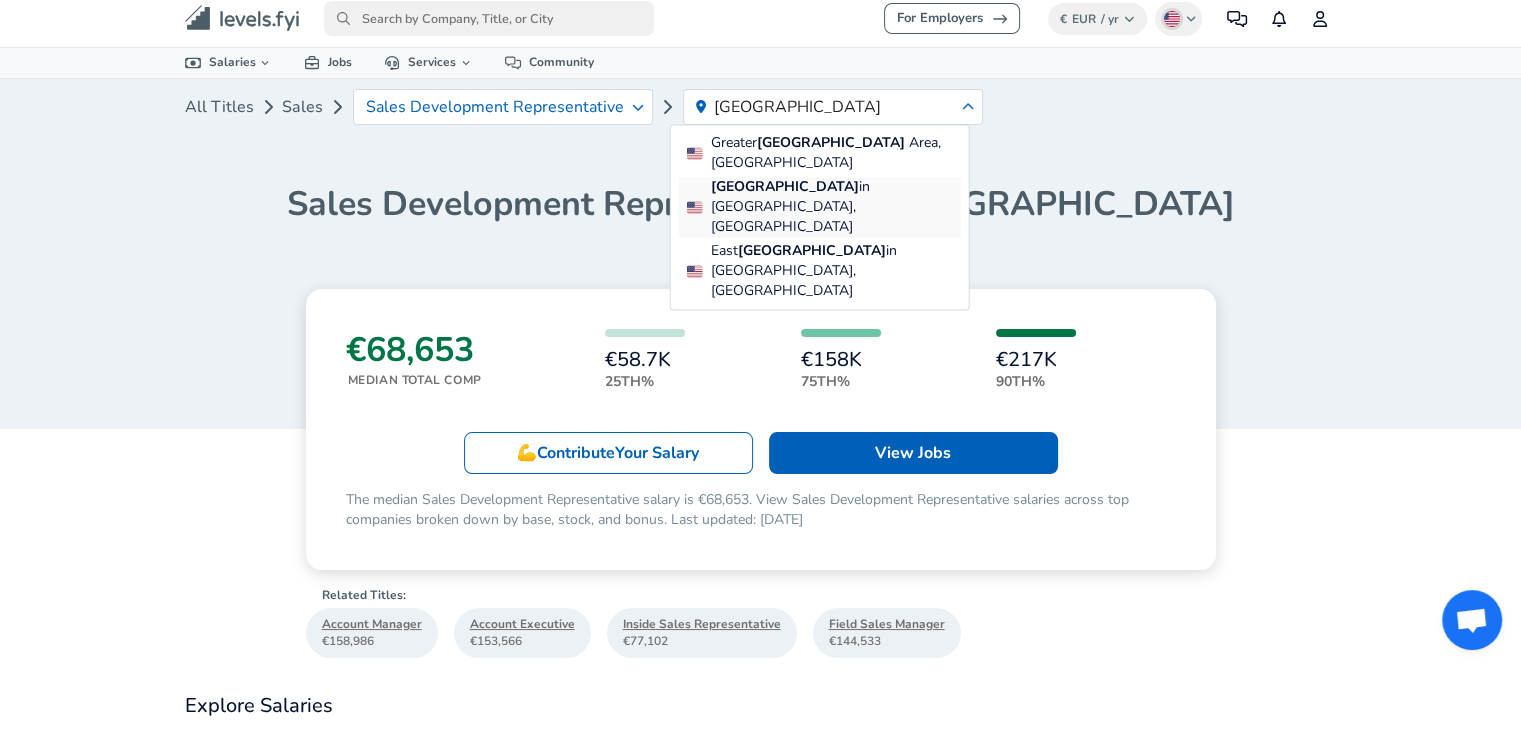 type on "boston" 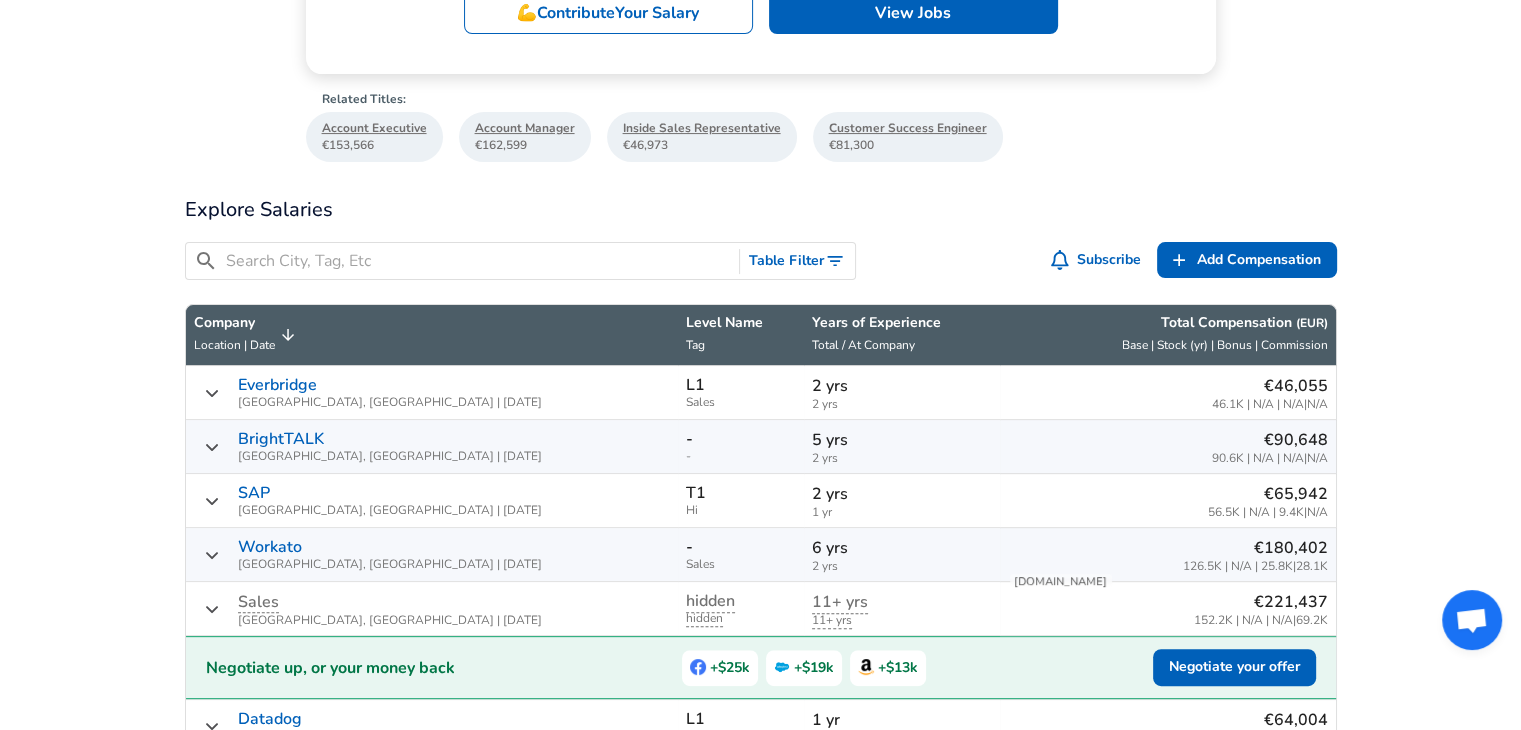scroll, scrollTop: 0, scrollLeft: 0, axis: both 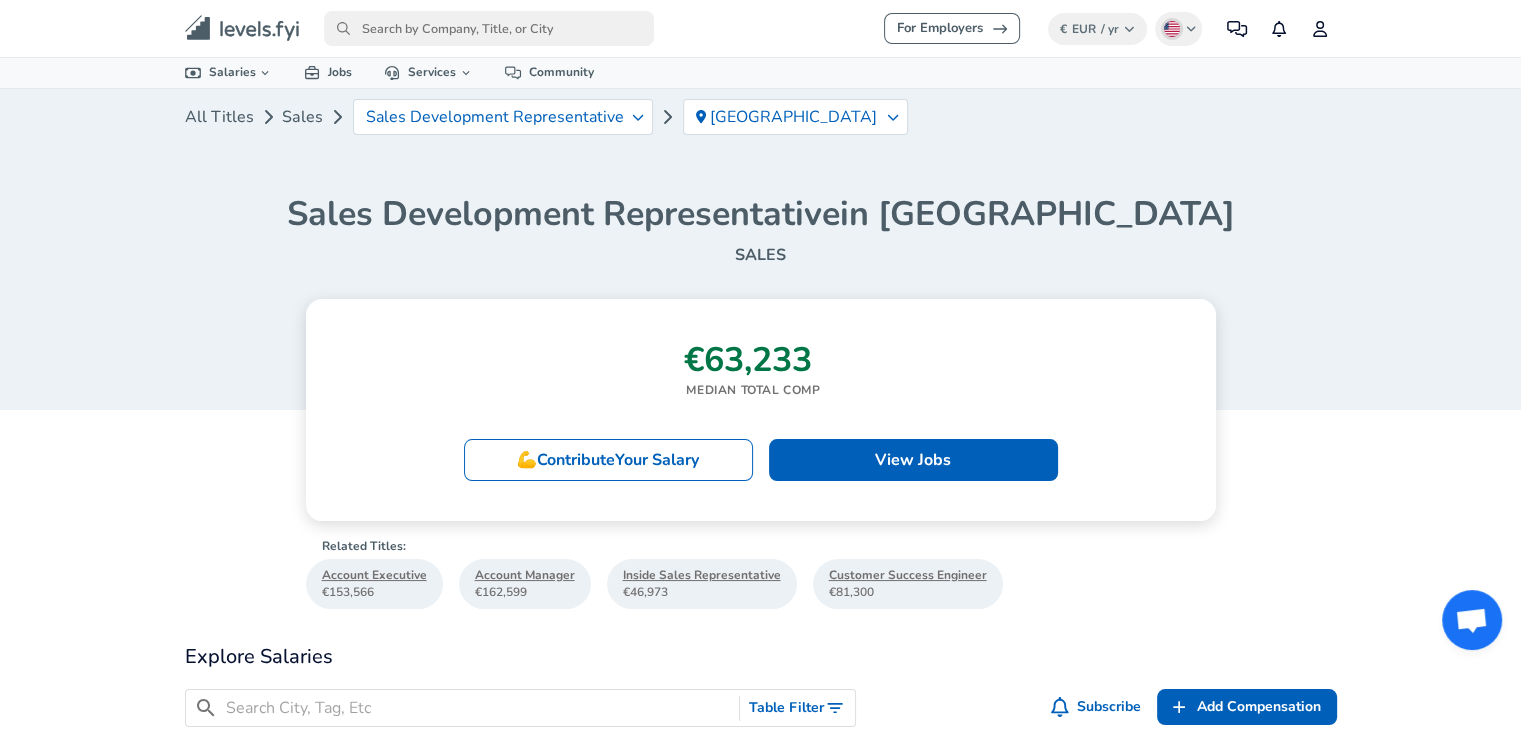 click on "All Titles Sales Sales Development Representative Boston" at bounding box center (761, 125) 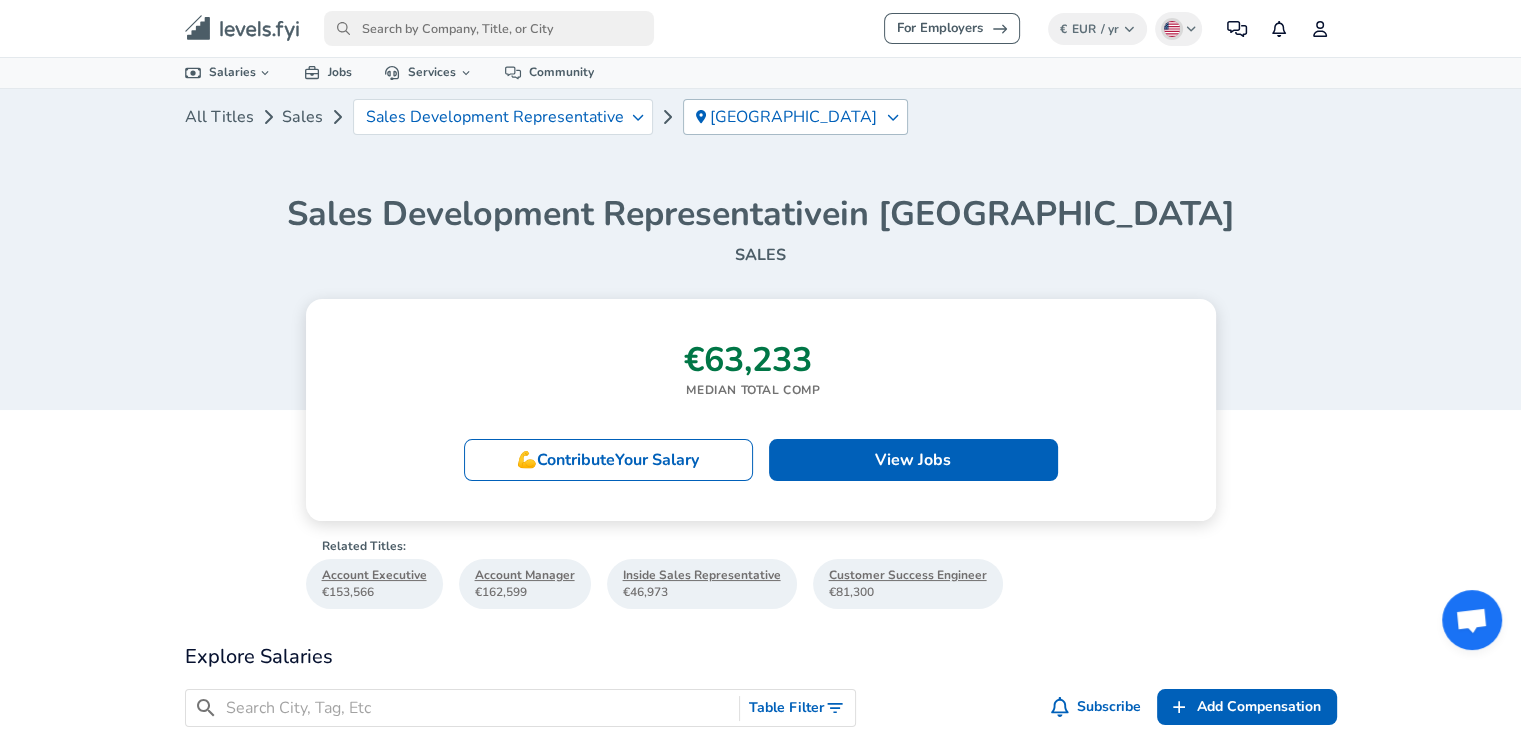 click on "Boston" at bounding box center (794, 117) 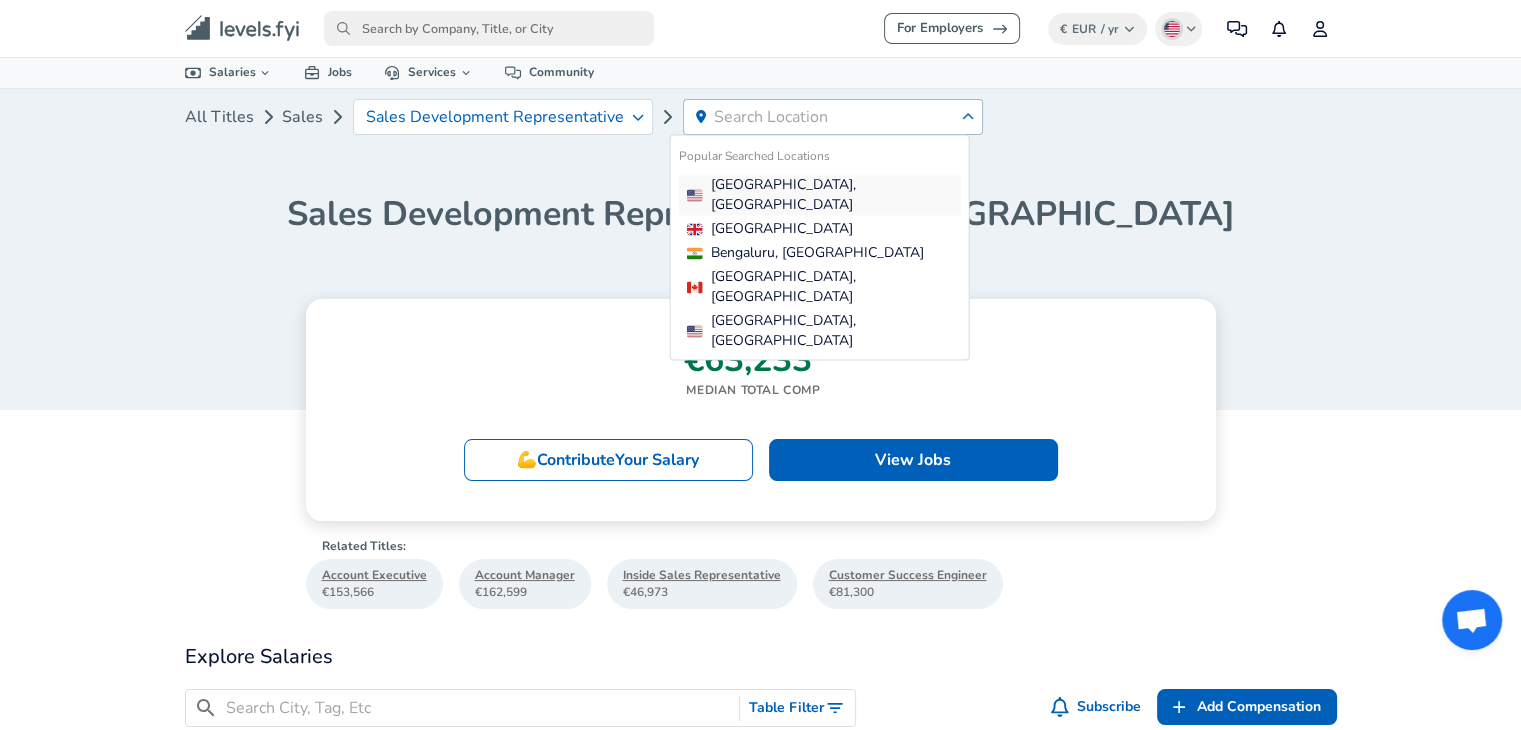 click on "San Francisco Bay Area, US" at bounding box center [824, 195] 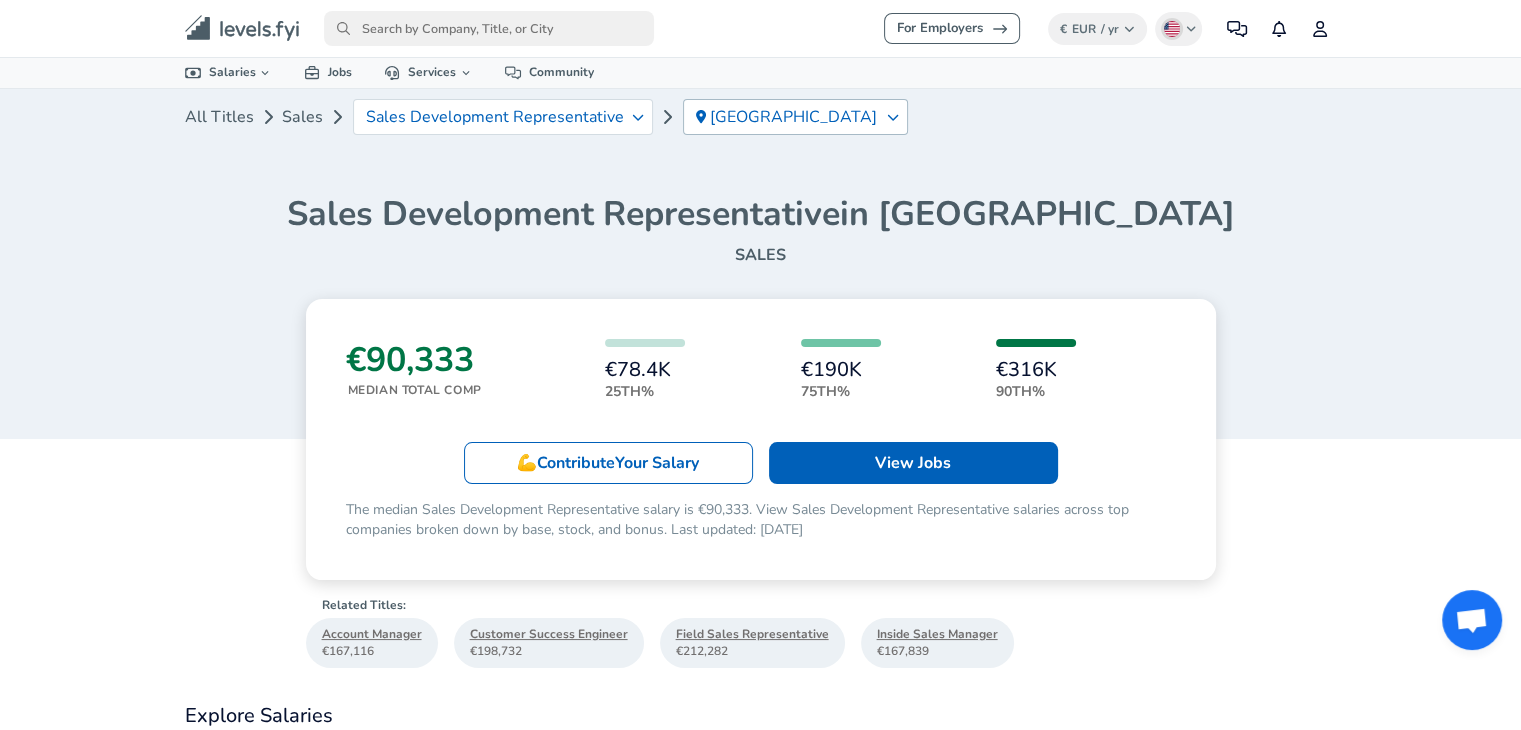 click on "San Francisco Bay Area" at bounding box center (795, 117) 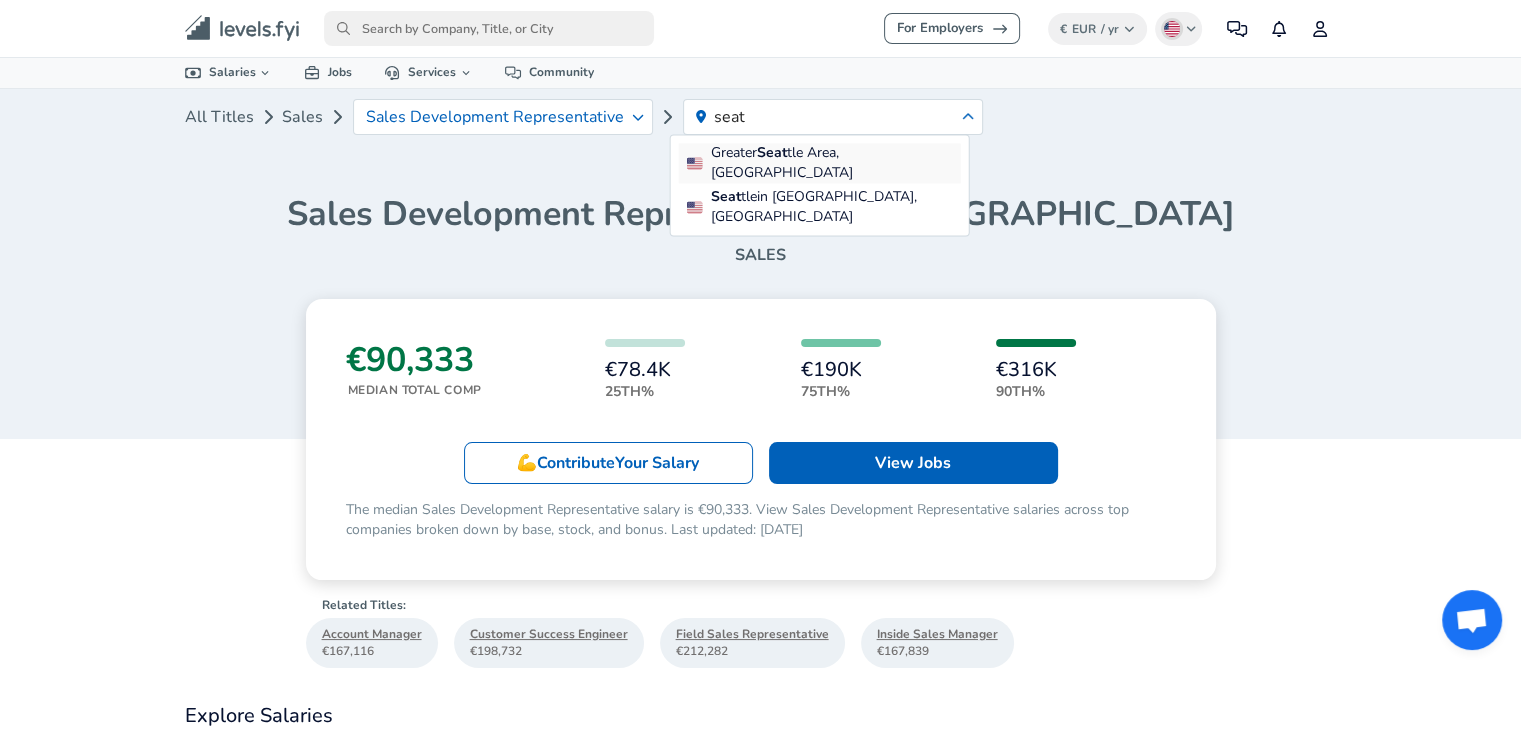 type on "seat" 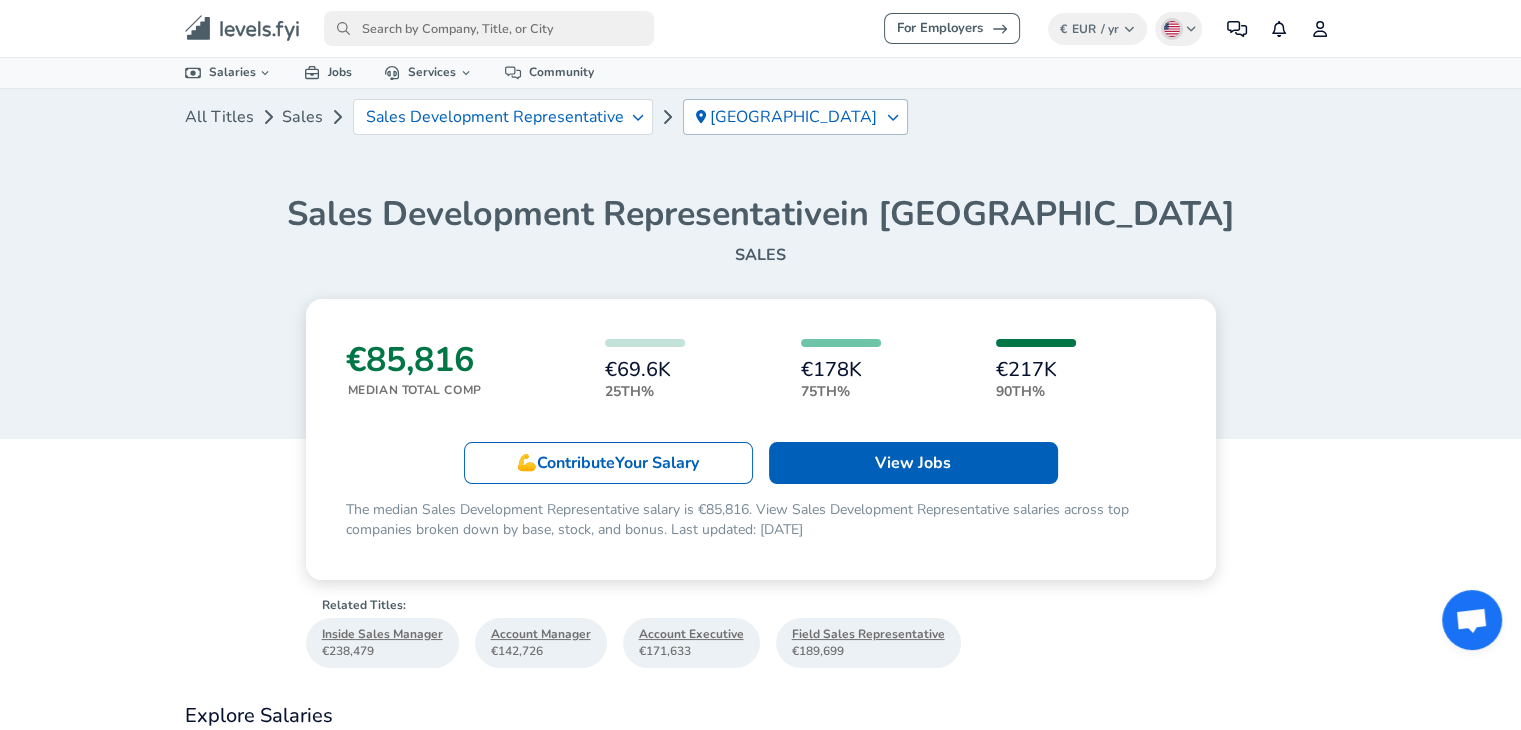 click on "Greater Seattle Area" at bounding box center [795, 117] 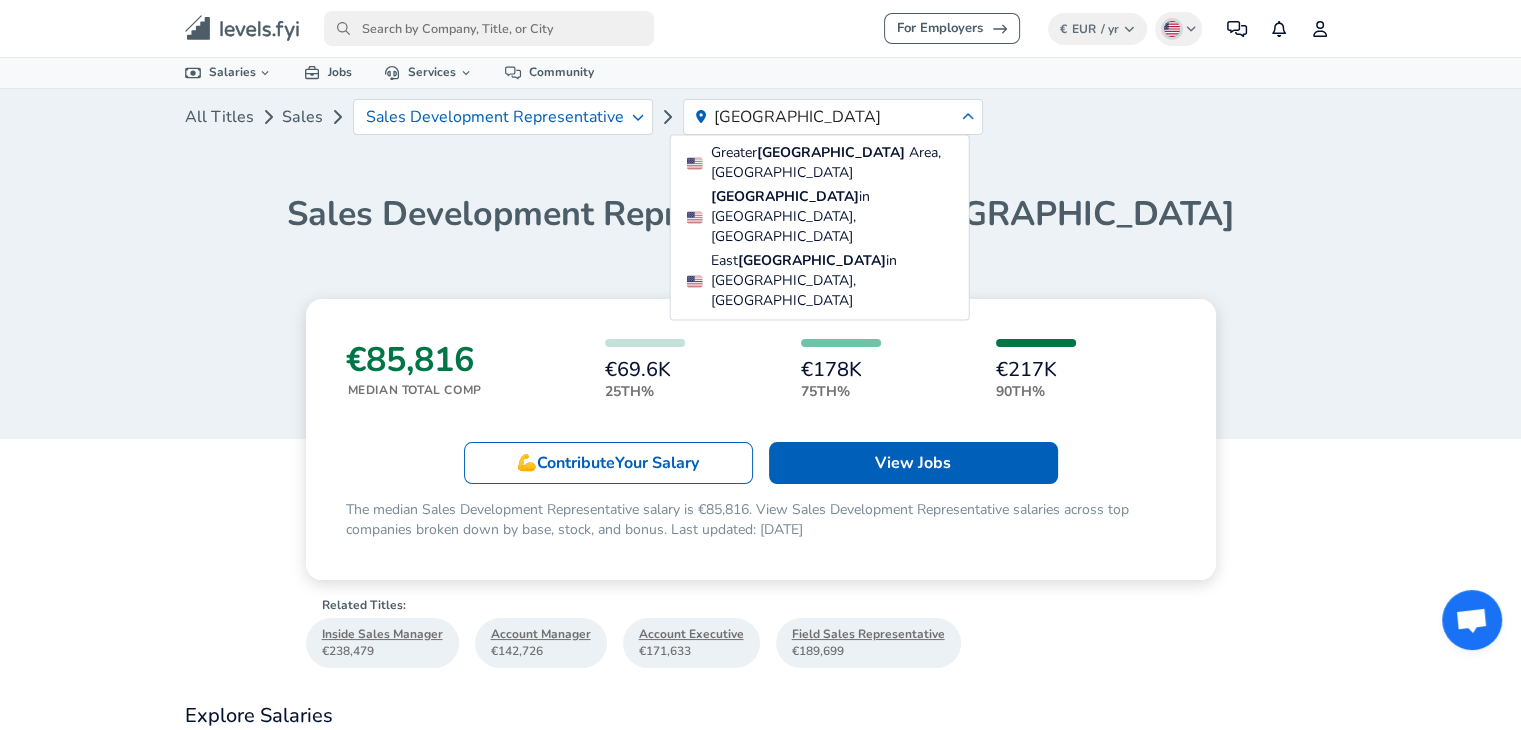 type on "boston" 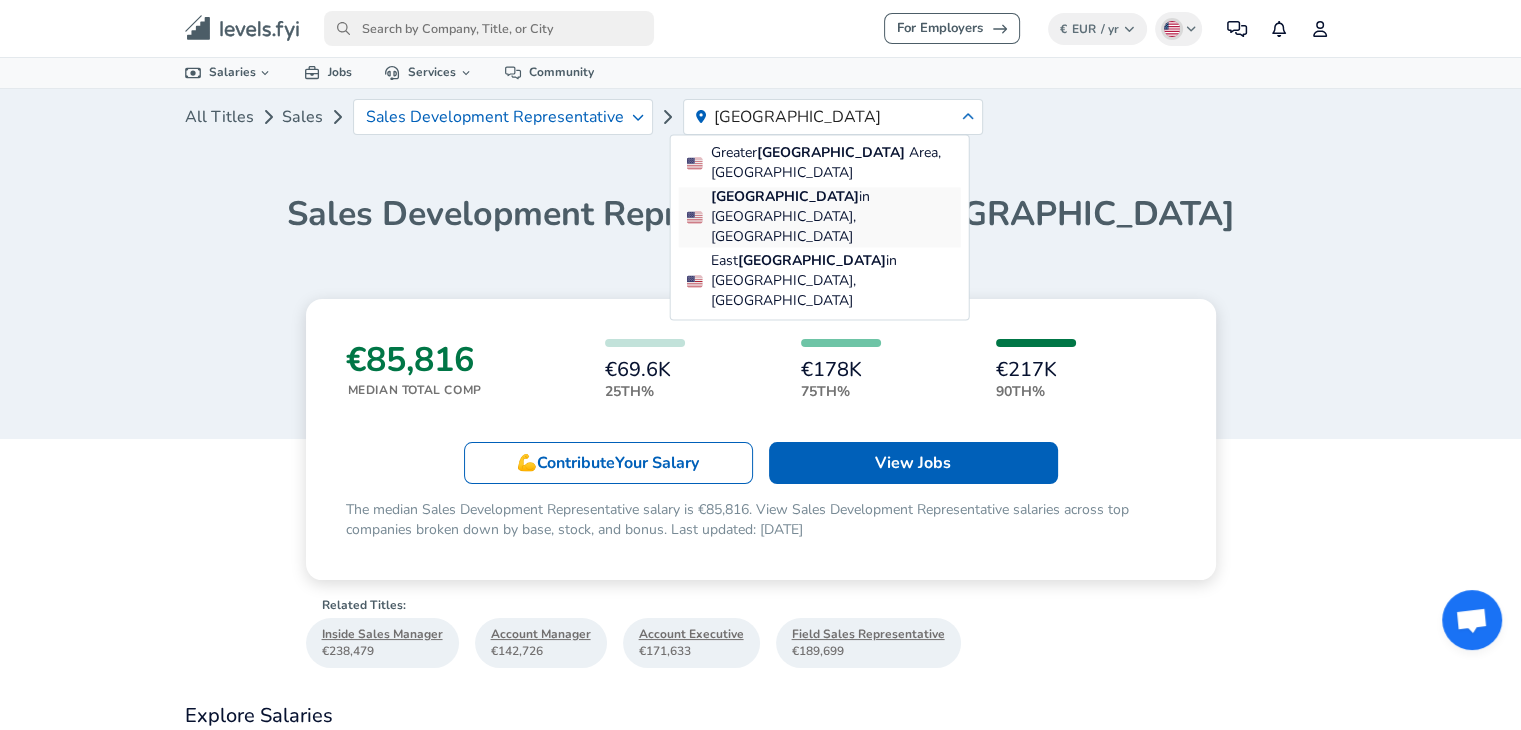 click on "Boston  in Greater Boston Area, US" at bounding box center (836, 217) 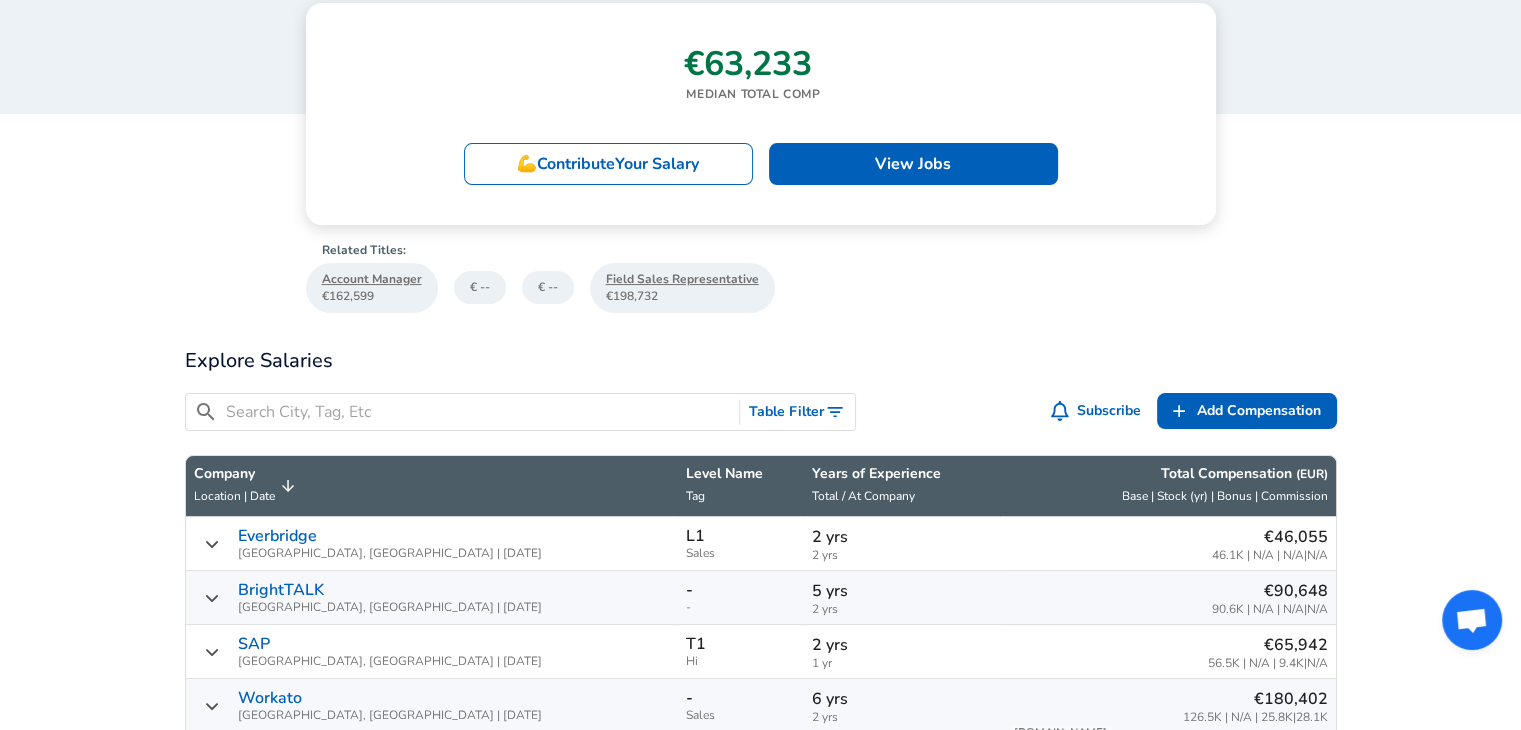 scroll, scrollTop: 418, scrollLeft: 0, axis: vertical 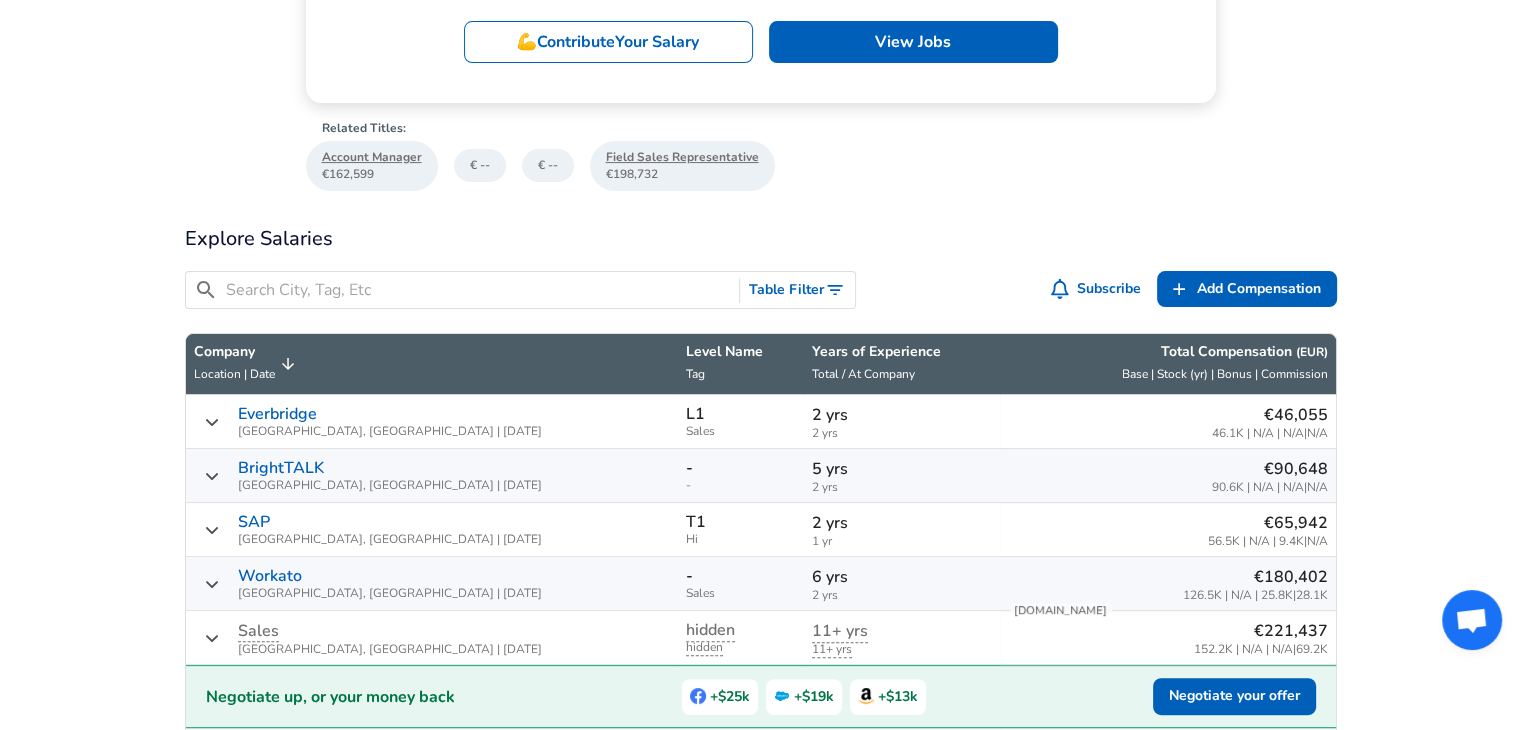 click on "Everbridge   Boston, MA   |   01/30/2025" at bounding box center [432, 421] 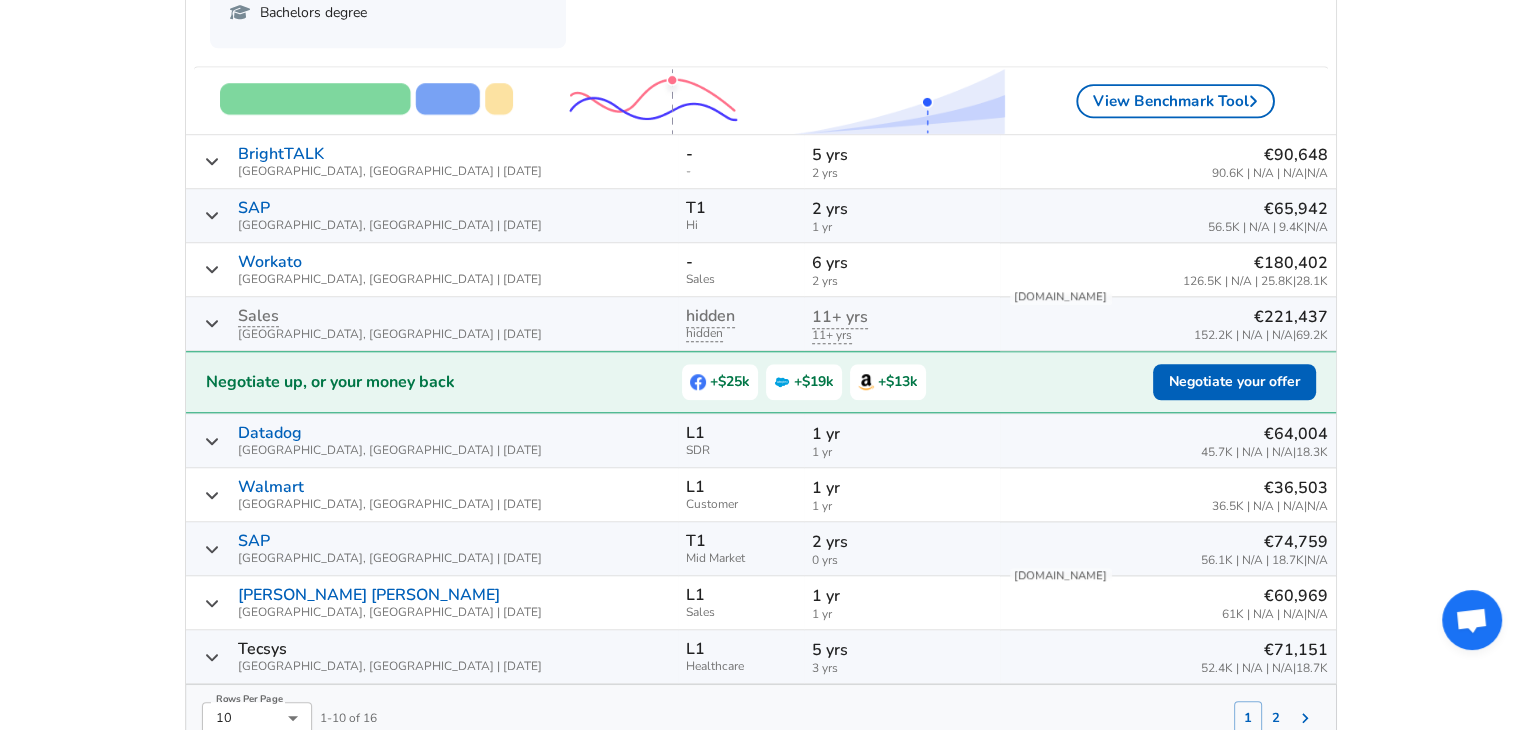 scroll, scrollTop: 1698, scrollLeft: 0, axis: vertical 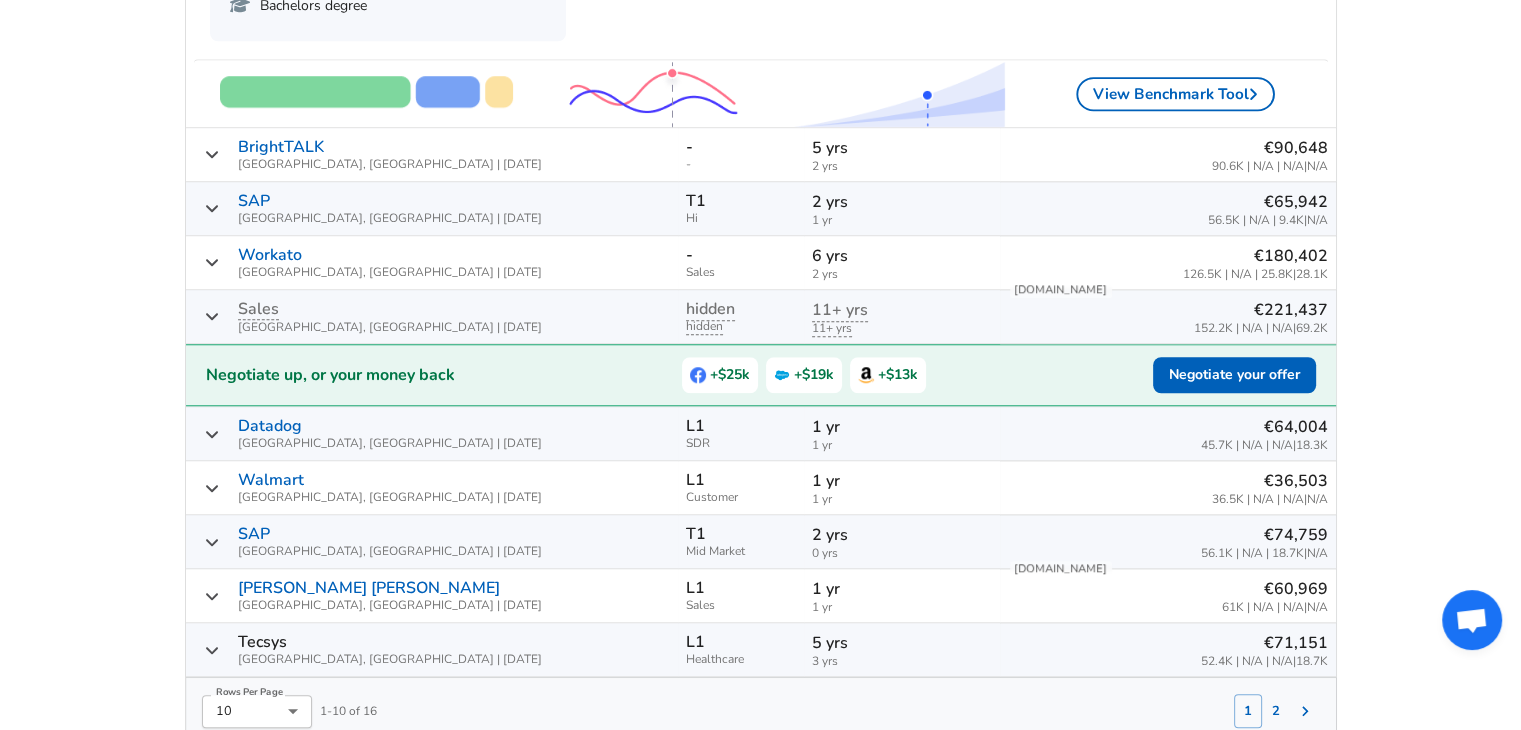 click on "Walmart   Boston, MA   |   11/27/2023" at bounding box center (432, 488) 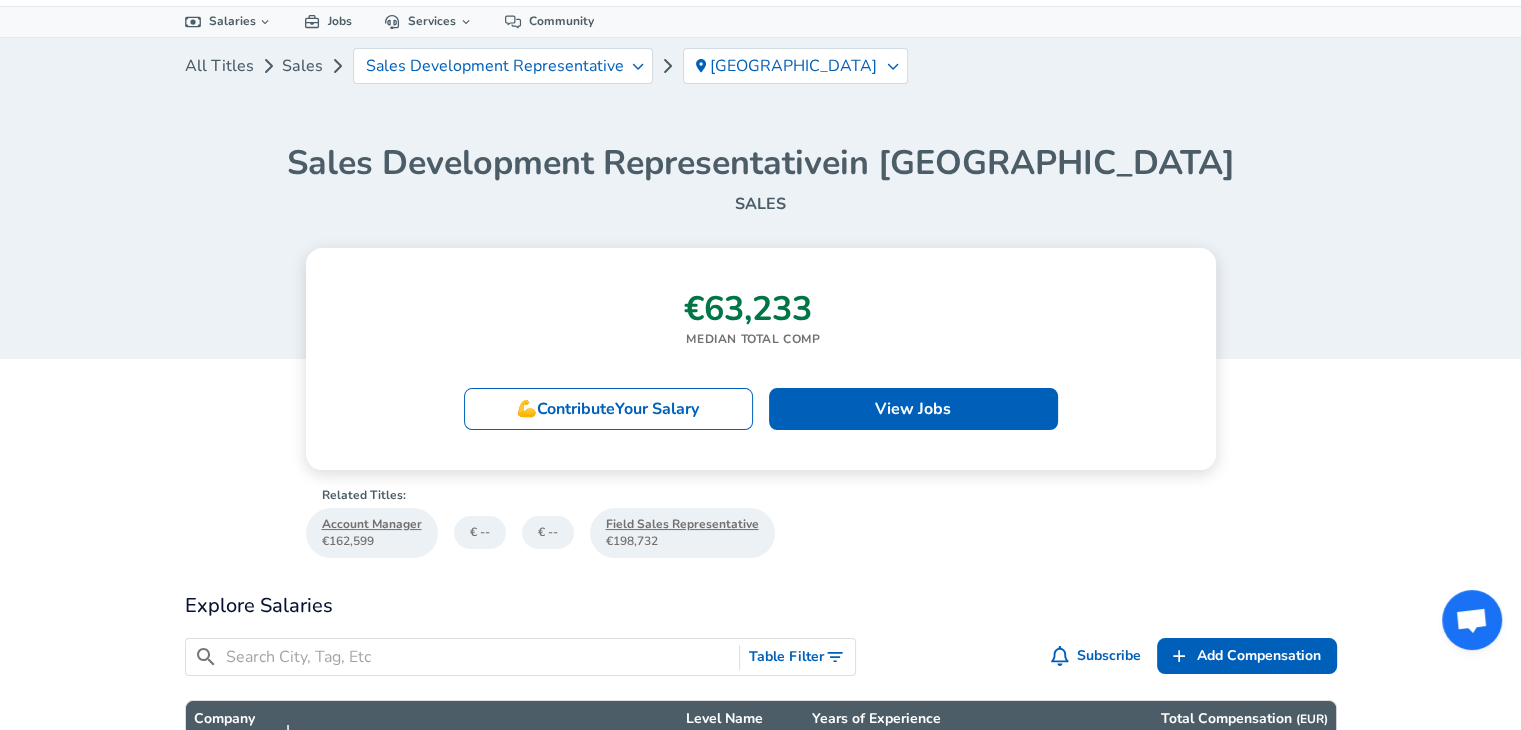 scroll, scrollTop: 0, scrollLeft: 0, axis: both 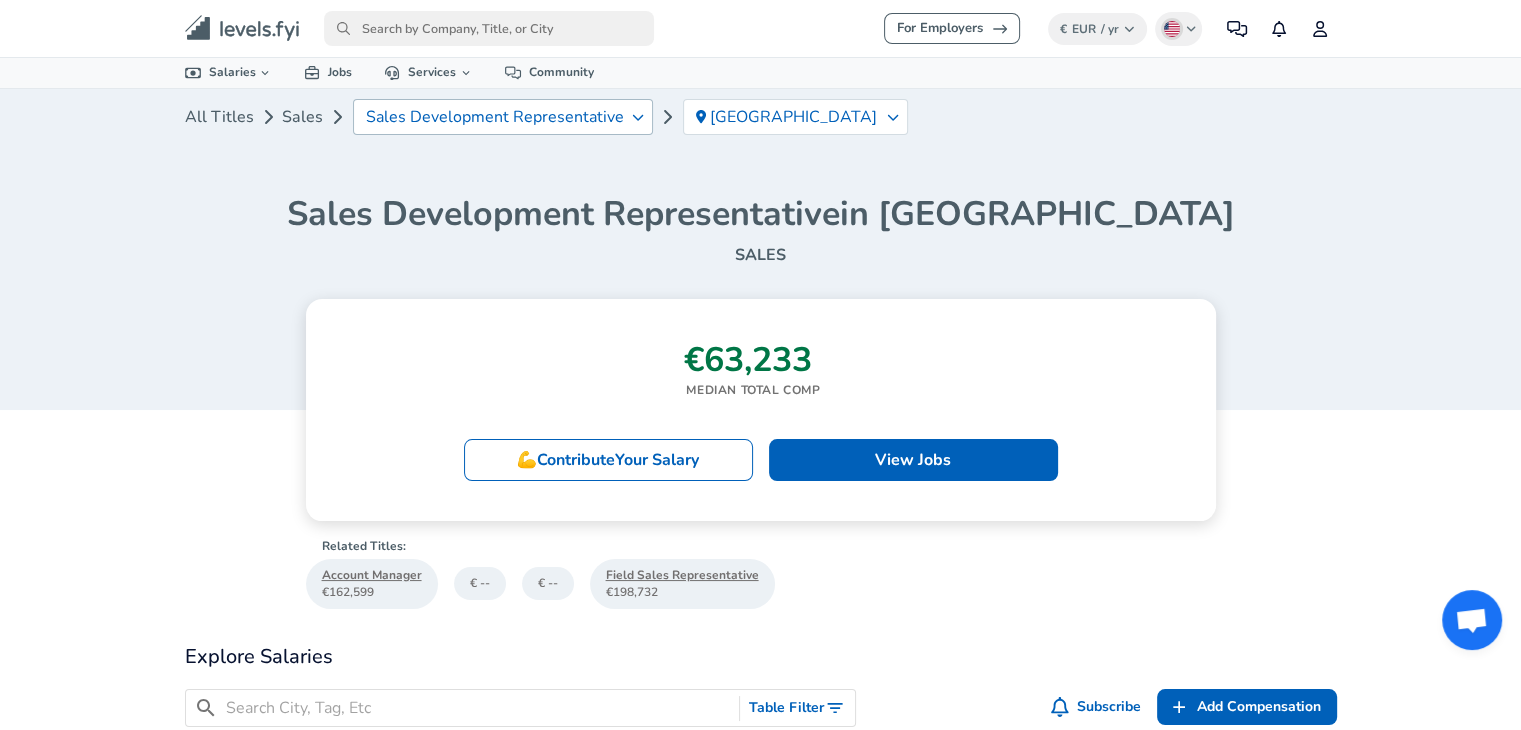 click on "Sales Development Representative" at bounding box center [495, 117] 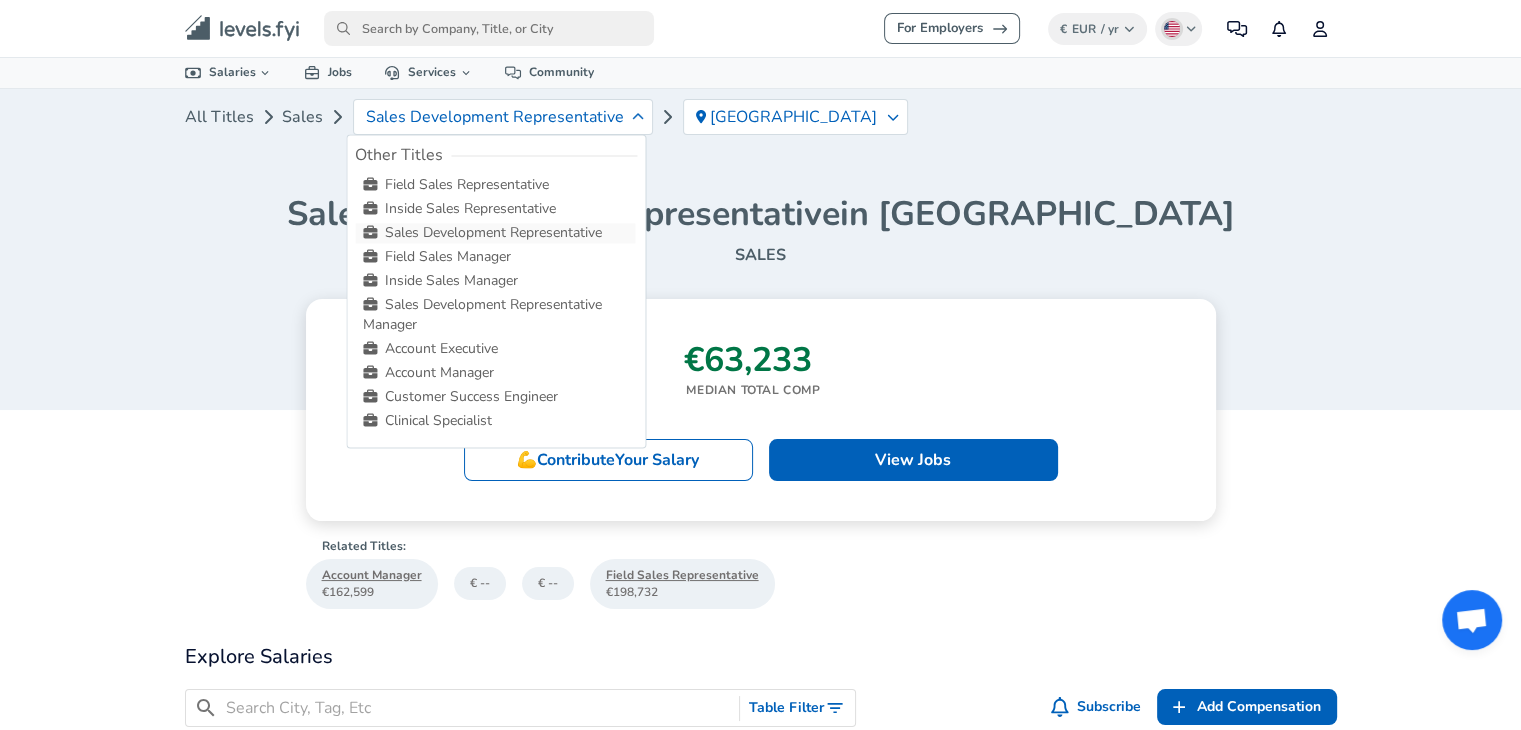 click on "Sales Development Representative" at bounding box center [495, 233] 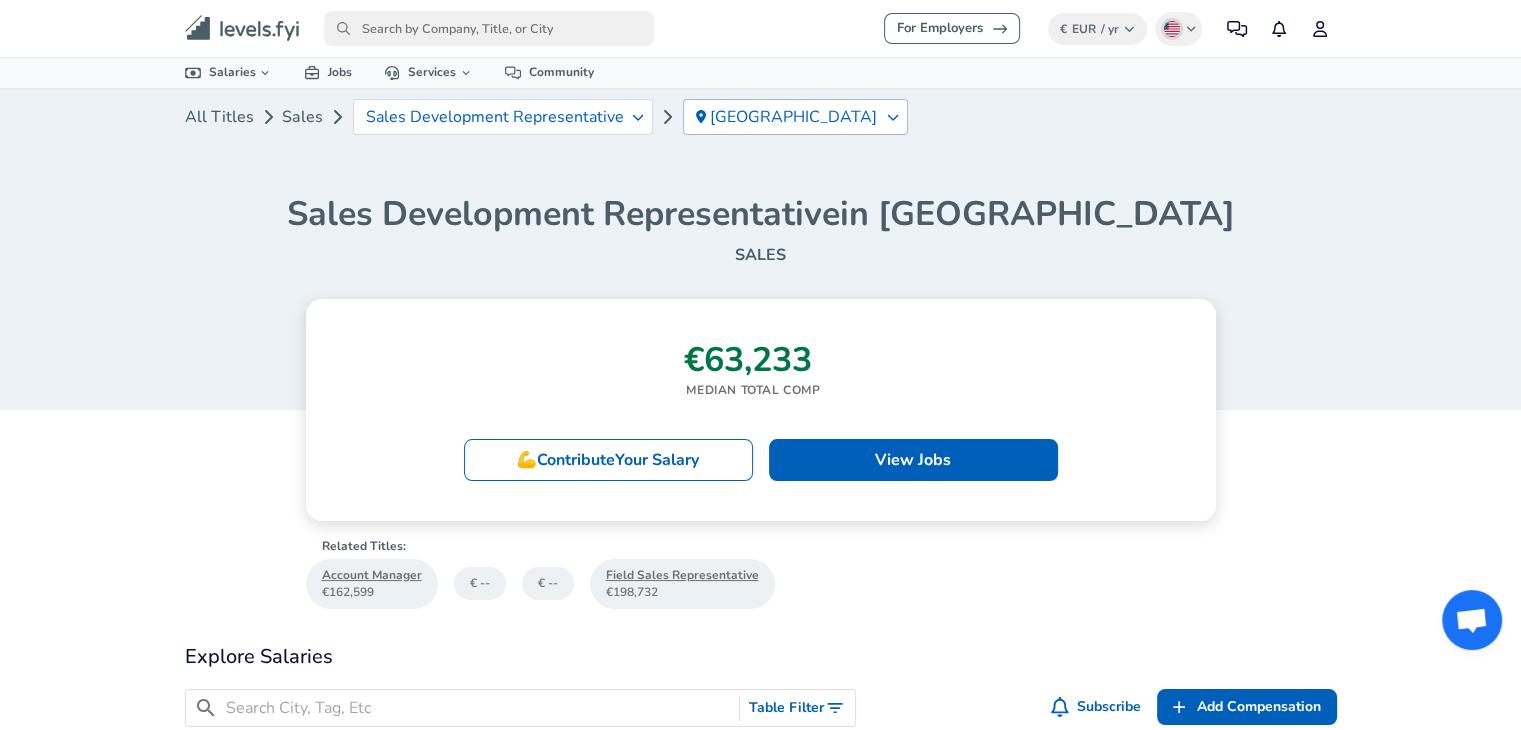 click on "Boston" at bounding box center [794, 117] 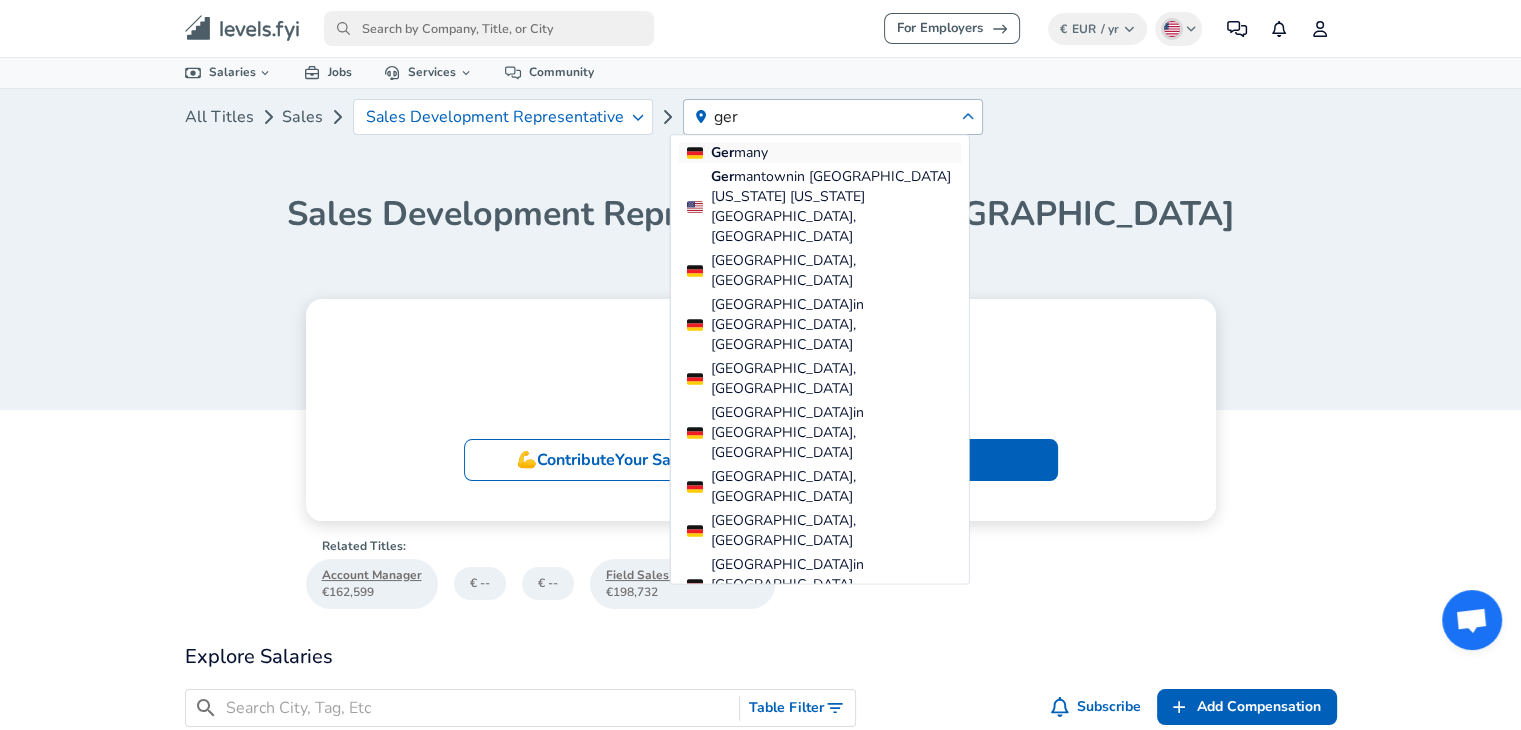 type on "ger" 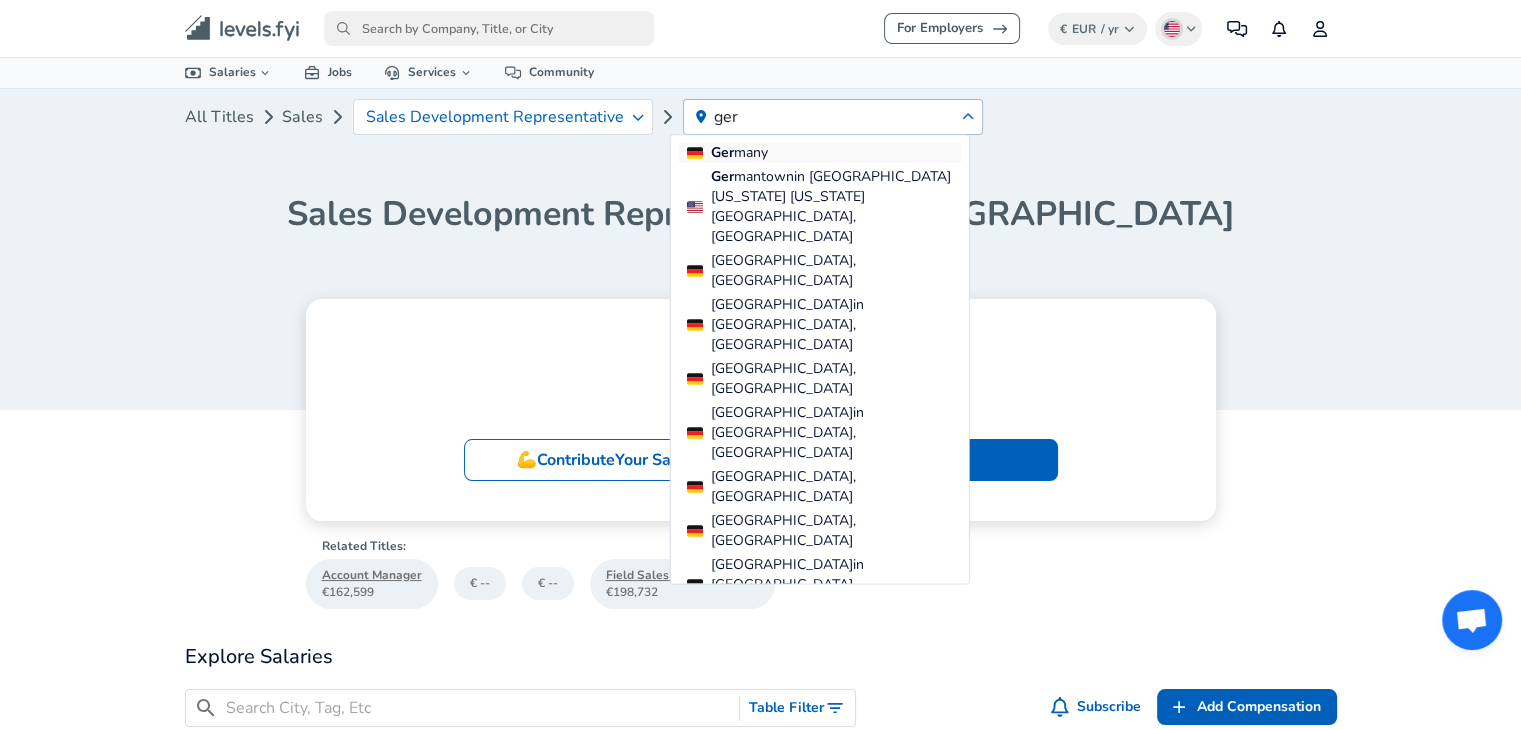 click on "many" at bounding box center [751, 152] 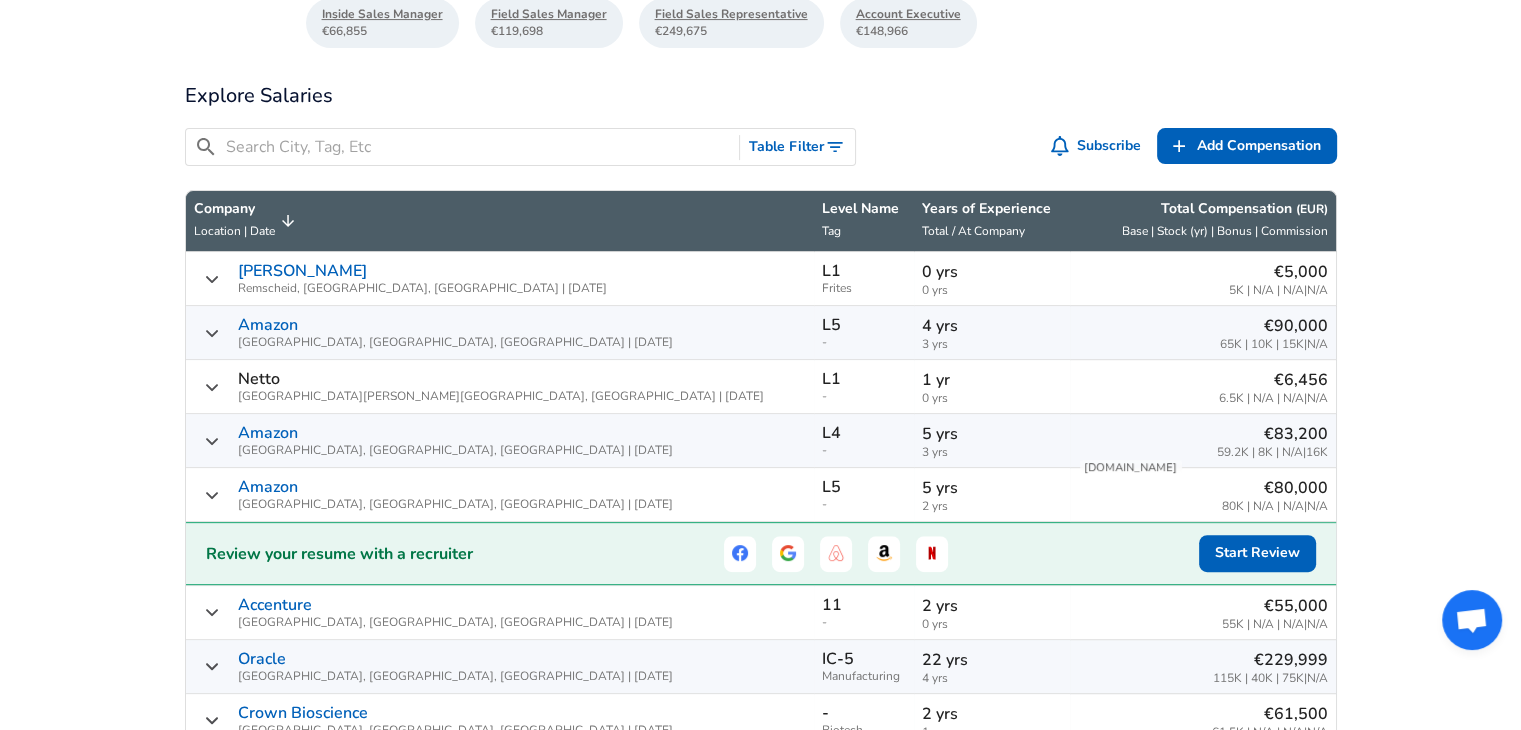 scroll, scrollTop: 622, scrollLeft: 0, axis: vertical 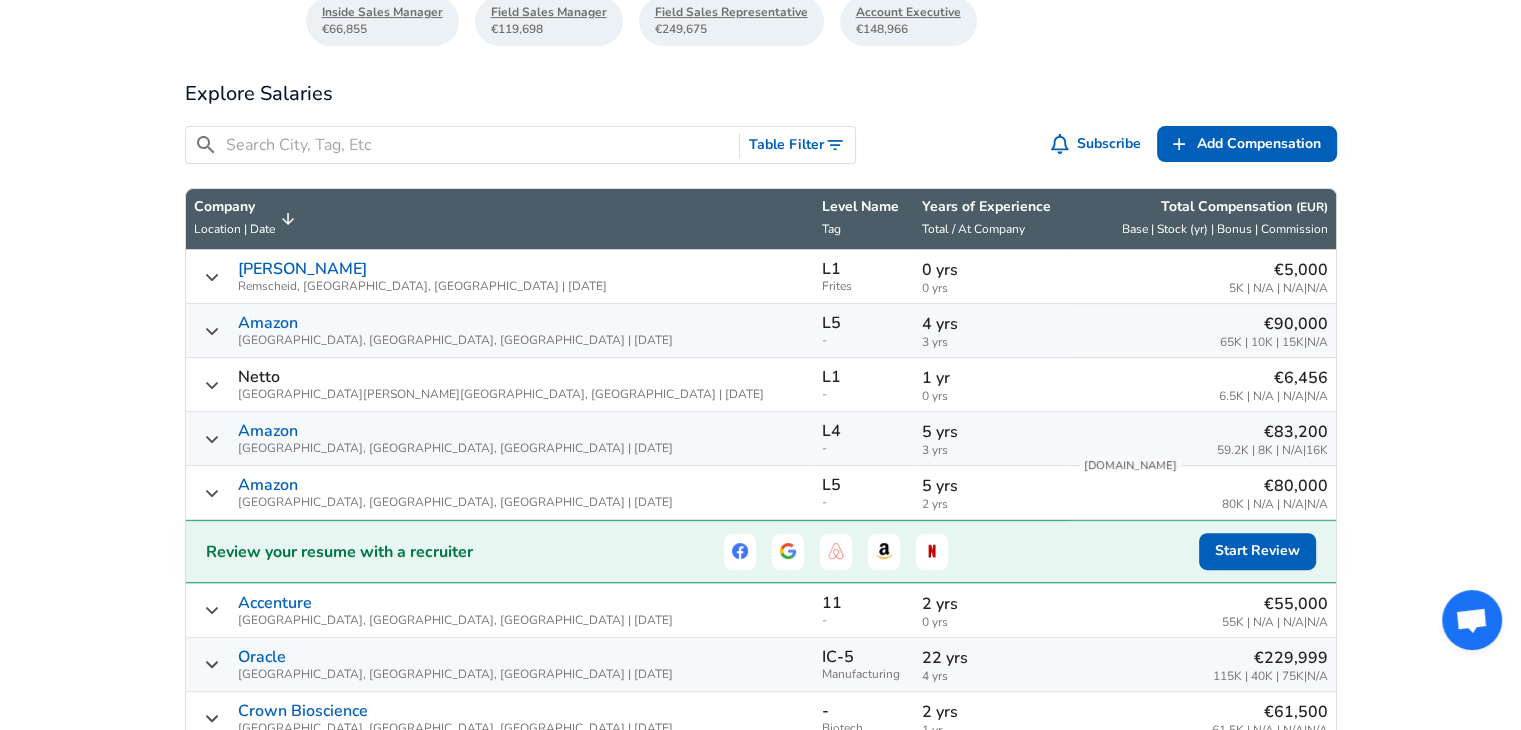 click on "McDonald's   Remscheid, NW, Germany   |   06/26/2025" at bounding box center [500, 276] 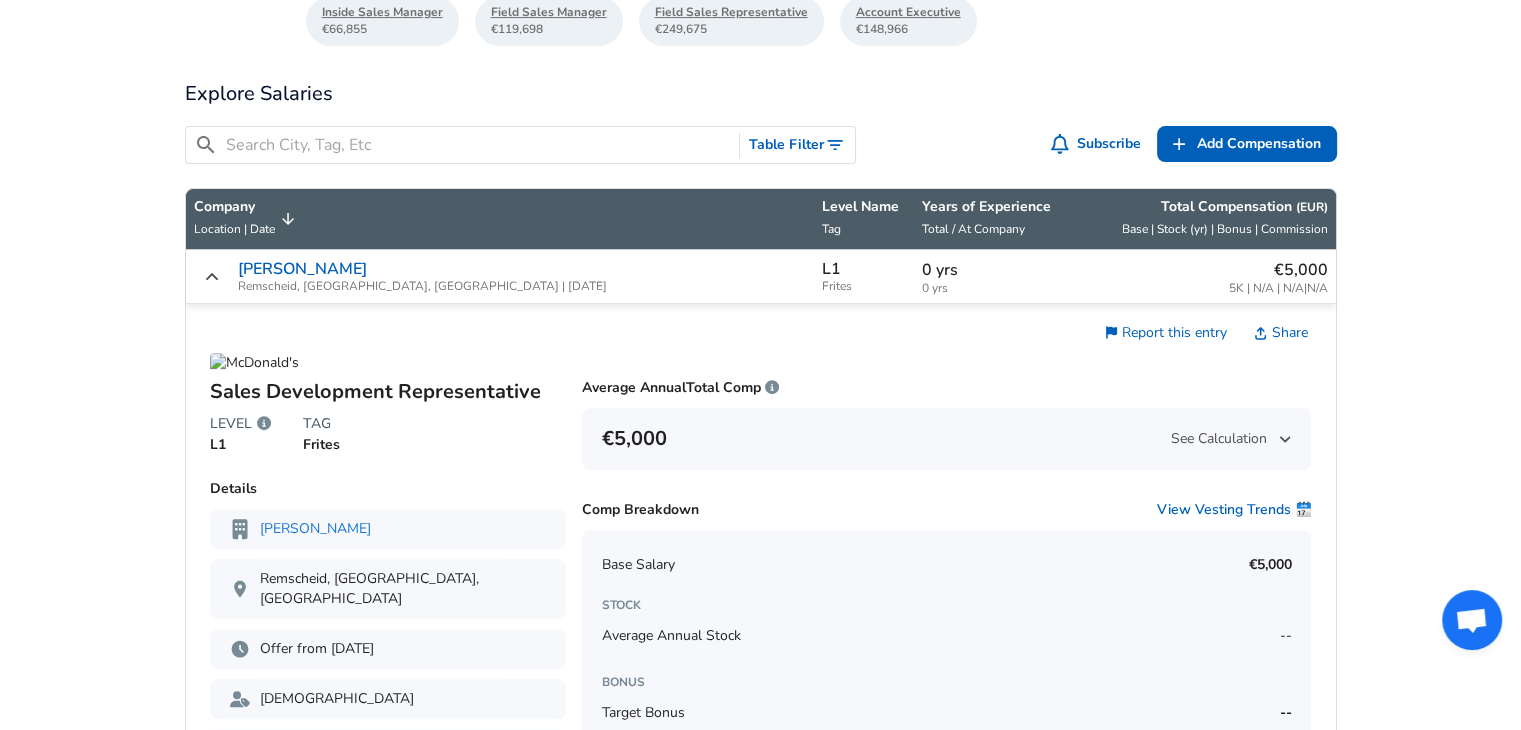 click on "McDonald's   Remscheid, NW, Germany   |   06/26/2025" at bounding box center (500, 276) 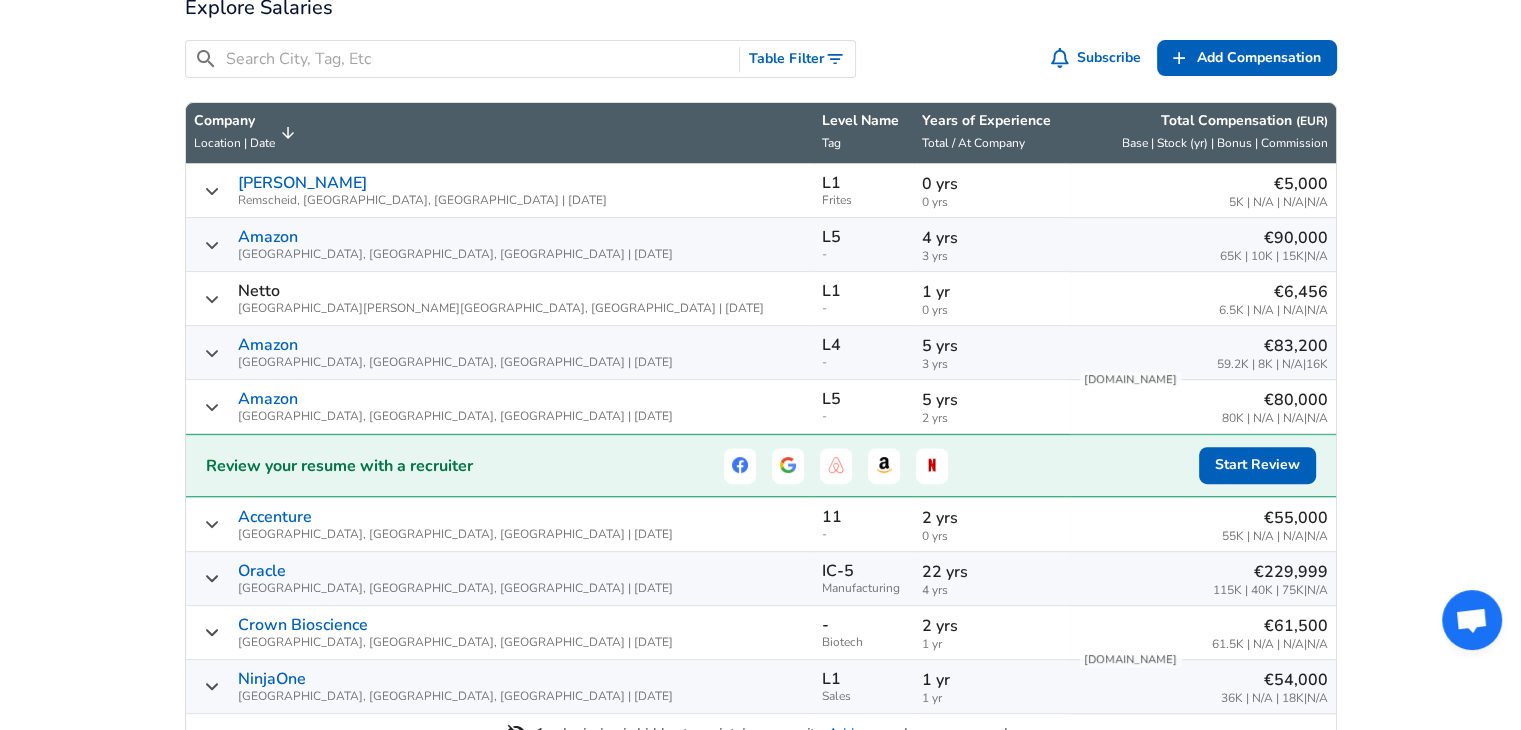 scroll, scrollTop: 708, scrollLeft: 0, axis: vertical 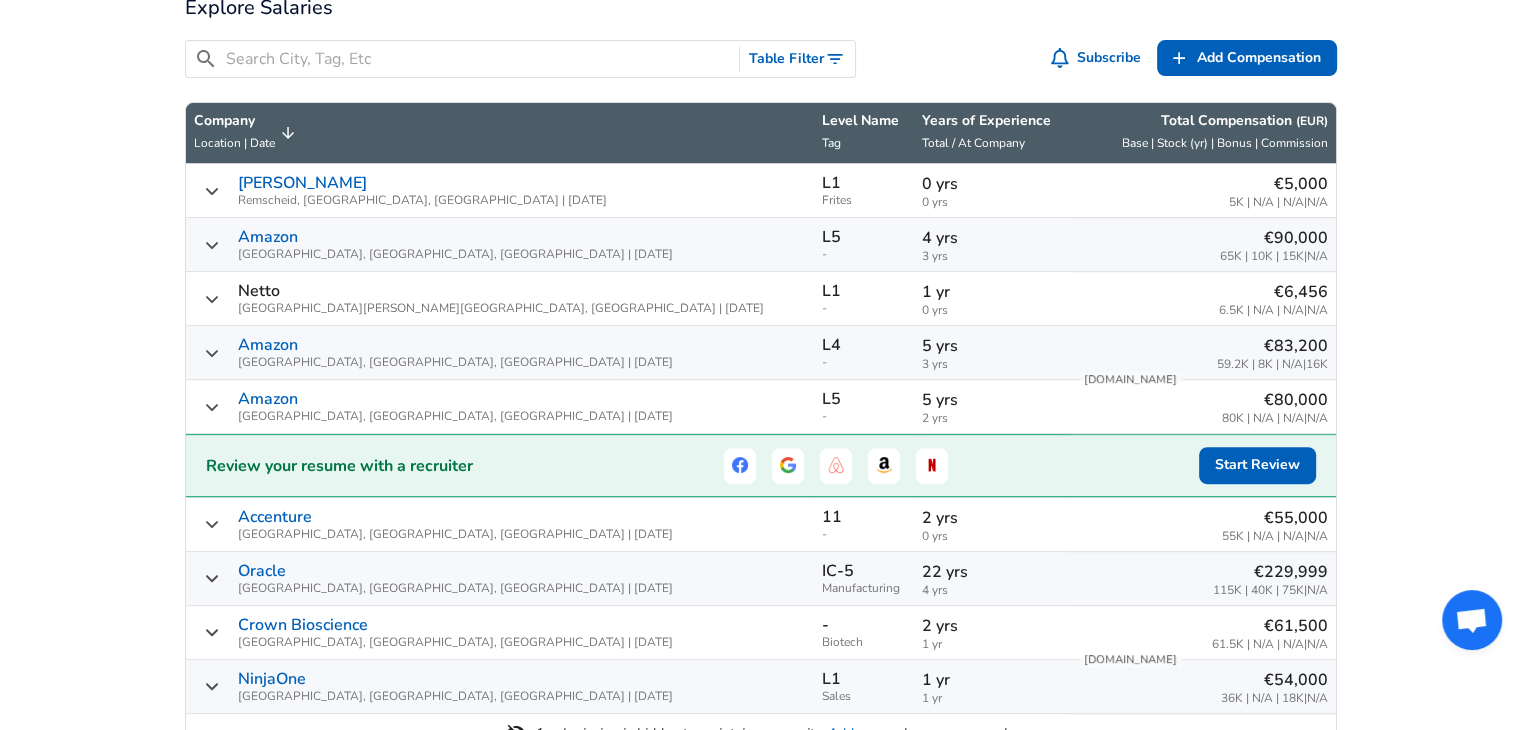 click on "Amazon   Munich, BY, Germany   |   06/22/2025" at bounding box center (500, 244) 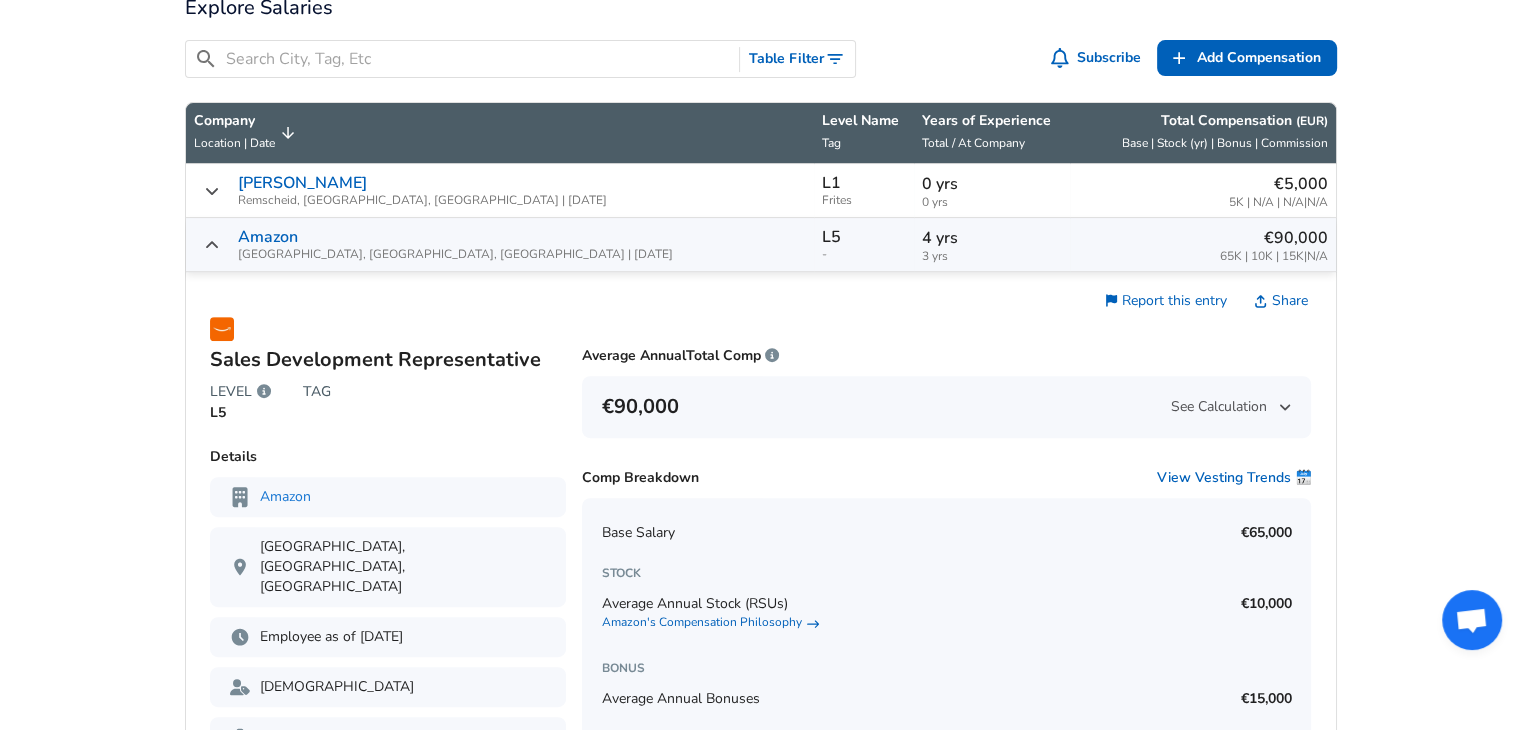 click on "Amazon   Munich, BY, Germany   |   06/22/2025" at bounding box center (500, 244) 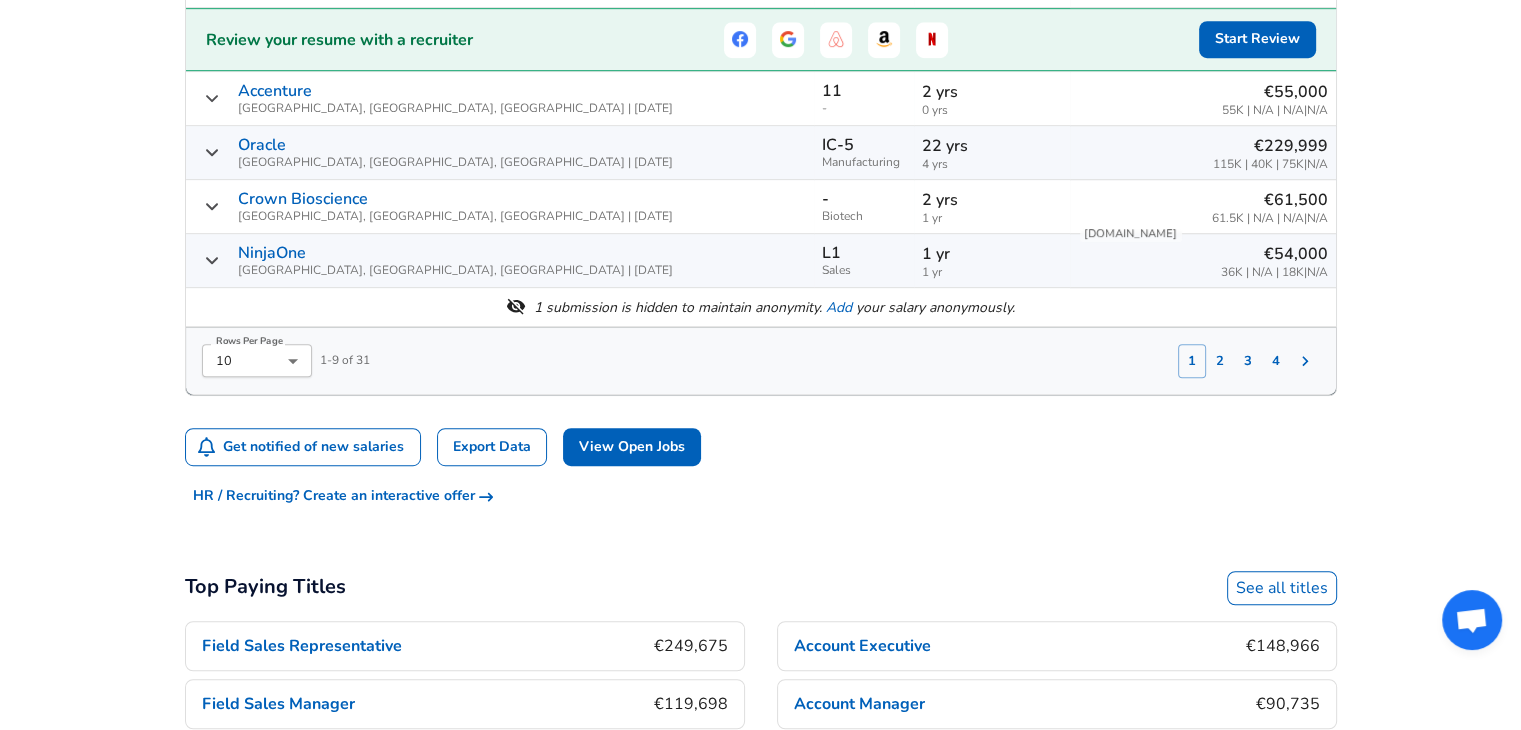 scroll, scrollTop: 1154, scrollLeft: 0, axis: vertical 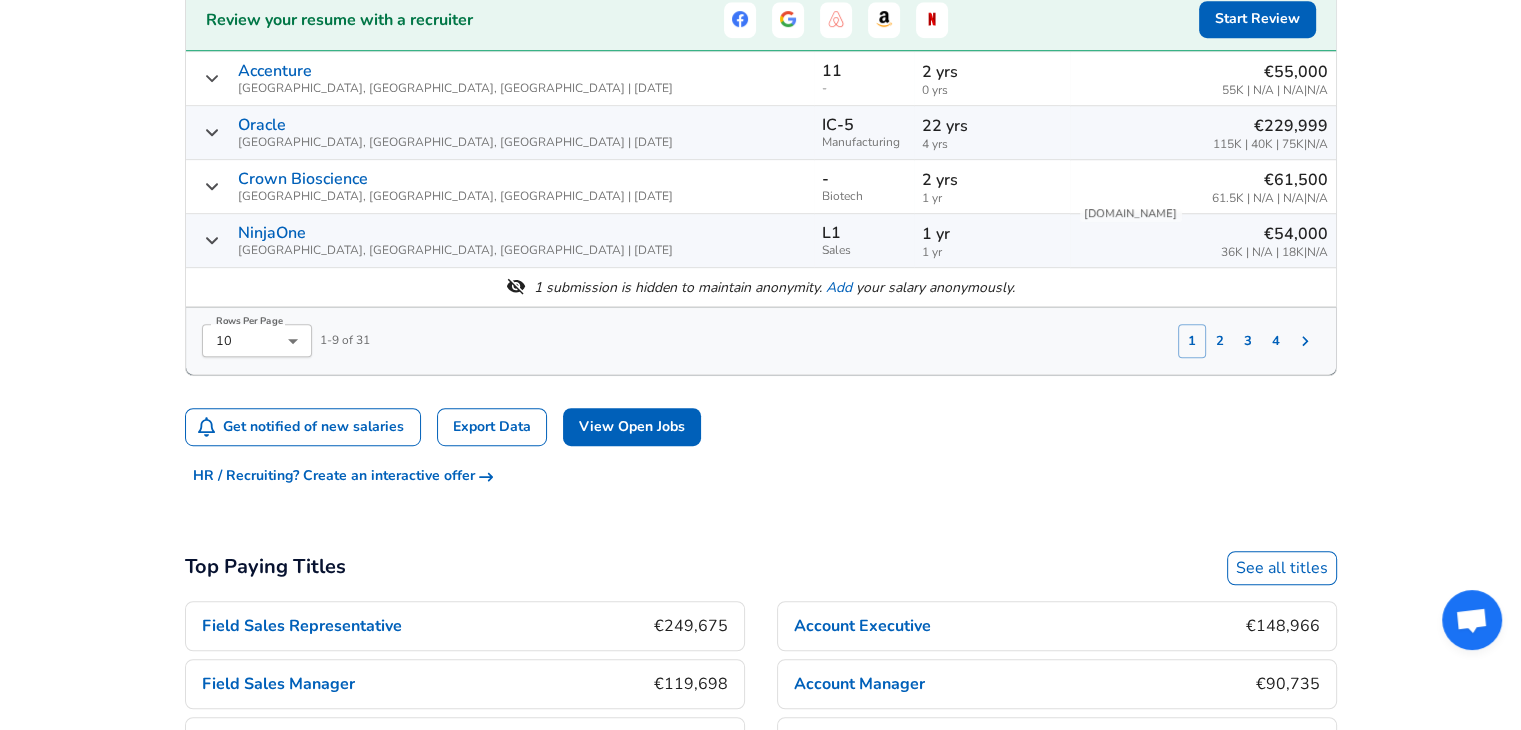 click on "NinjaOne   Berlin, BE, Germany   |   09/01/2024" at bounding box center [500, 240] 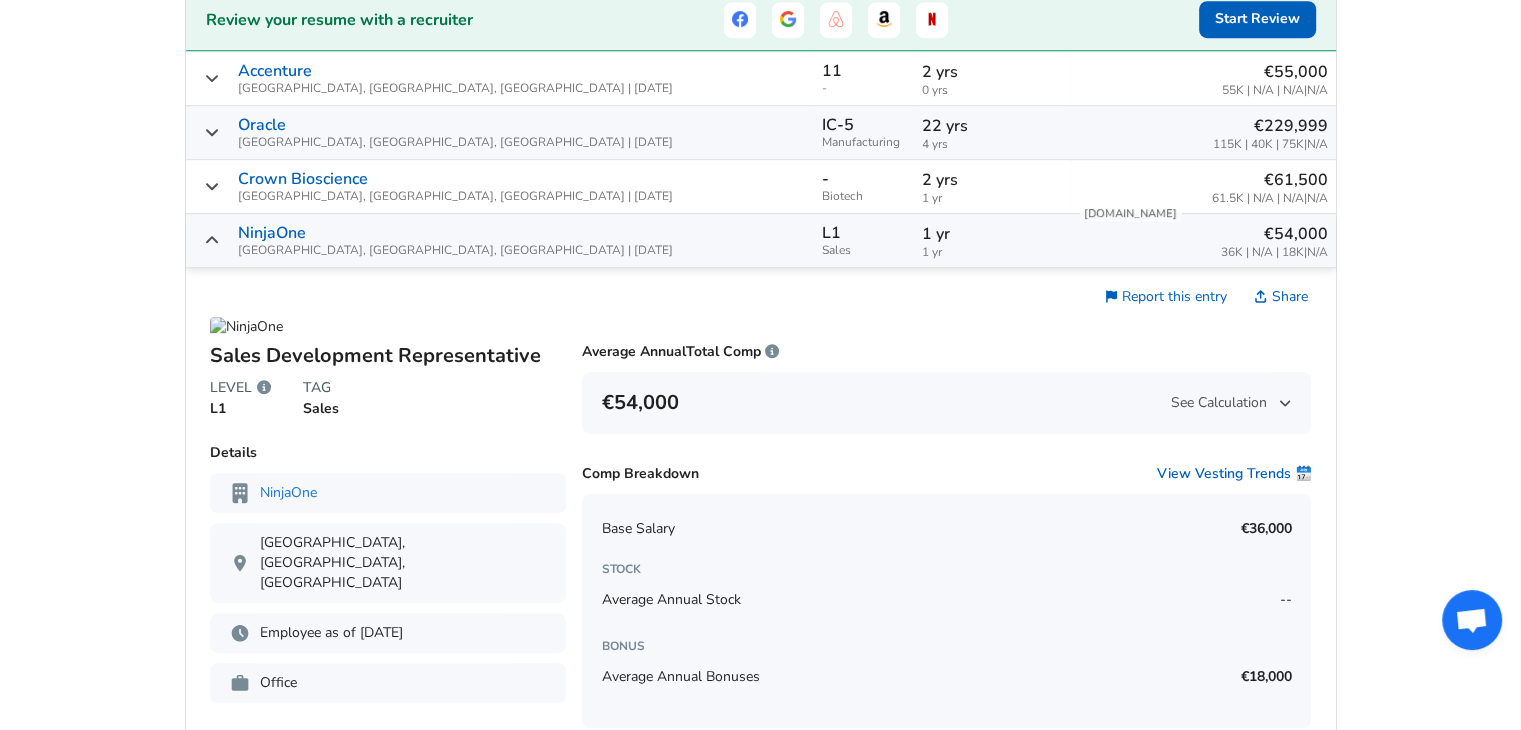click on "NinjaOne   Berlin, BE, Germany   |   09/01/2024" at bounding box center [500, 240] 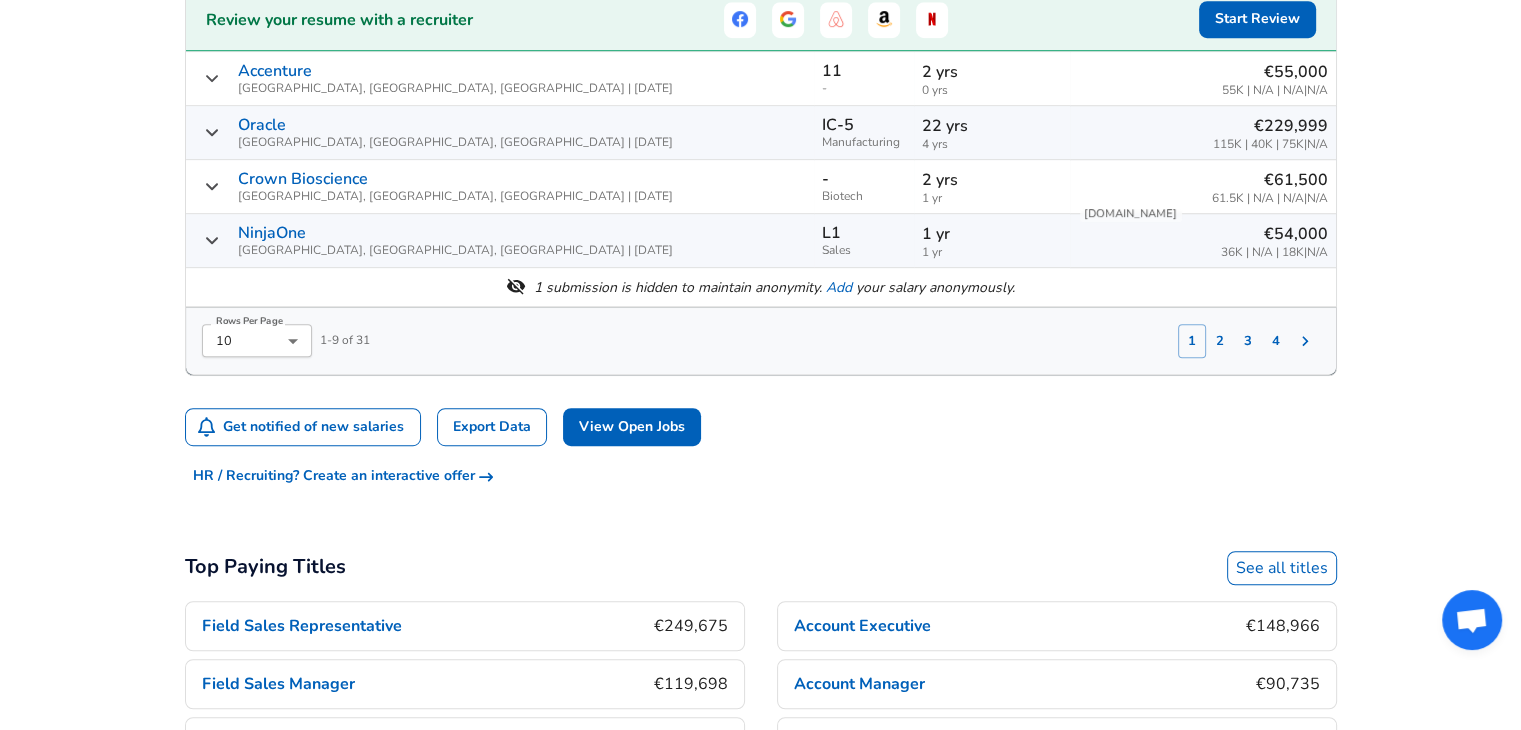 click on "Crown Bioscience   Hamburg, HH, Germany   |   09/12/2024" at bounding box center [500, 186] 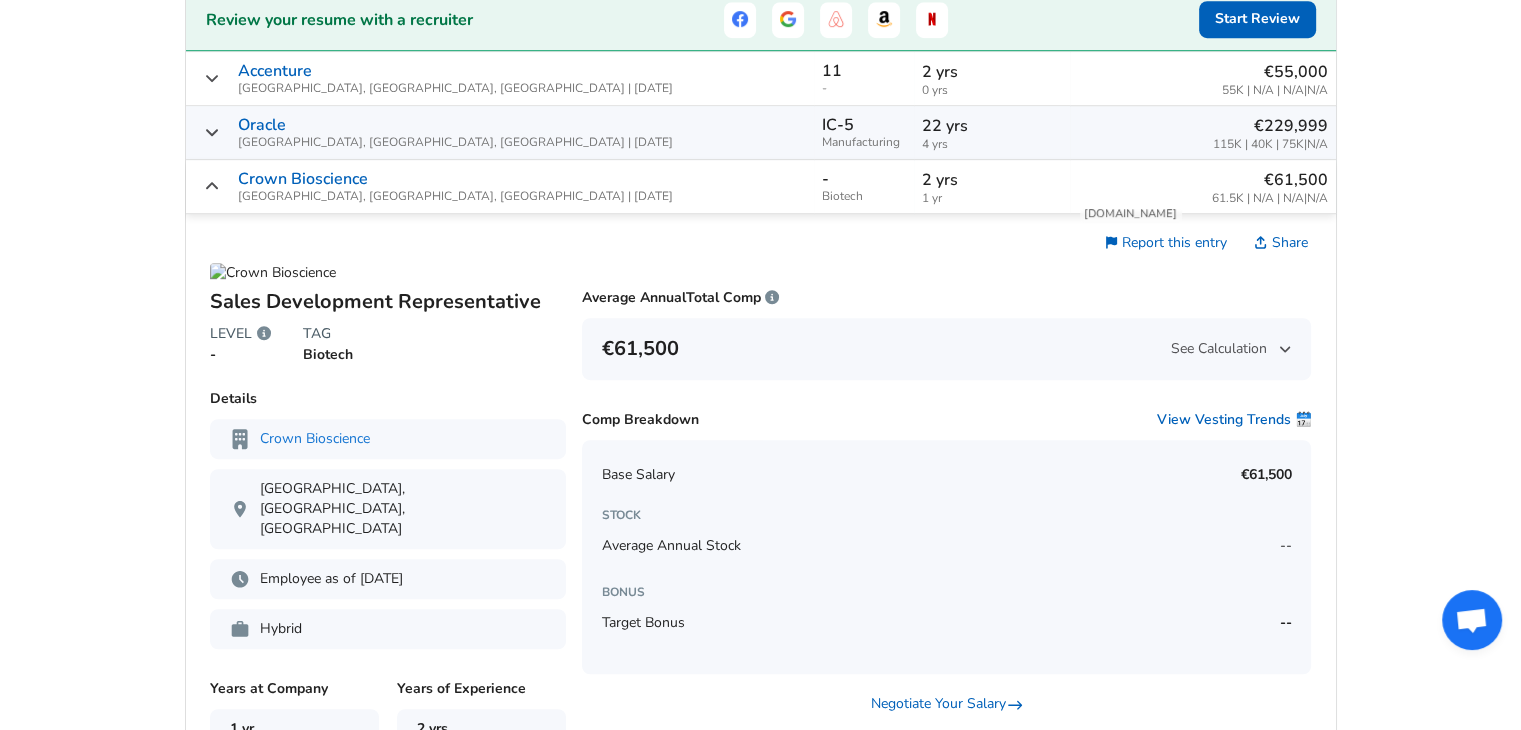 click on "Crown Bioscience   Hamburg, HH, Germany   |   09/12/2024" at bounding box center (500, 186) 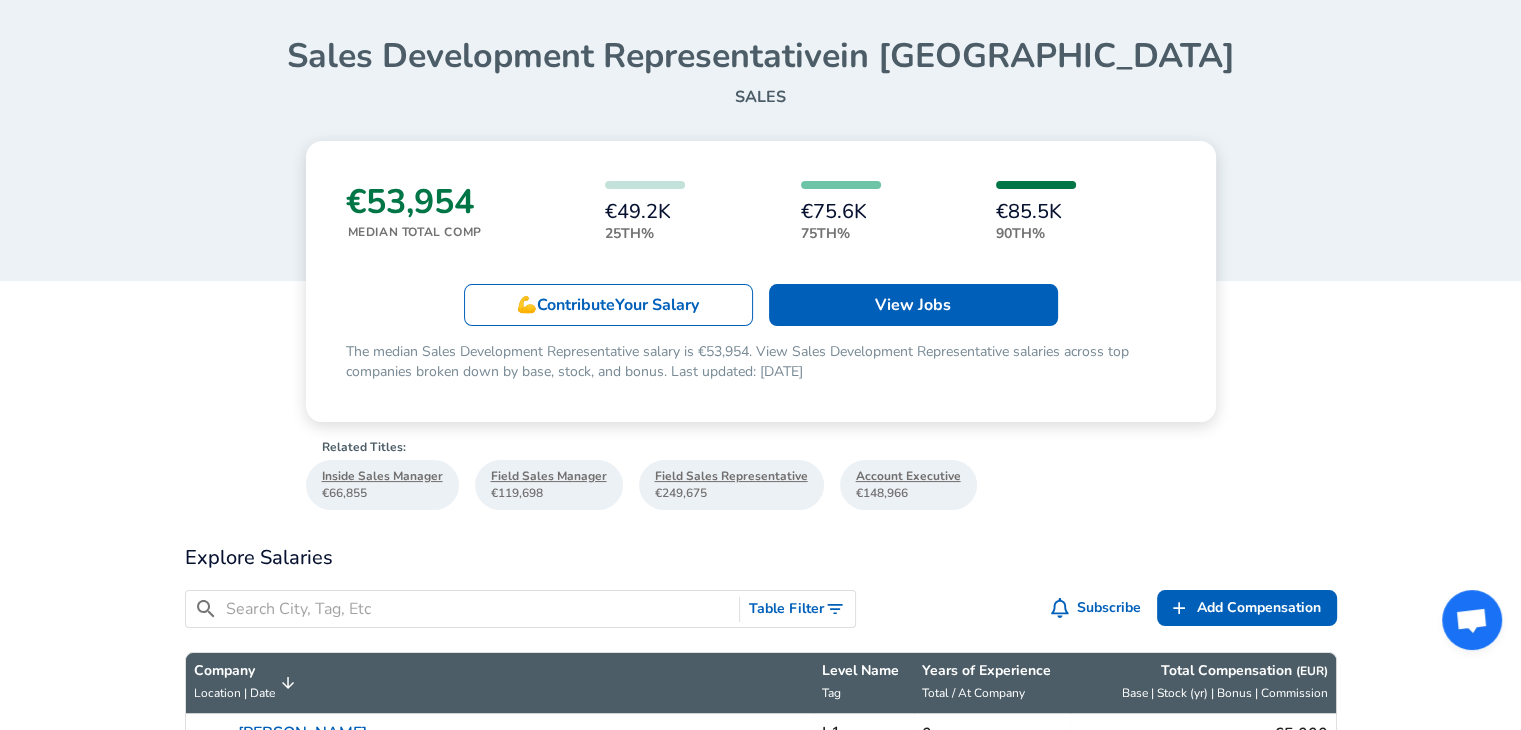 scroll, scrollTop: 0, scrollLeft: 0, axis: both 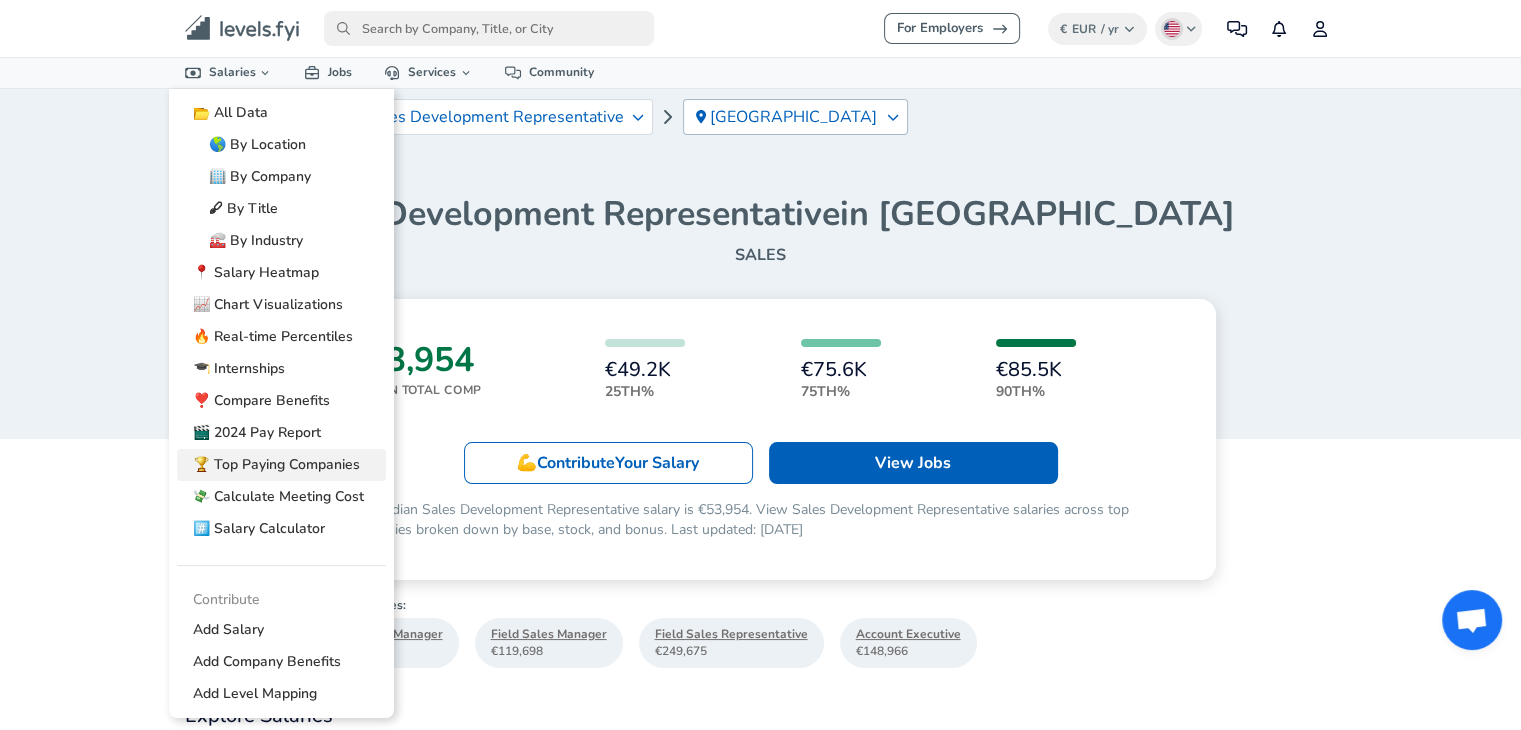 click on "🏆   Top Paying Companies" at bounding box center (281, 465) 